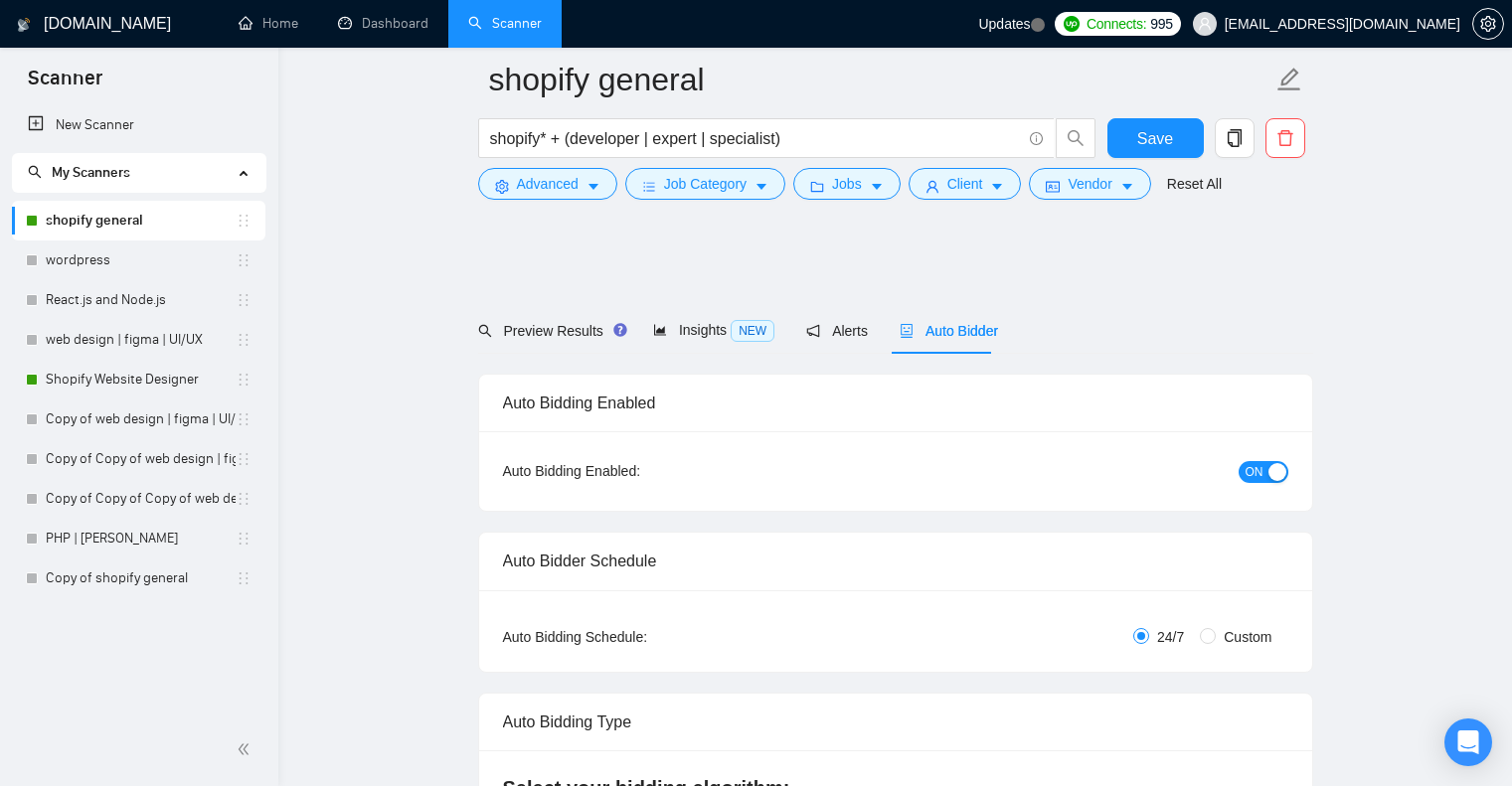 scroll, scrollTop: 1651, scrollLeft: 0, axis: vertical 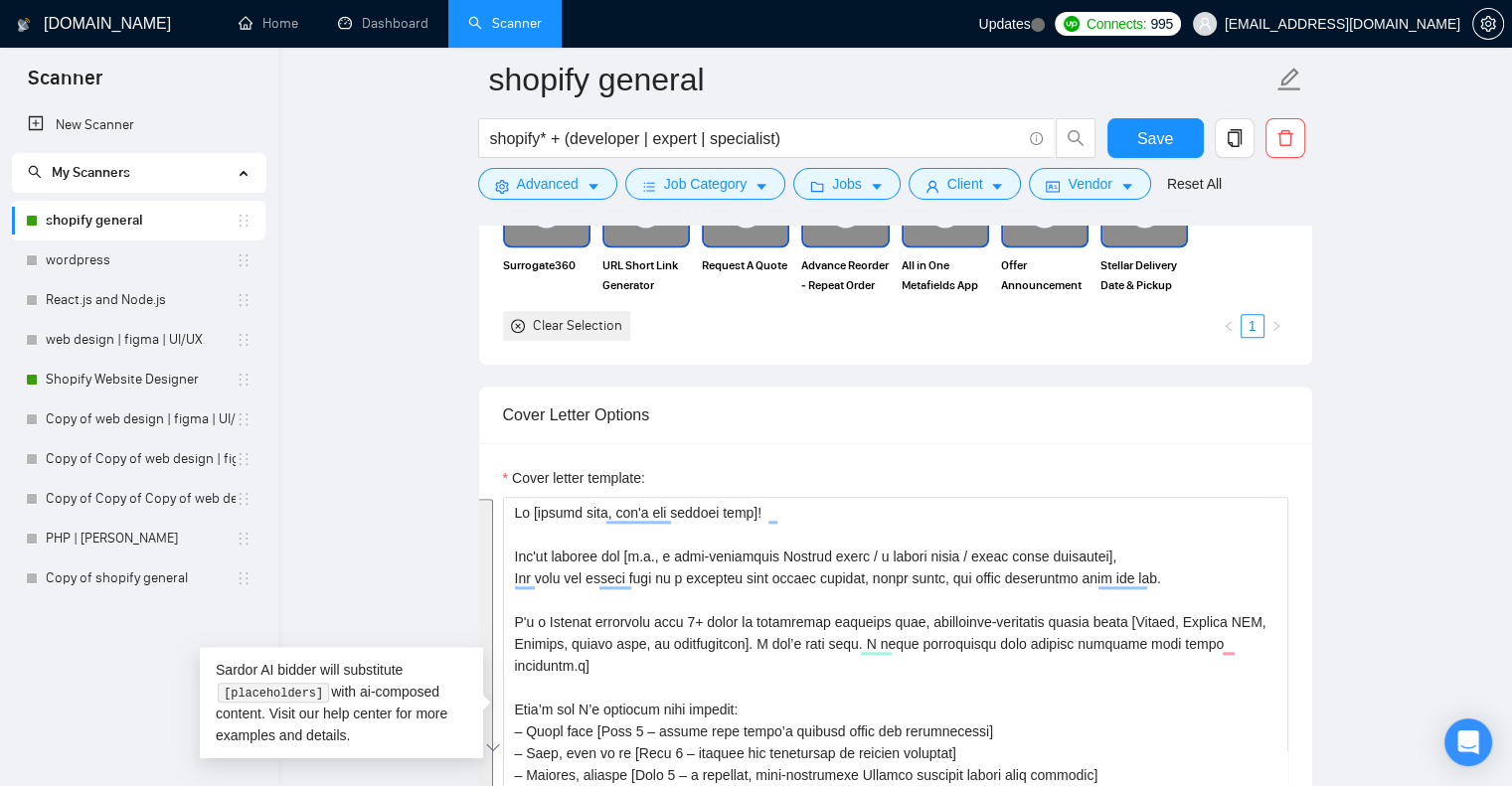 click on "shopify general shopify* + (developer | expert | specialist) Save Advanced   Job Category   Jobs   Client   Vendor   Reset All Preview Results Insights NEW Alerts Auto Bidder Auto Bidding Enabled Auto Bidding Enabled: ON Auto Bidder Schedule Auto Bidding Type: Automated (recommended) Semi-automated Auto Bidding Schedule: 24/7 Custom Custom Auto Bidder Schedule Repeat every week on Monday Tuesday Wednesday Thursday Friday Saturday Sunday Active Hours ( Asia/Calcutta ): From: To: ( 24  hours) Asia/Calcutta Auto Bidding Type Select your bidding algorithm: Choose the algorithm for you bidding. The price per proposal does not include your connects expenditure. Template Bidder Works great for narrow segments and short cover letters that don't change. 0.50  credits / proposal Sardor AI 🤖 Personalise your cover letter with ai [placeholders] 1.00  credits / proposal Experimental Laziza AI  👑   NEW   Learn more 2.00  credits / proposal 139.25 credits savings Team & Freelancer Select team: Identixweb Limited 8 1" at bounding box center (895, 1060) 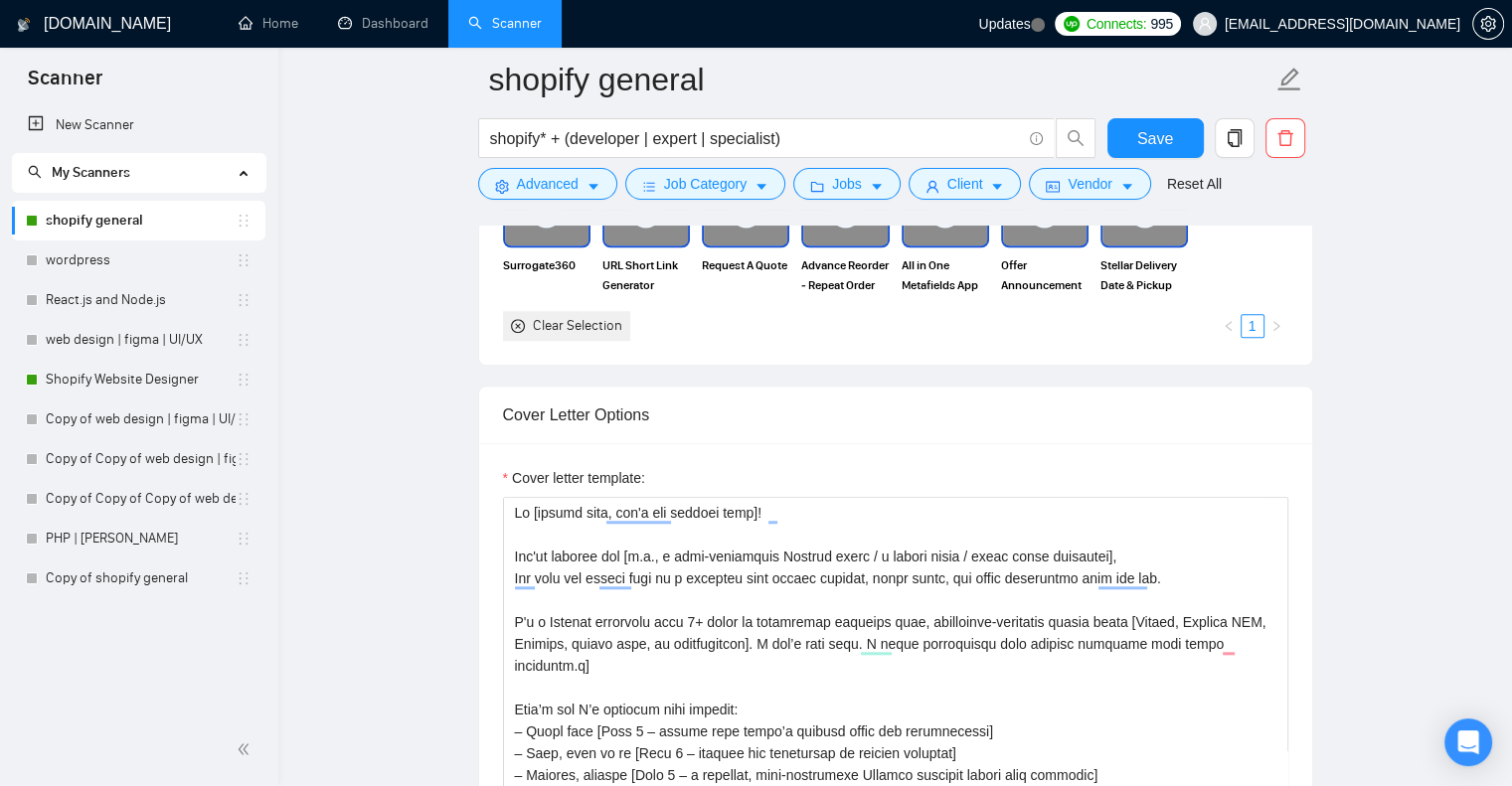 click on "shopify general" at bounding box center [140, 221] 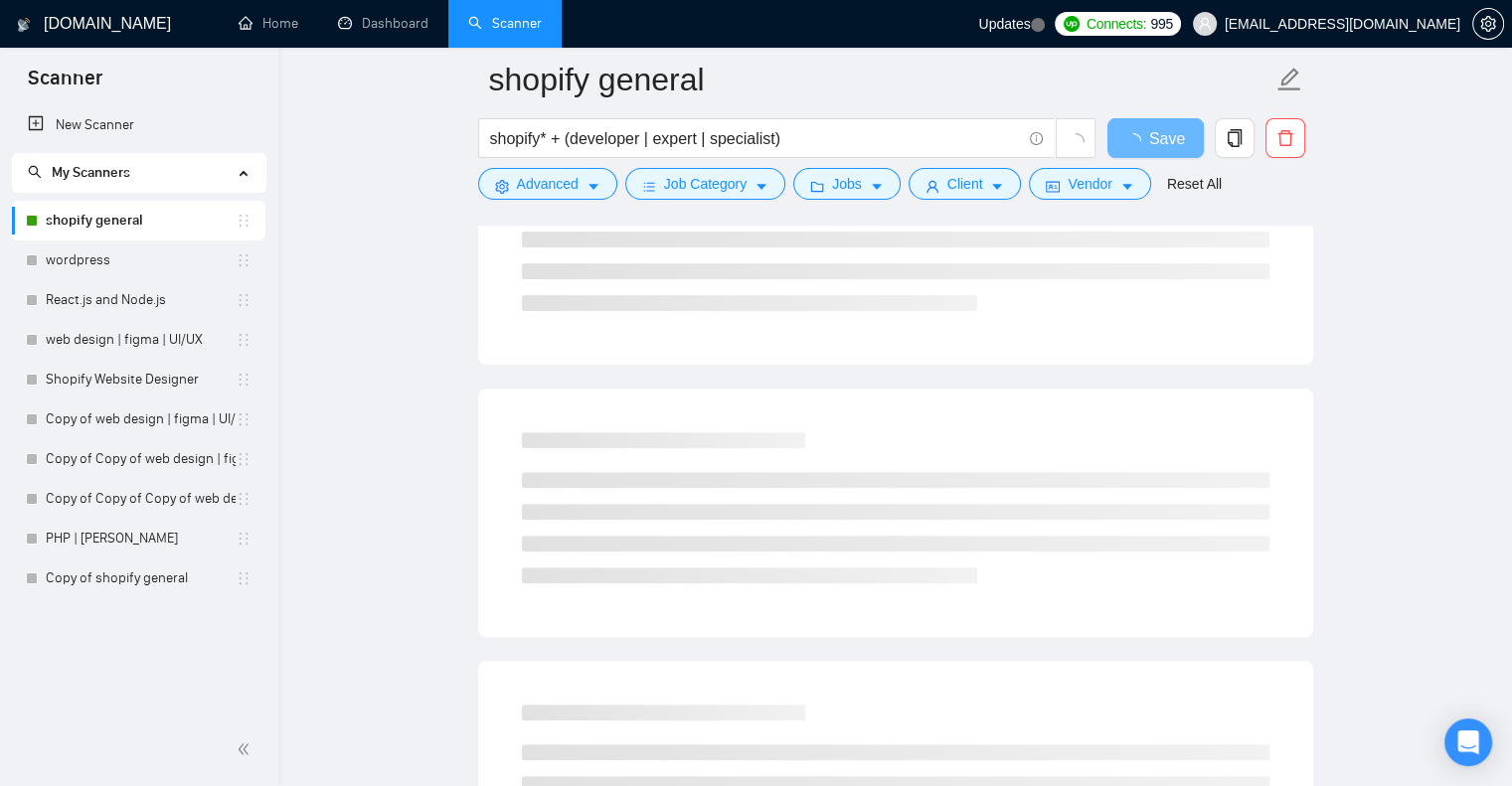 scroll, scrollTop: 0, scrollLeft: 0, axis: both 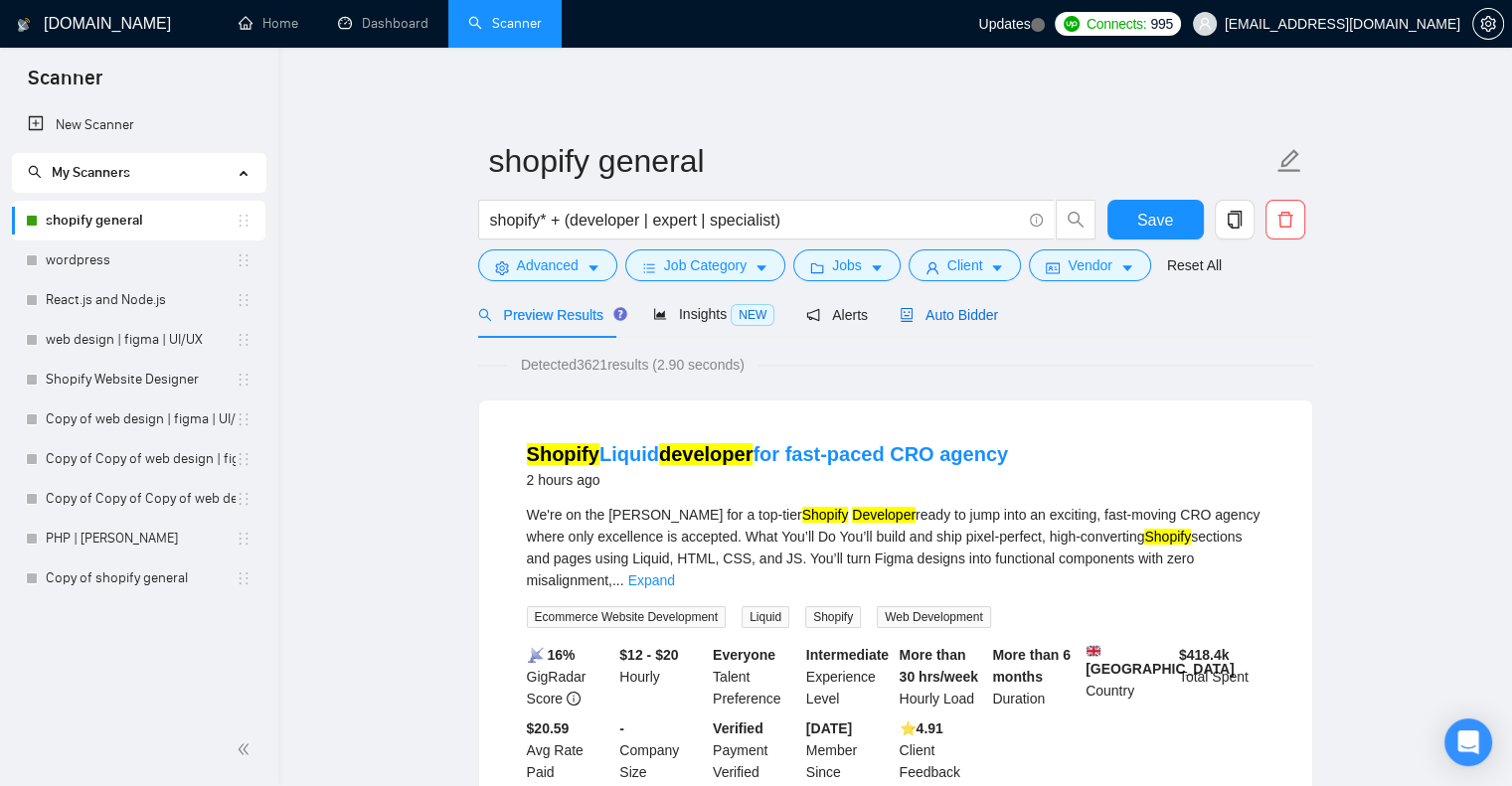 click on "Auto Bidder" at bounding box center (948, 315) 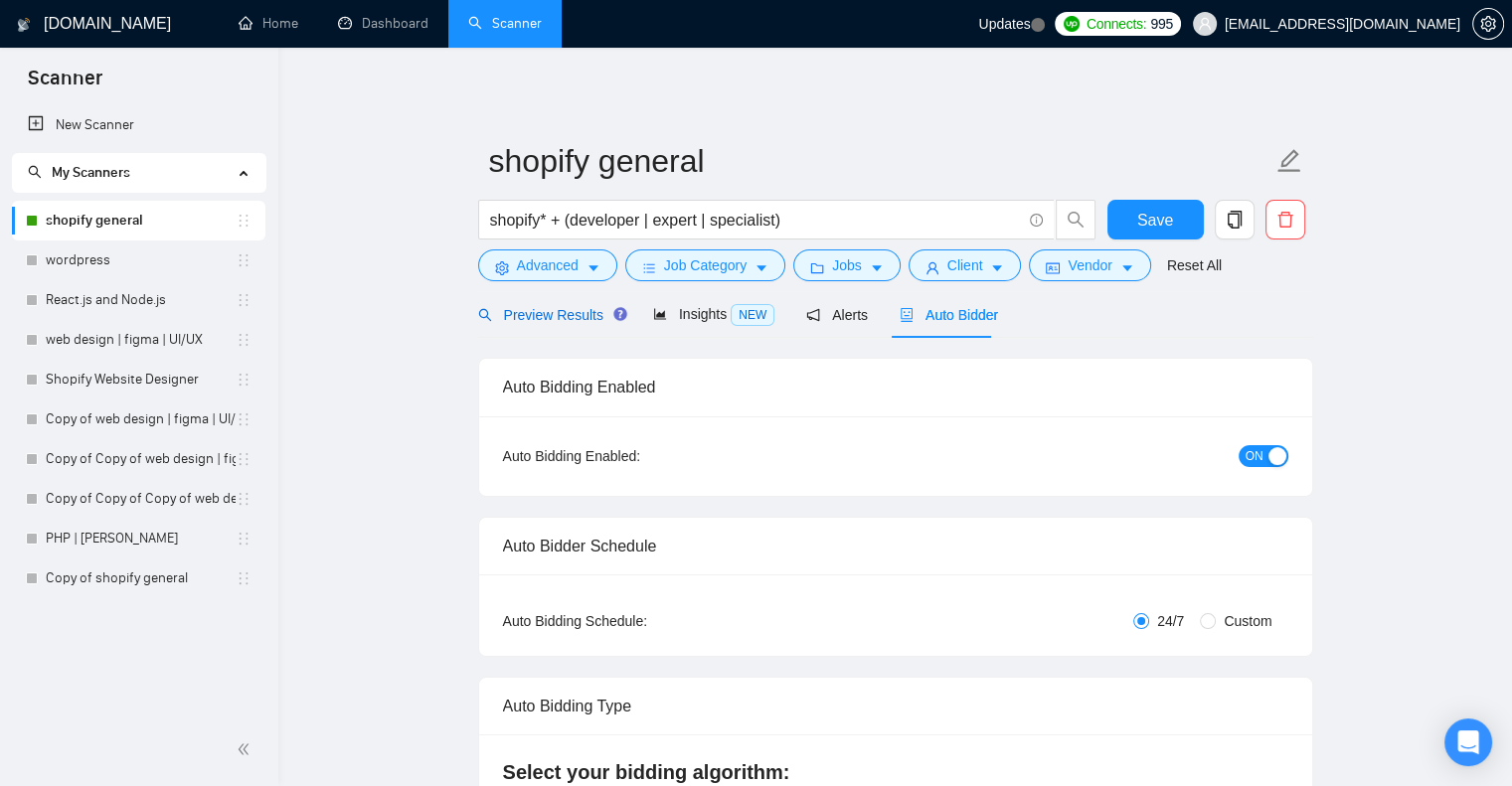 click on "Preview Results" at bounding box center [550, 315] 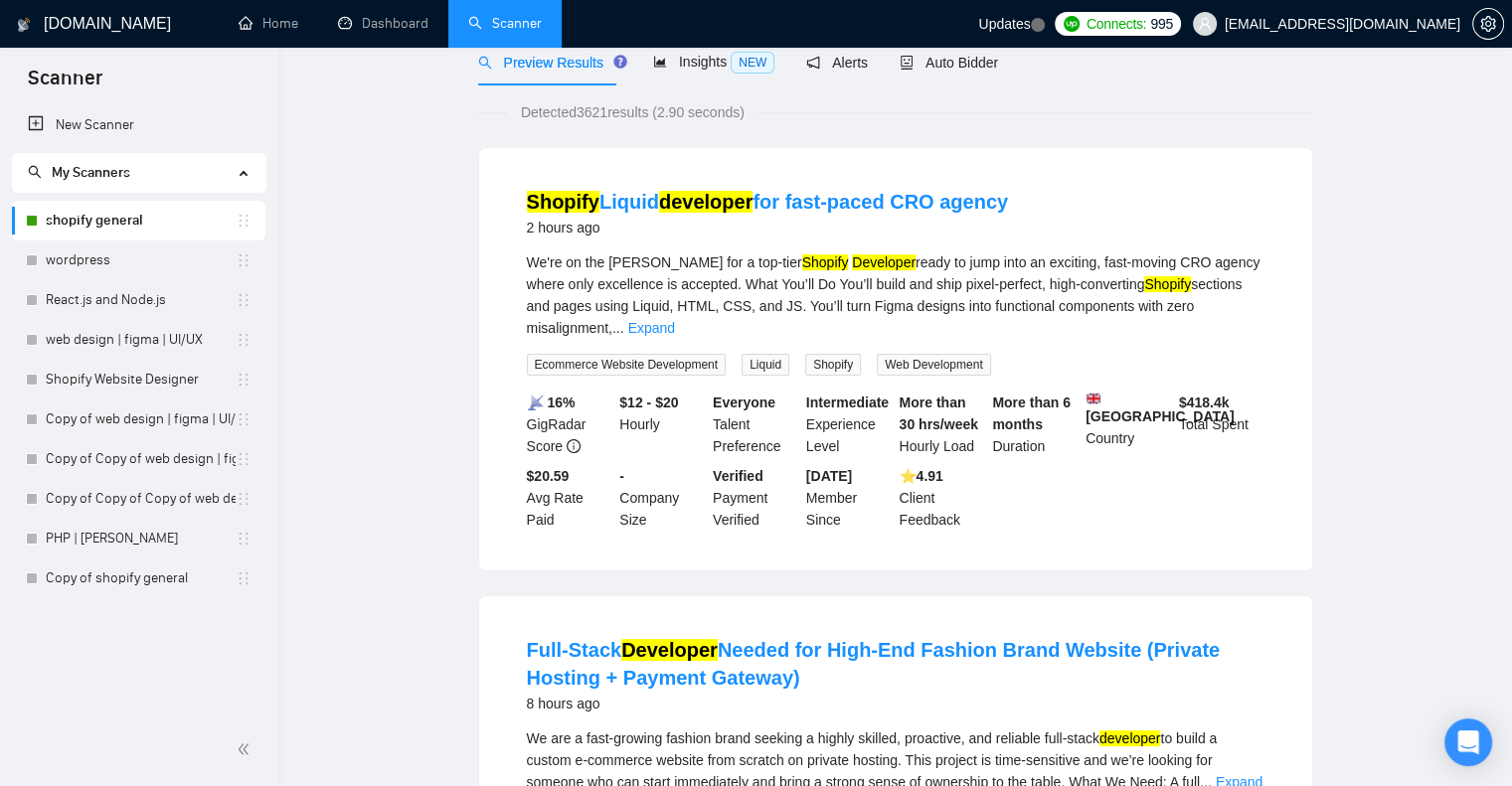 scroll, scrollTop: 0, scrollLeft: 0, axis: both 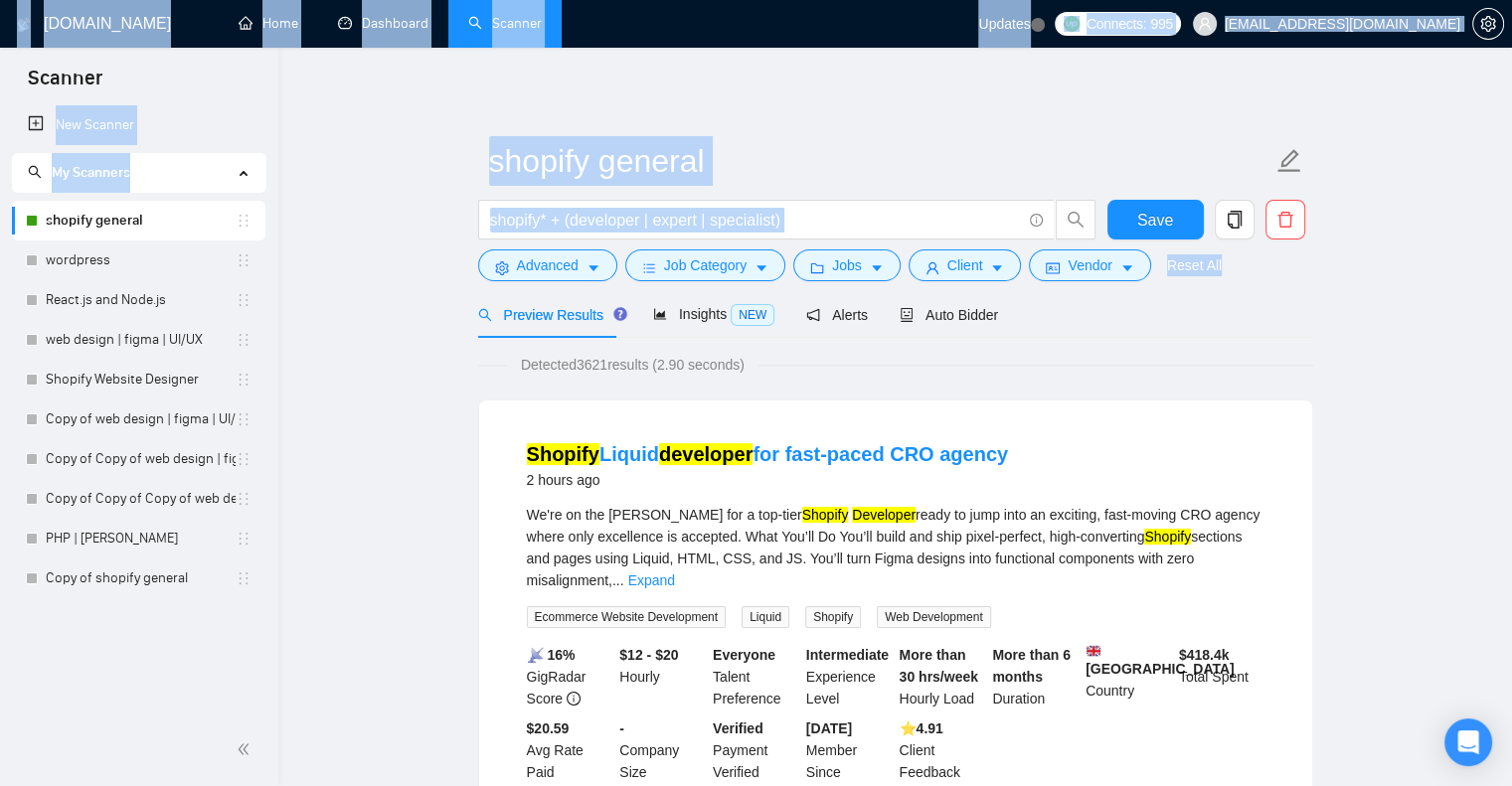 drag, startPoint x: 0, startPoint y: 130, endPoint x: 455, endPoint y: 322, distance: 493.85119 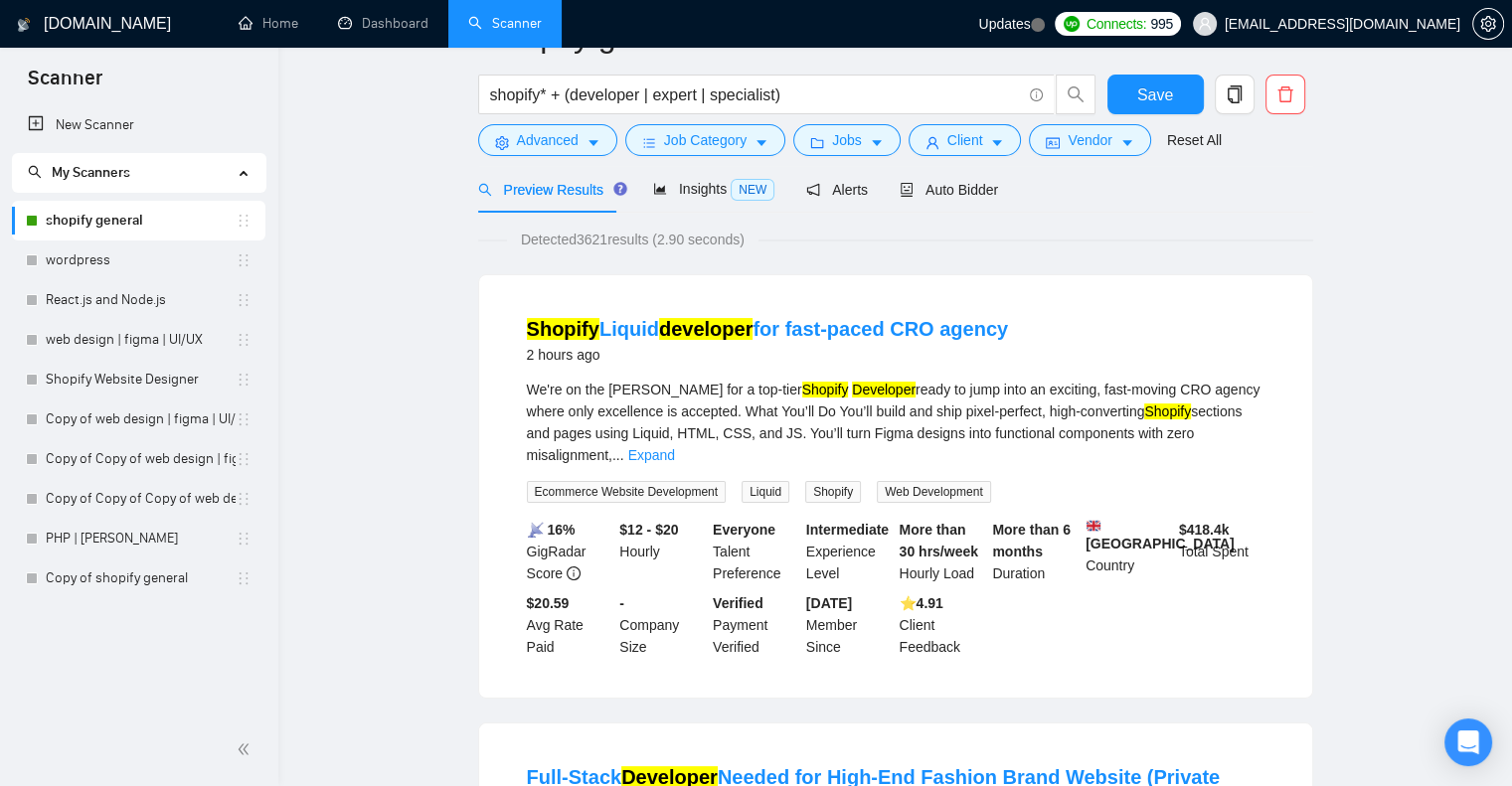 scroll, scrollTop: 0, scrollLeft: 0, axis: both 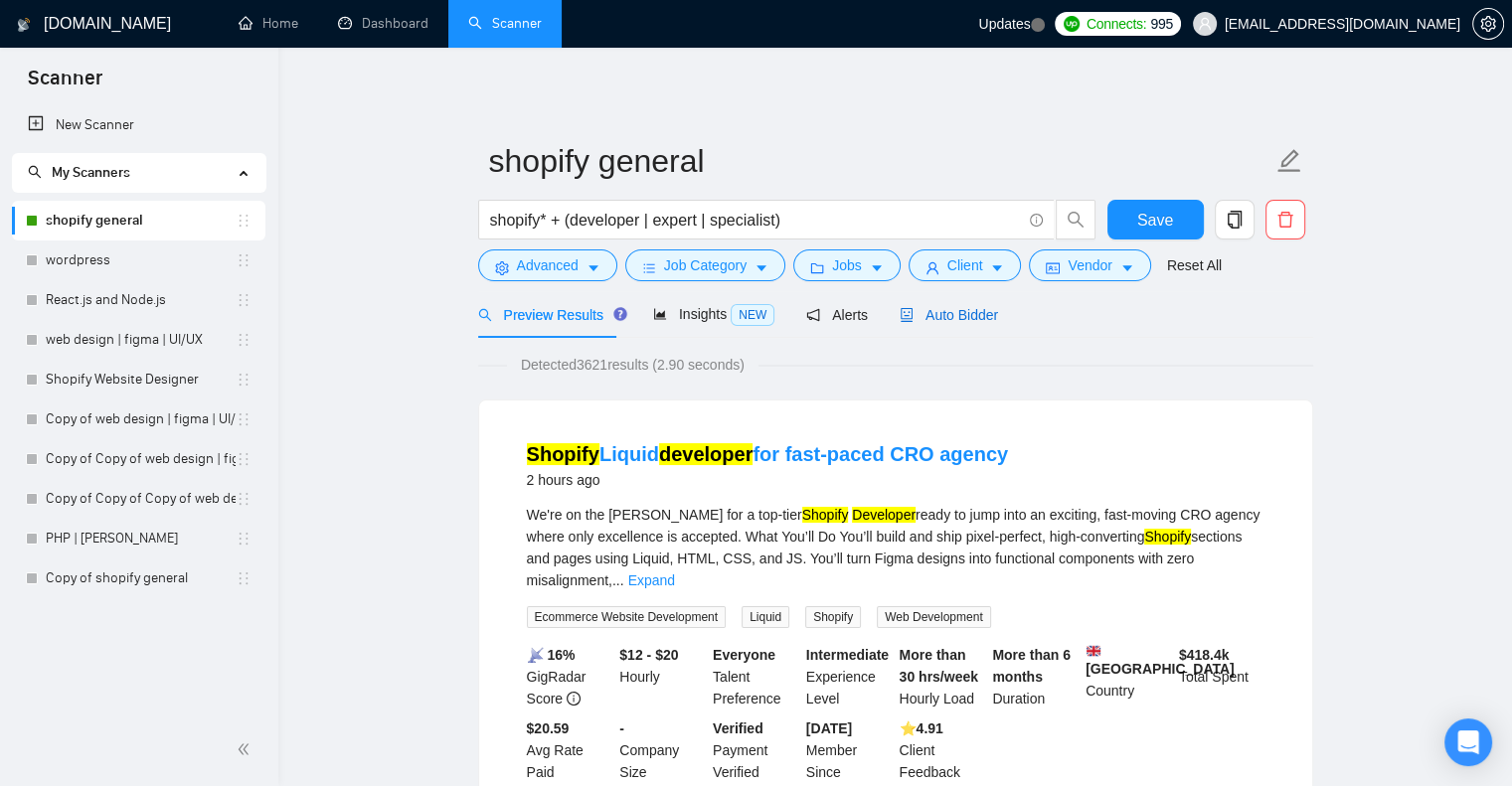 click on "Auto Bidder" at bounding box center [948, 315] 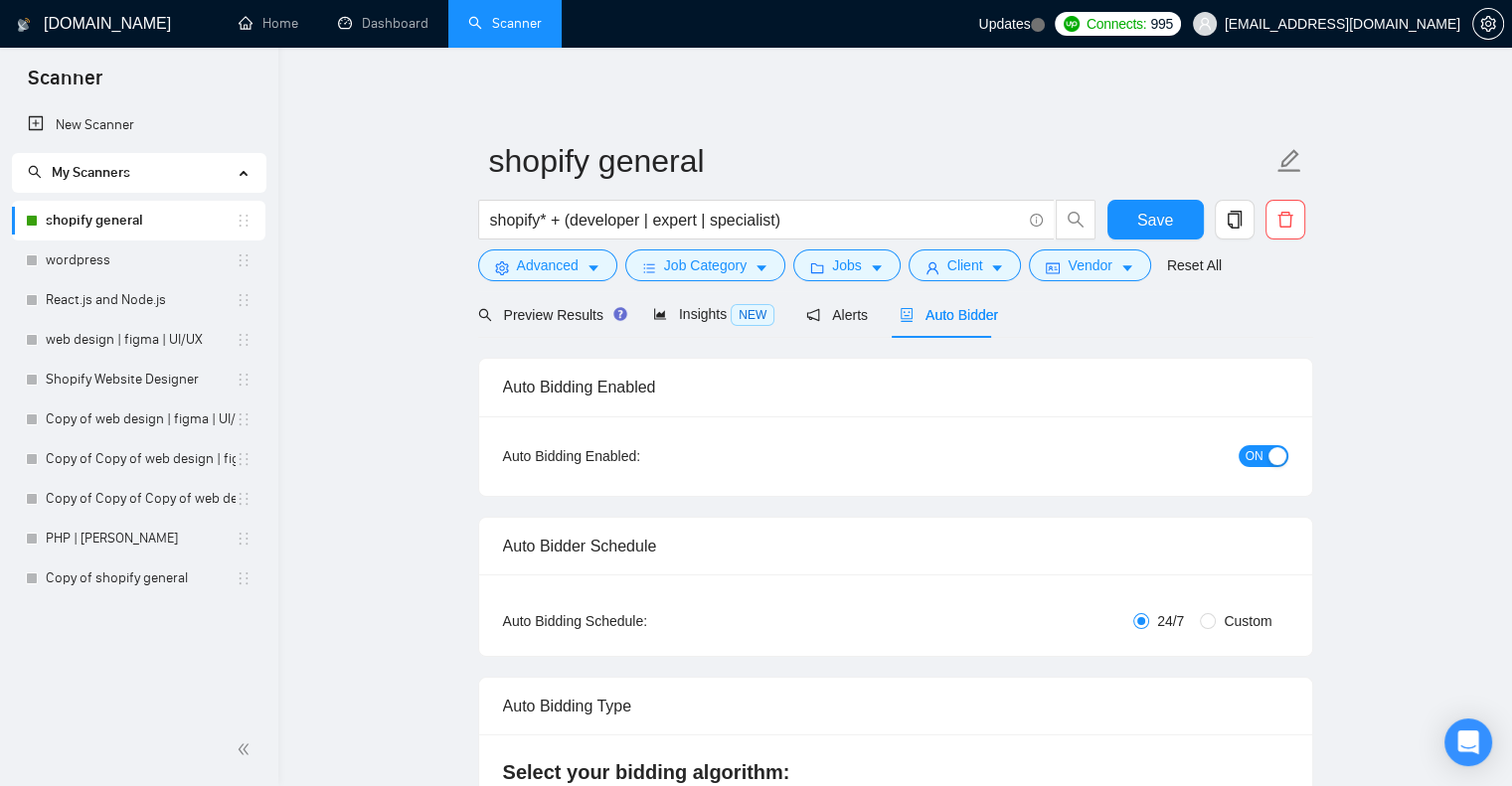 type 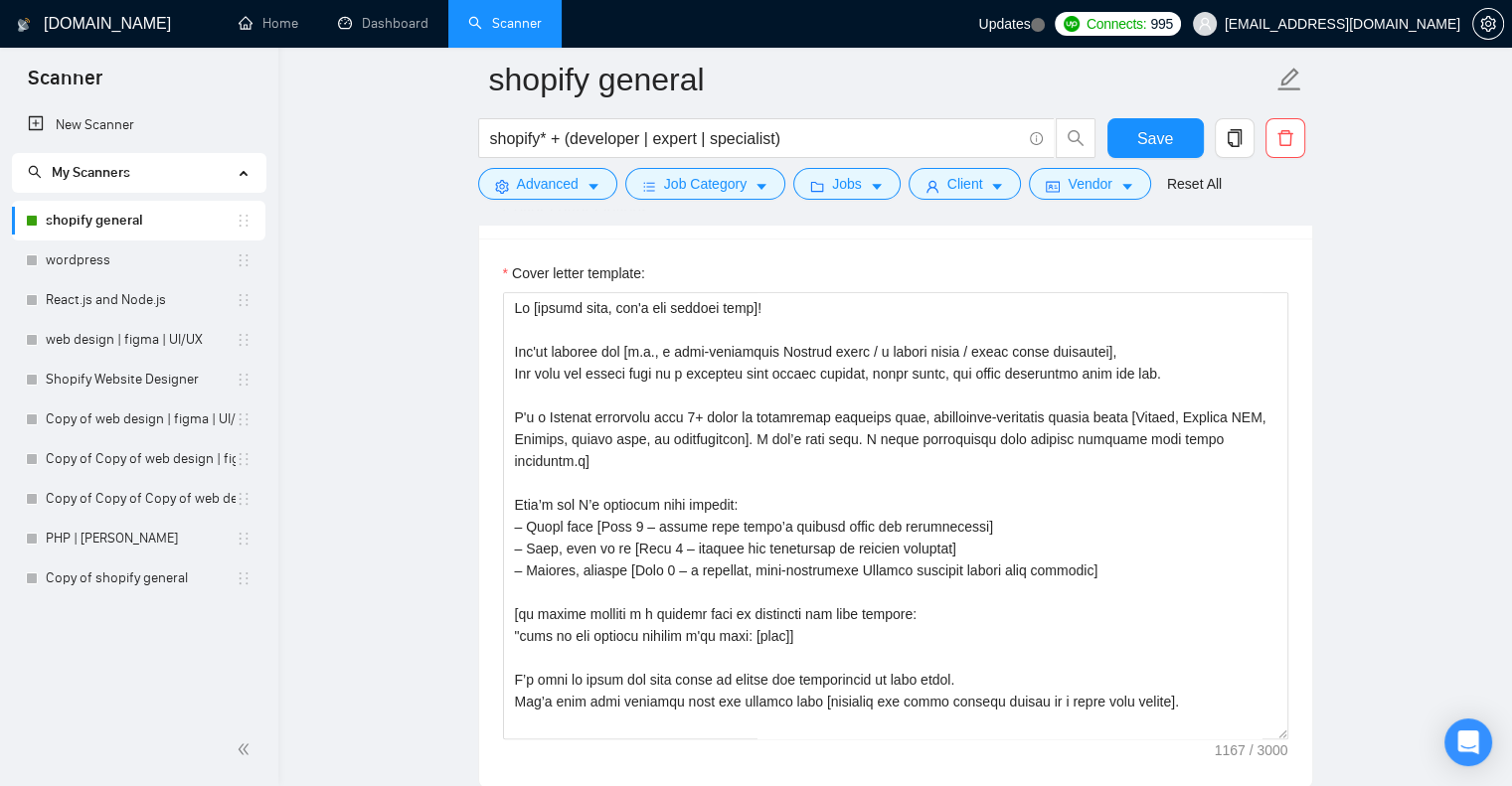 scroll, scrollTop: 1856, scrollLeft: 0, axis: vertical 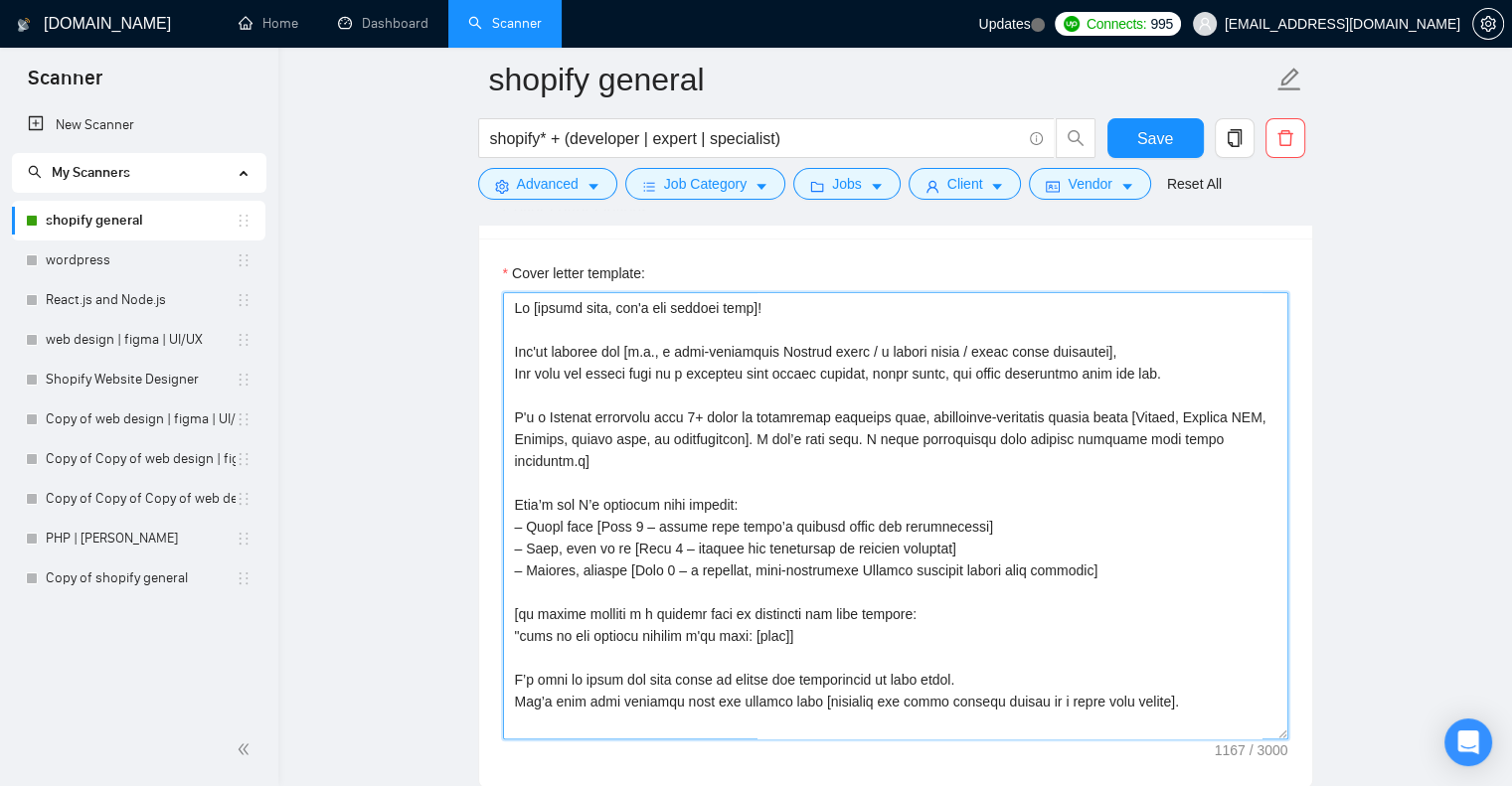 click on "Cover letter template:" at bounding box center (896, 516) 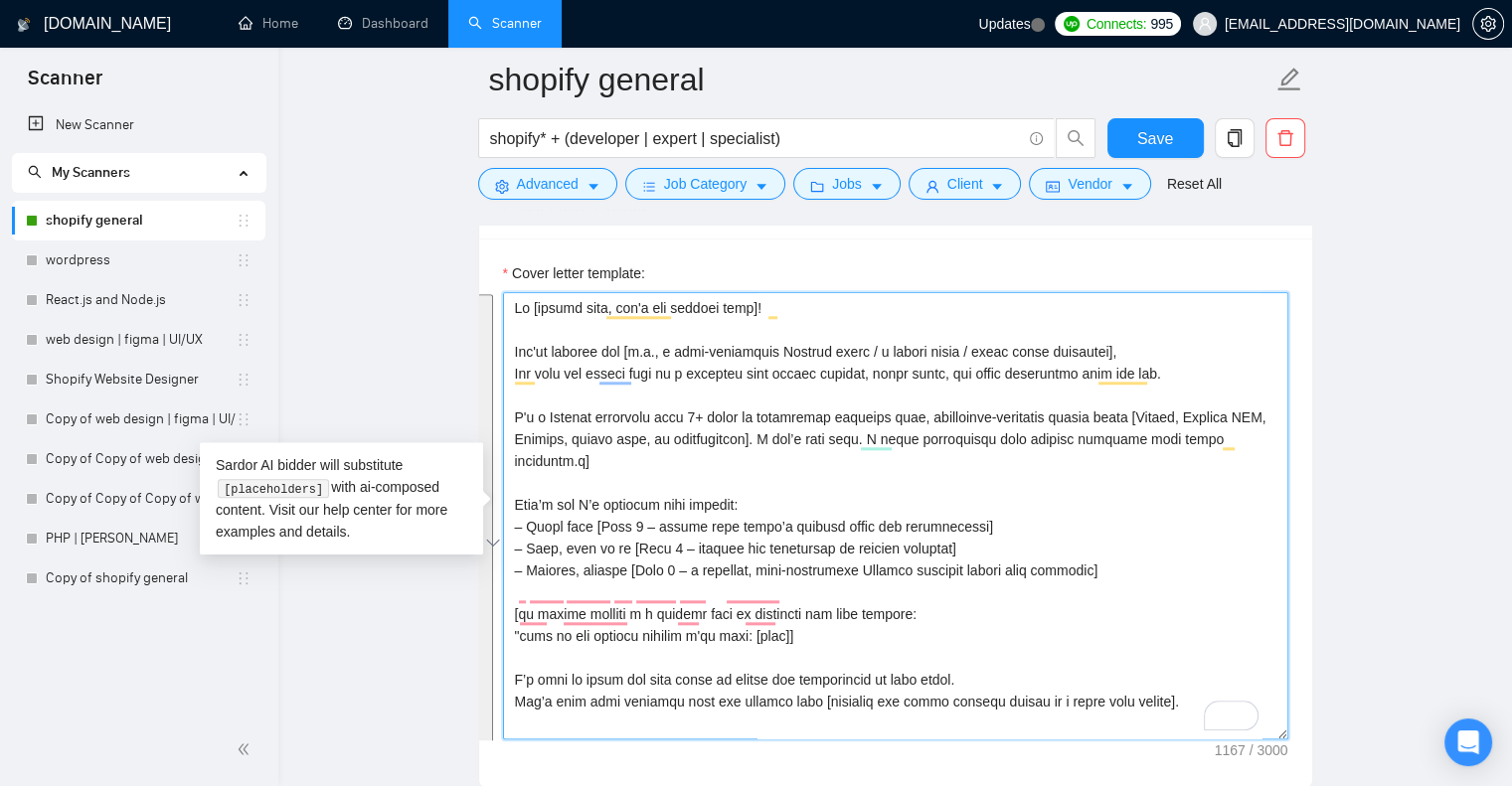 click on "Cover letter template:" at bounding box center (896, 516) 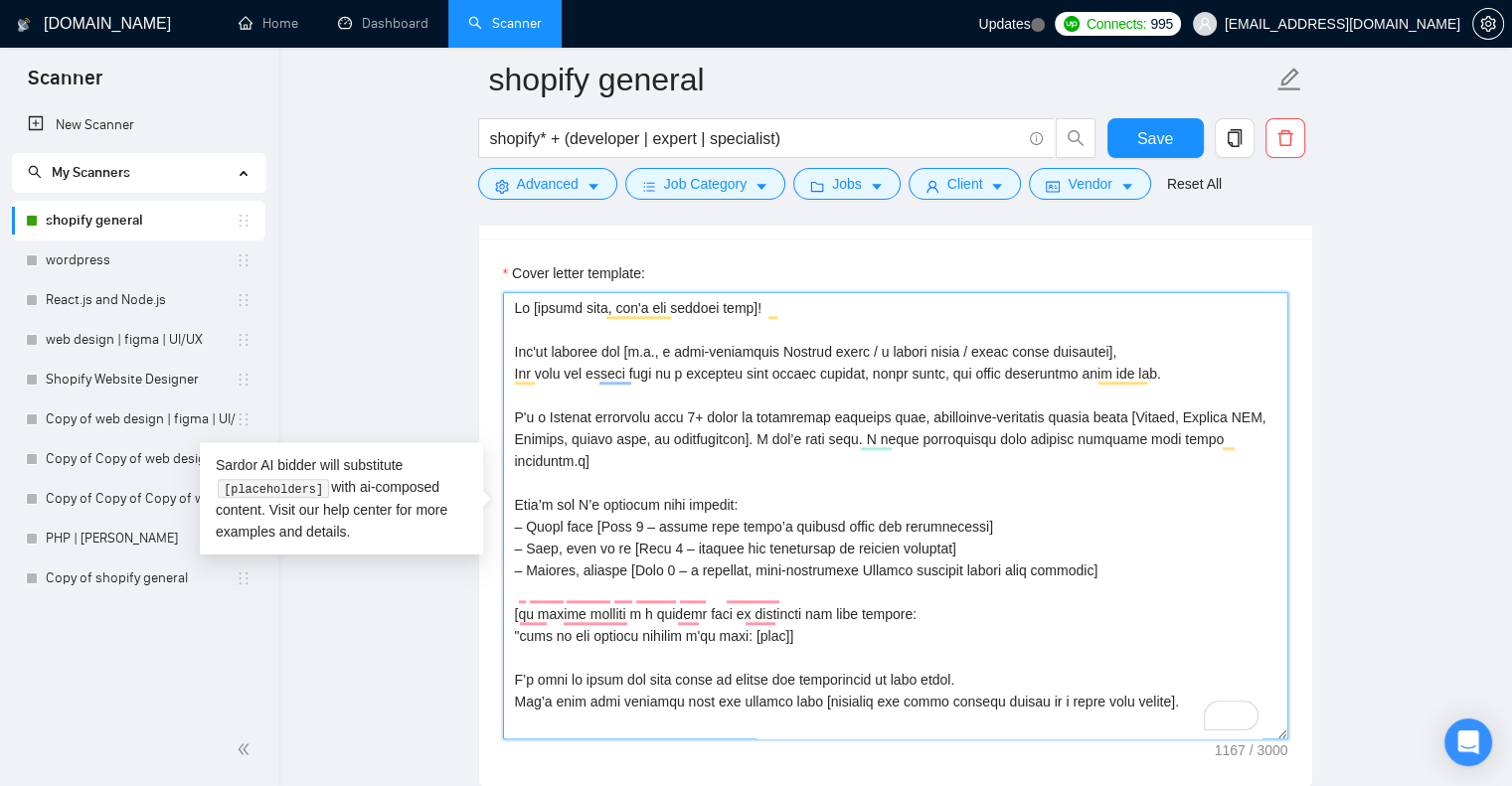 scroll, scrollTop: 87, scrollLeft: 0, axis: vertical 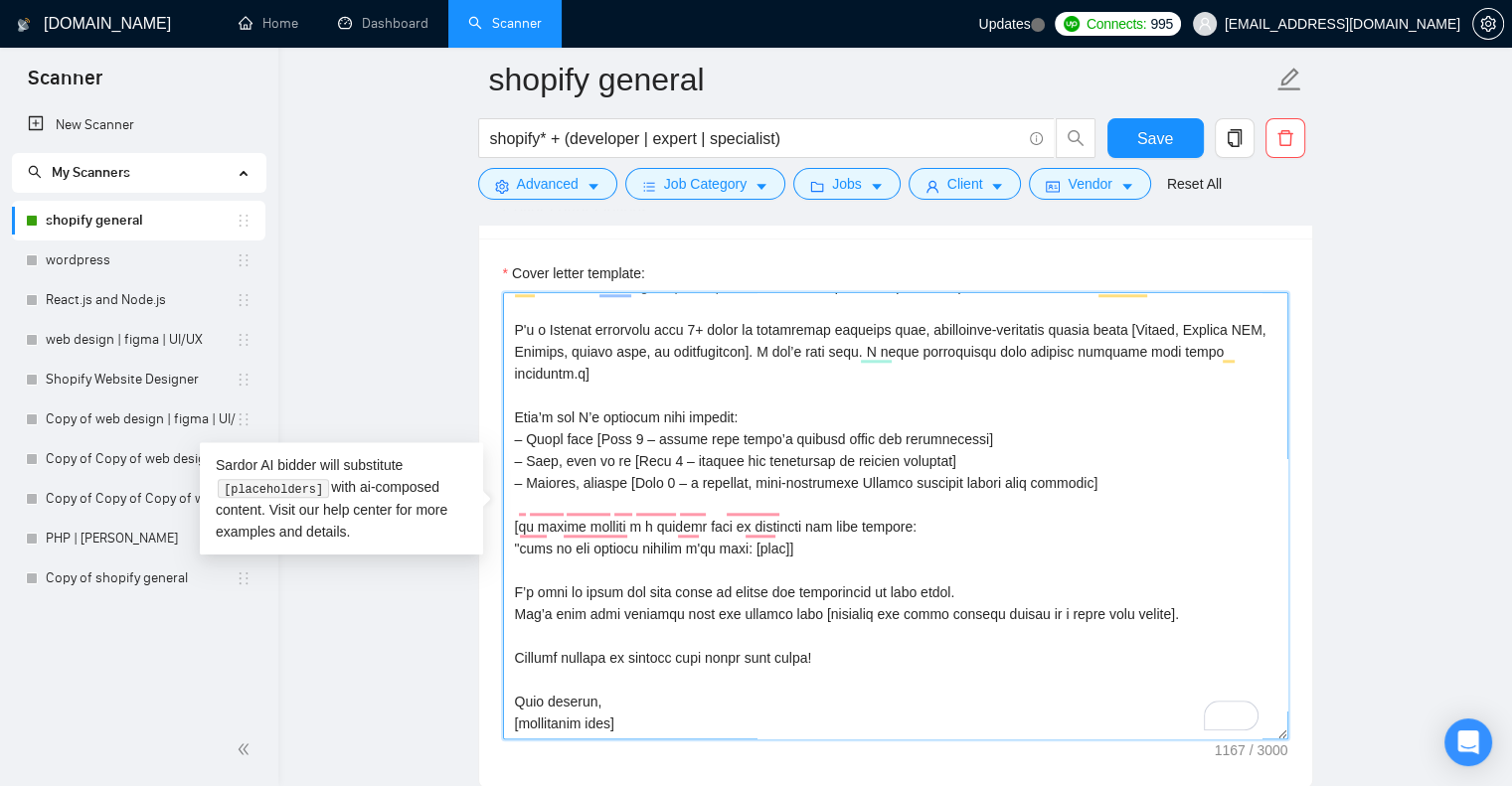 drag, startPoint x: 628, startPoint y: 699, endPoint x: 512, endPoint y: 707, distance: 116.27553 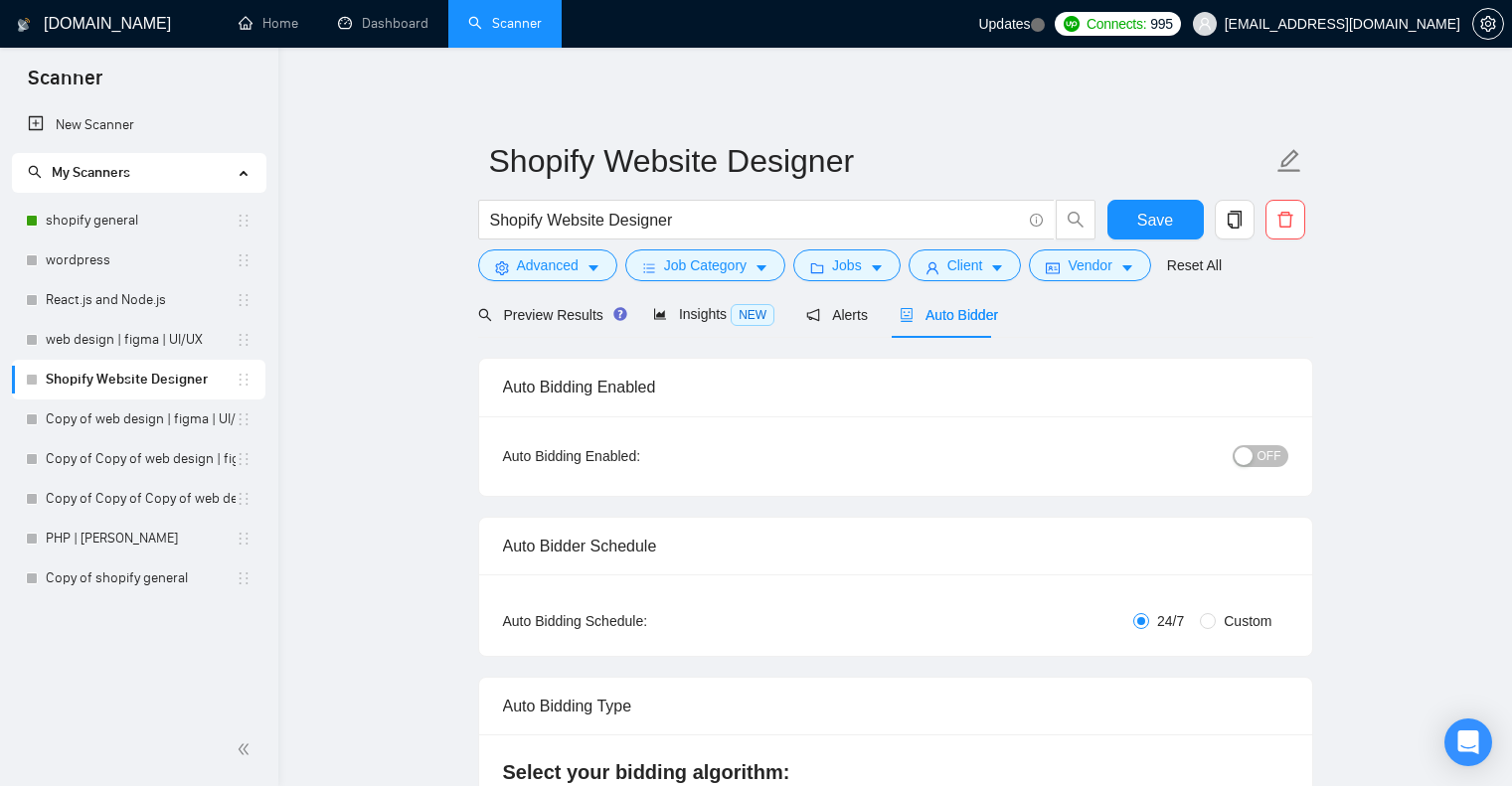 scroll, scrollTop: 0, scrollLeft: 0, axis: both 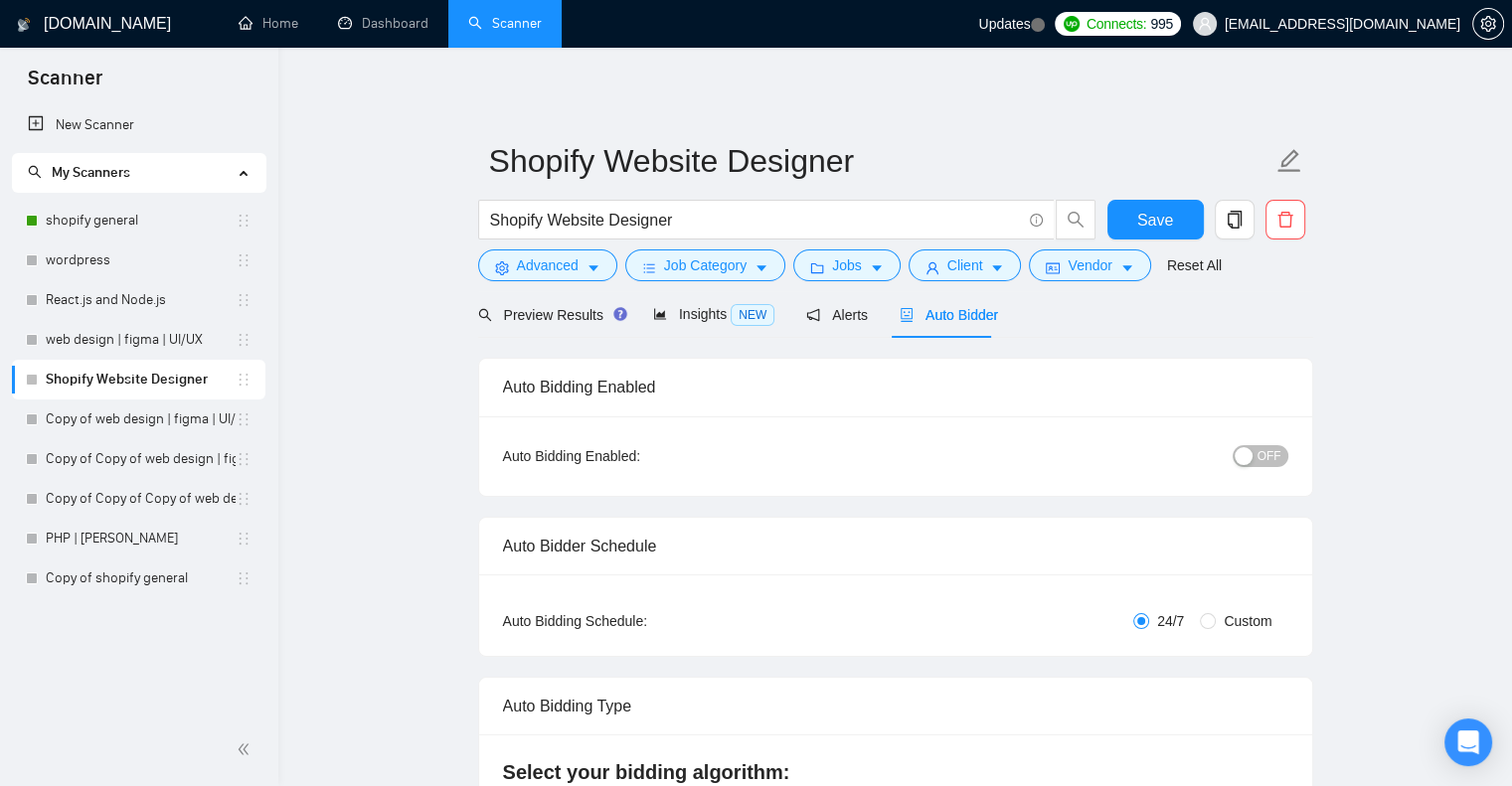 click on "OFF" at bounding box center [1269, 456] 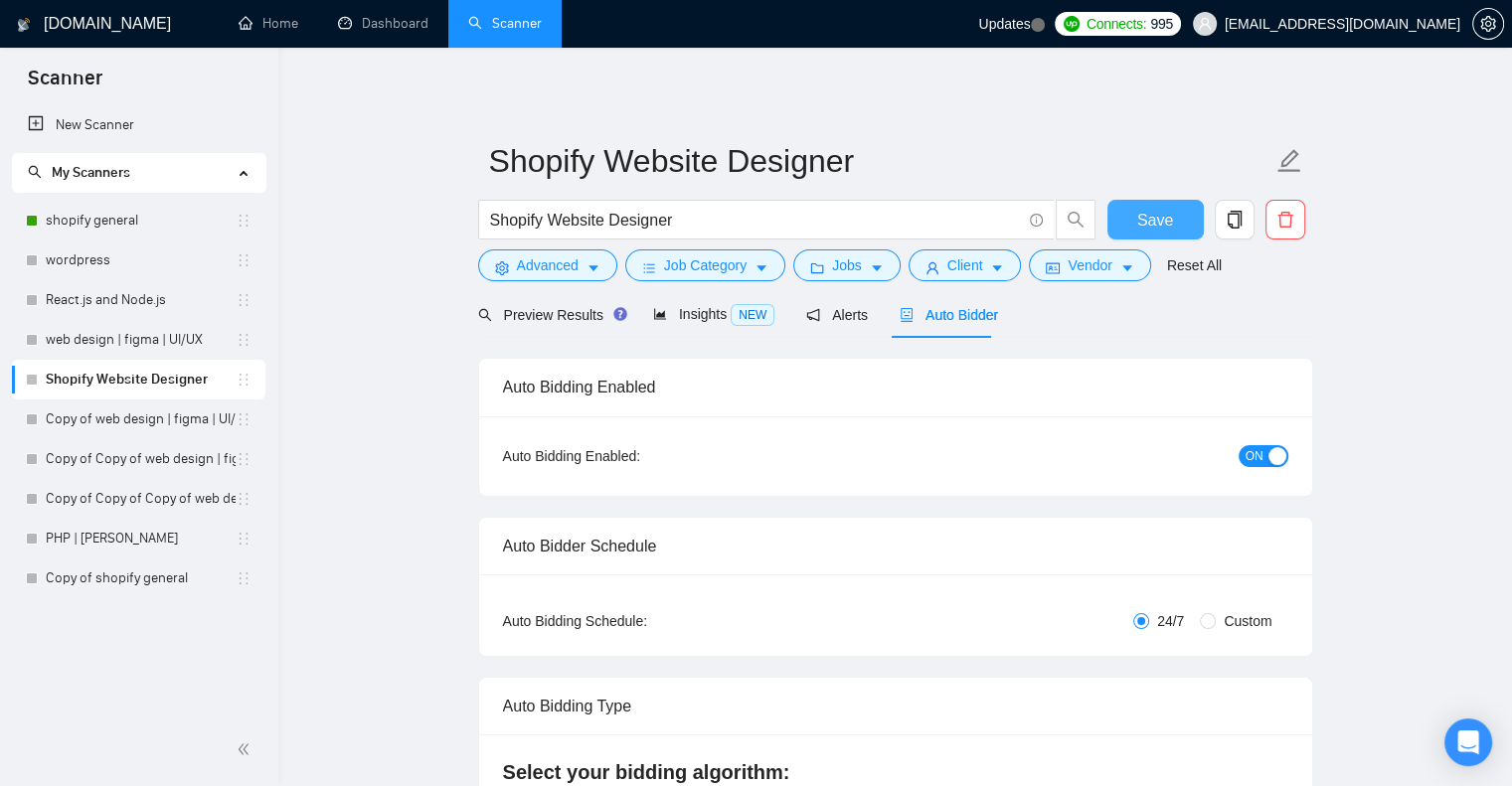 click on "Save" at bounding box center [1155, 220] 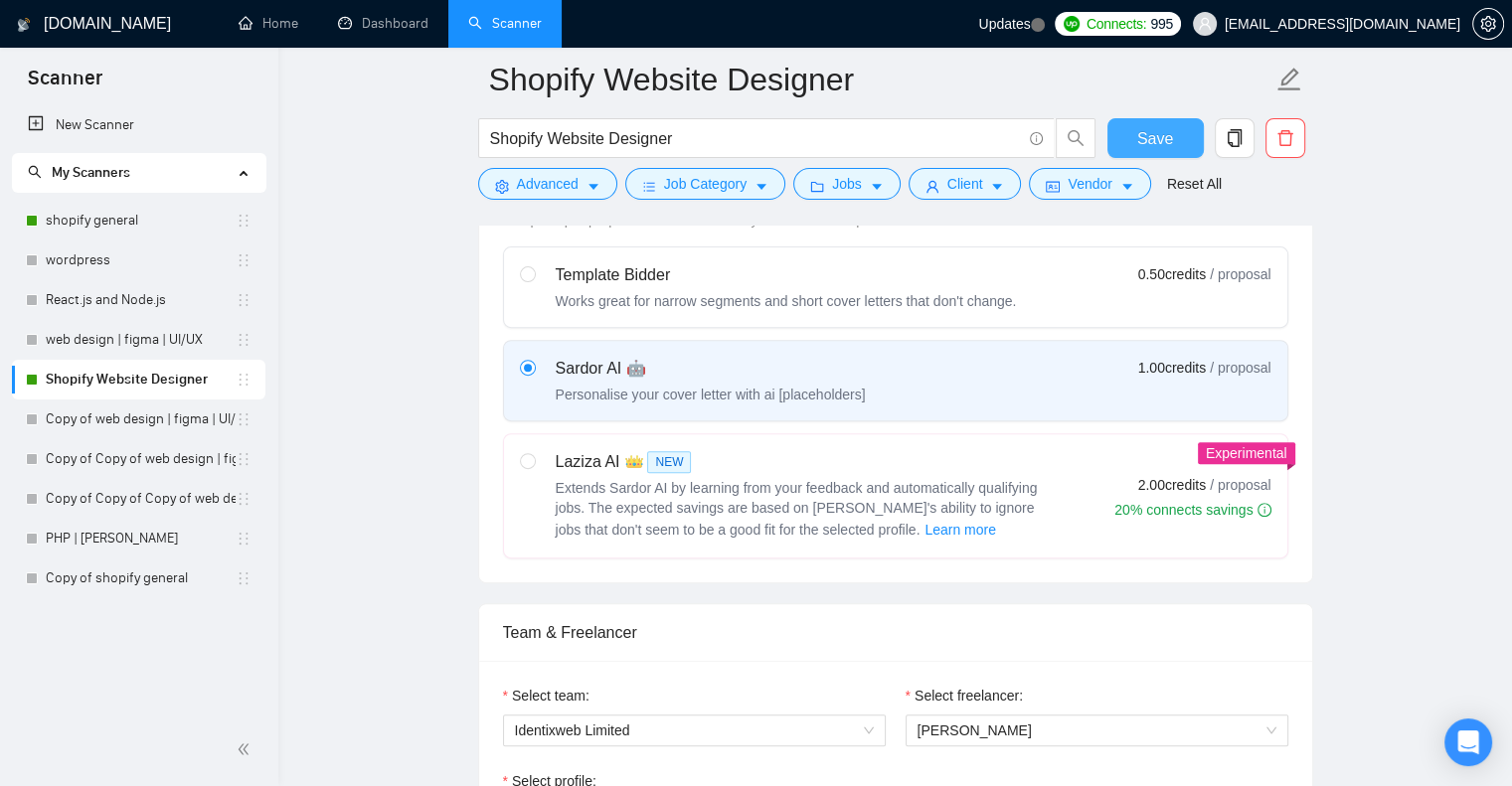 scroll, scrollTop: 618, scrollLeft: 0, axis: vertical 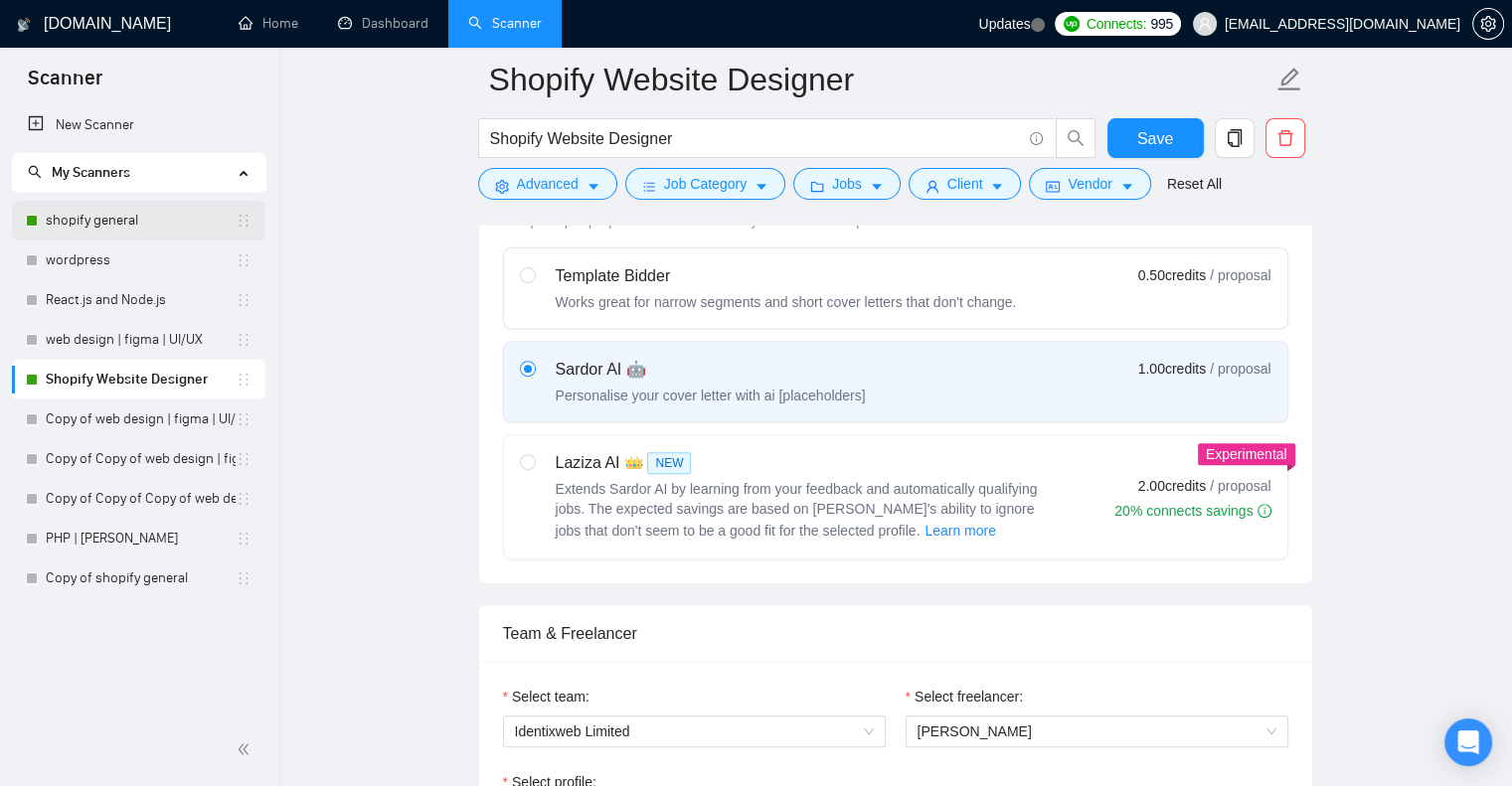 click on "shopify general" at bounding box center [140, 221] 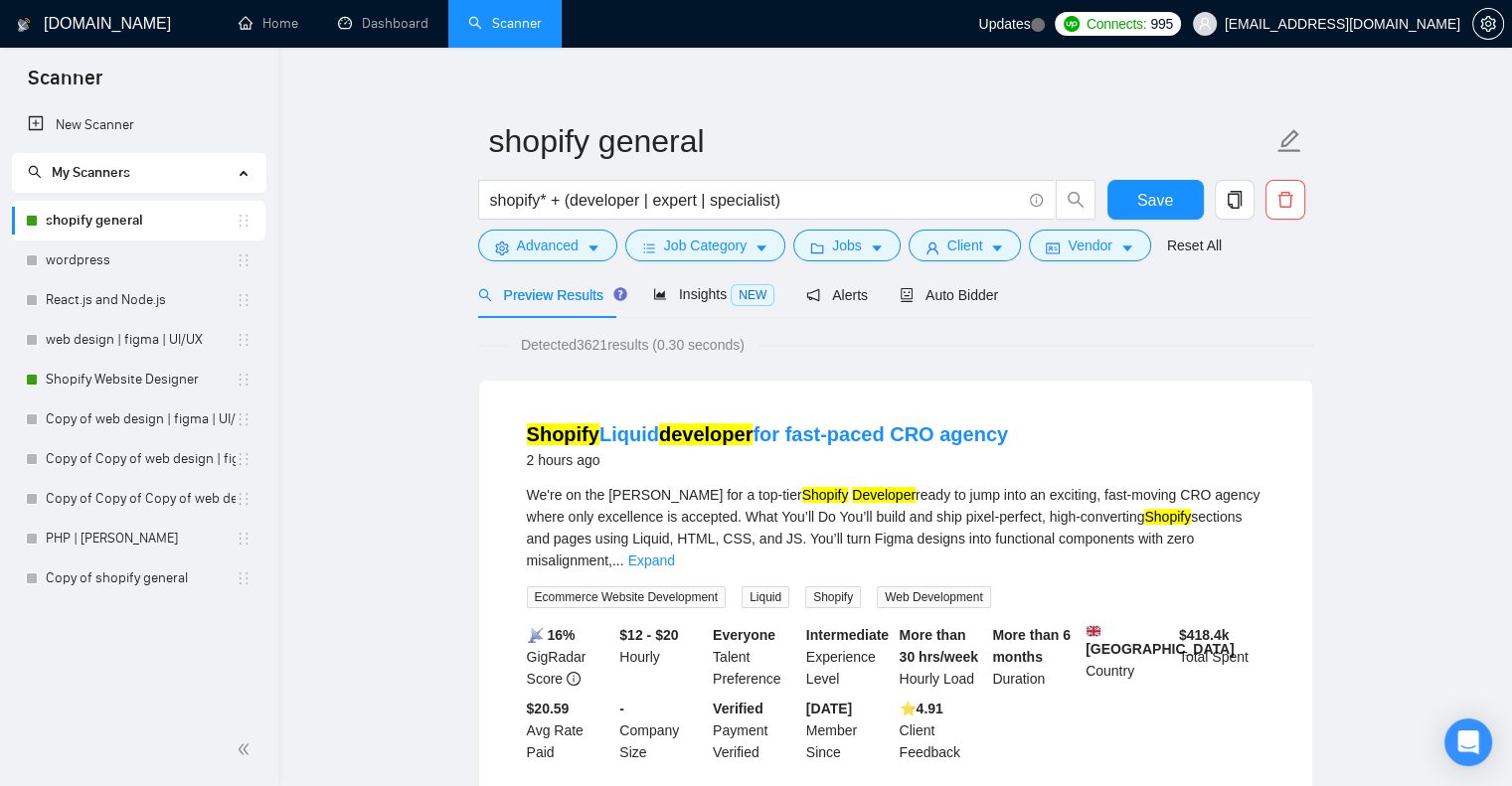 scroll, scrollTop: 0, scrollLeft: 0, axis: both 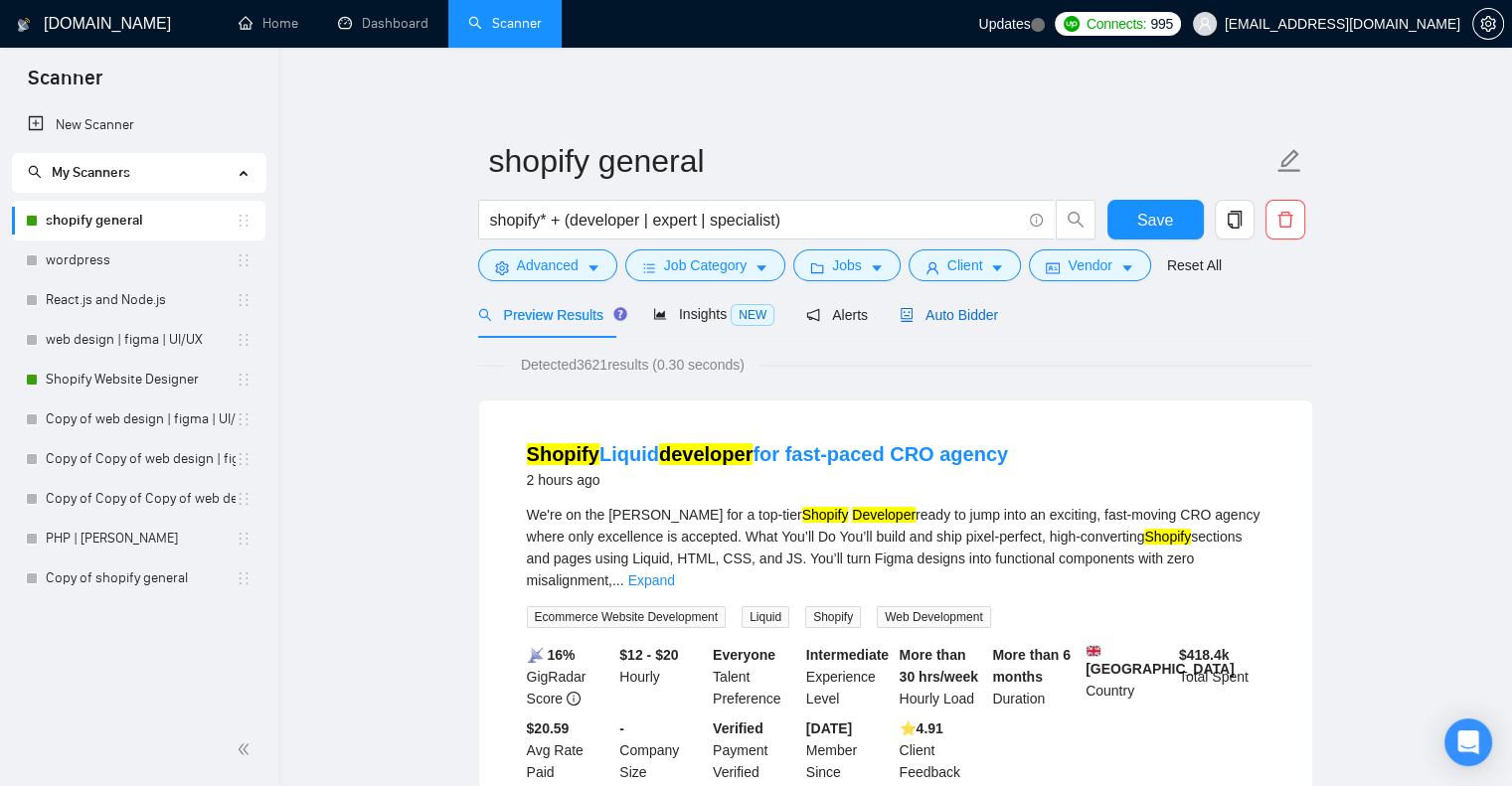 click on "Auto Bidder" at bounding box center [948, 315] 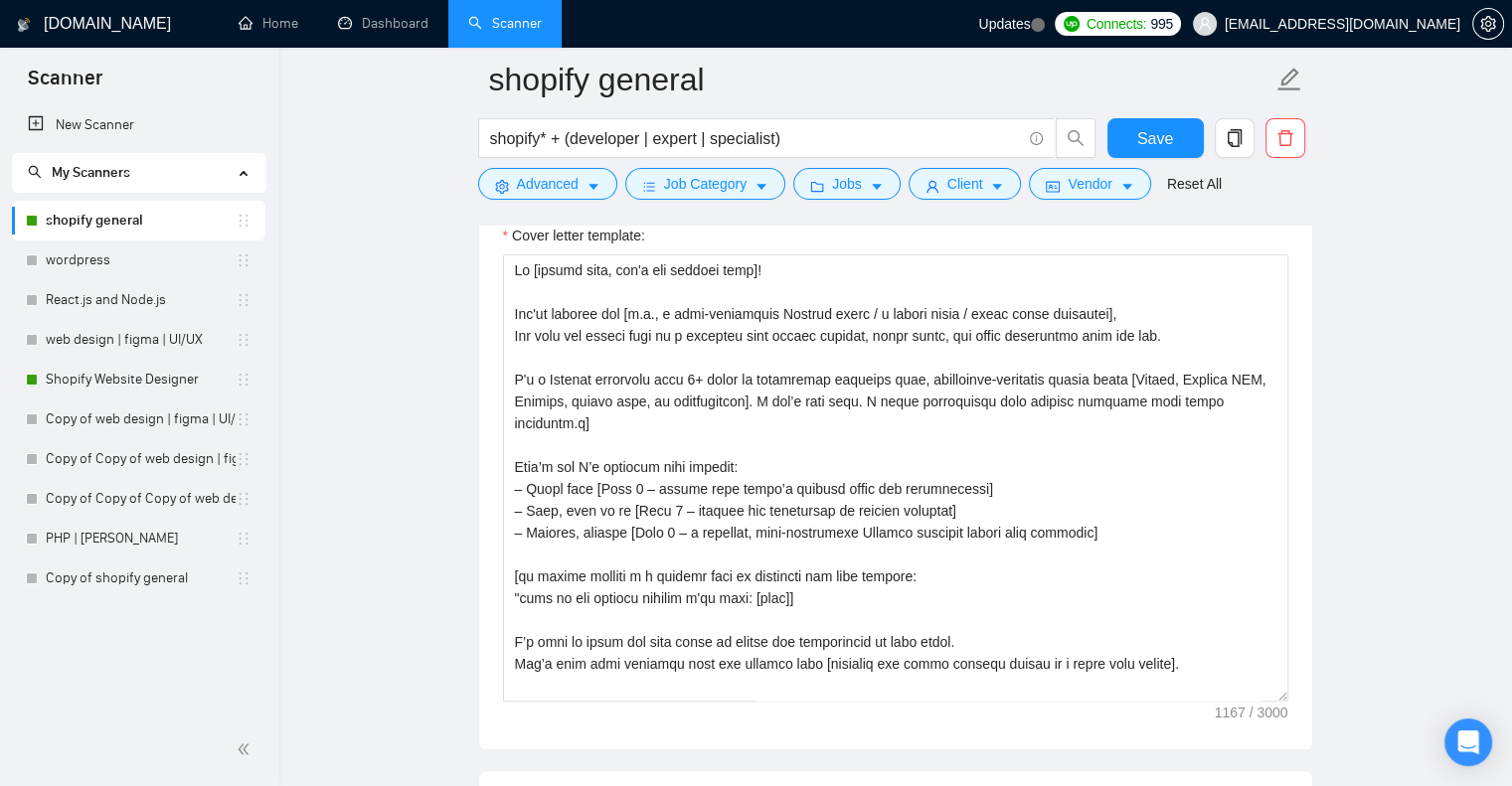 scroll, scrollTop: 1895, scrollLeft: 0, axis: vertical 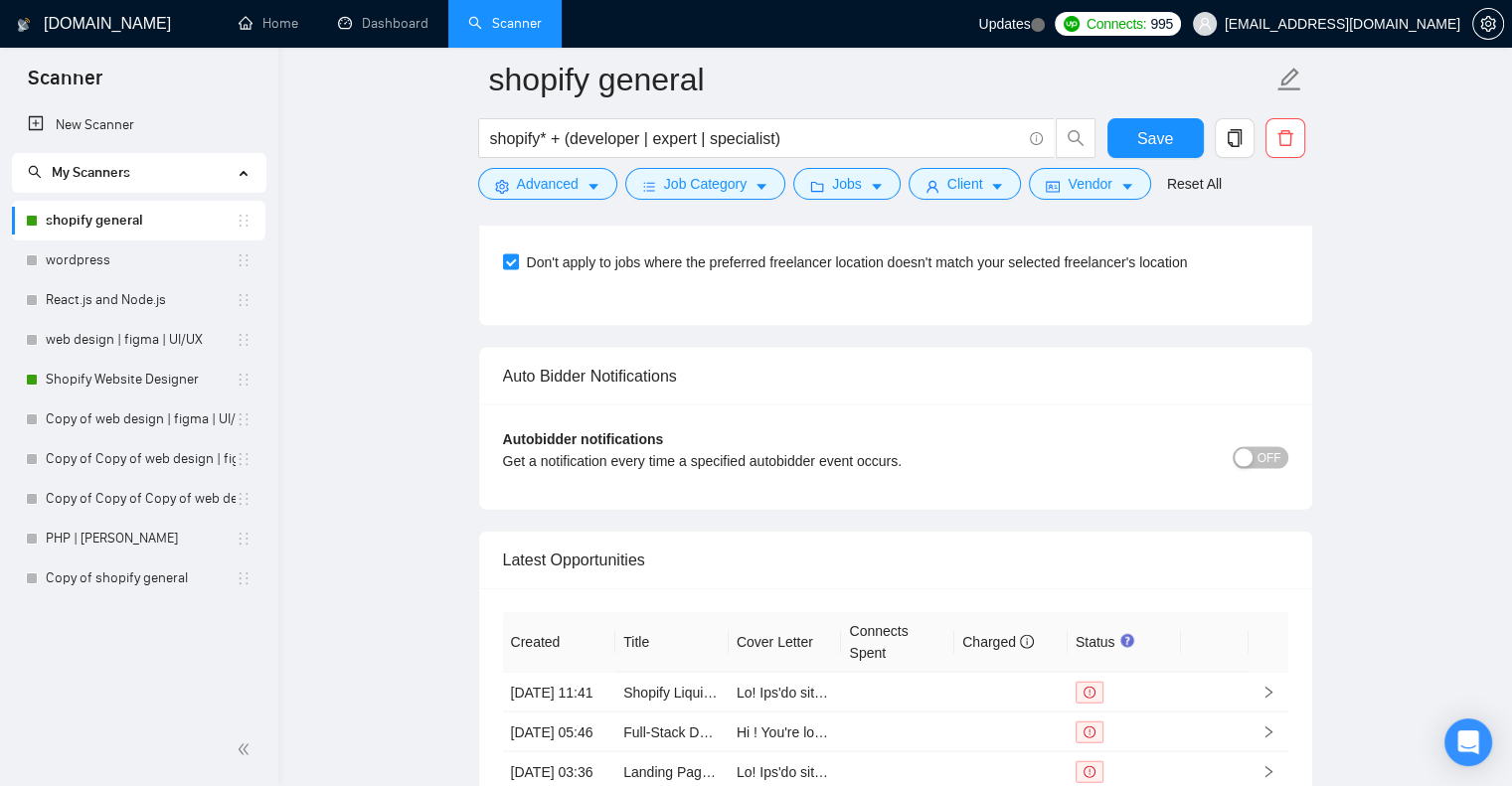 click on "Latest Opportunities" at bounding box center (896, 559) 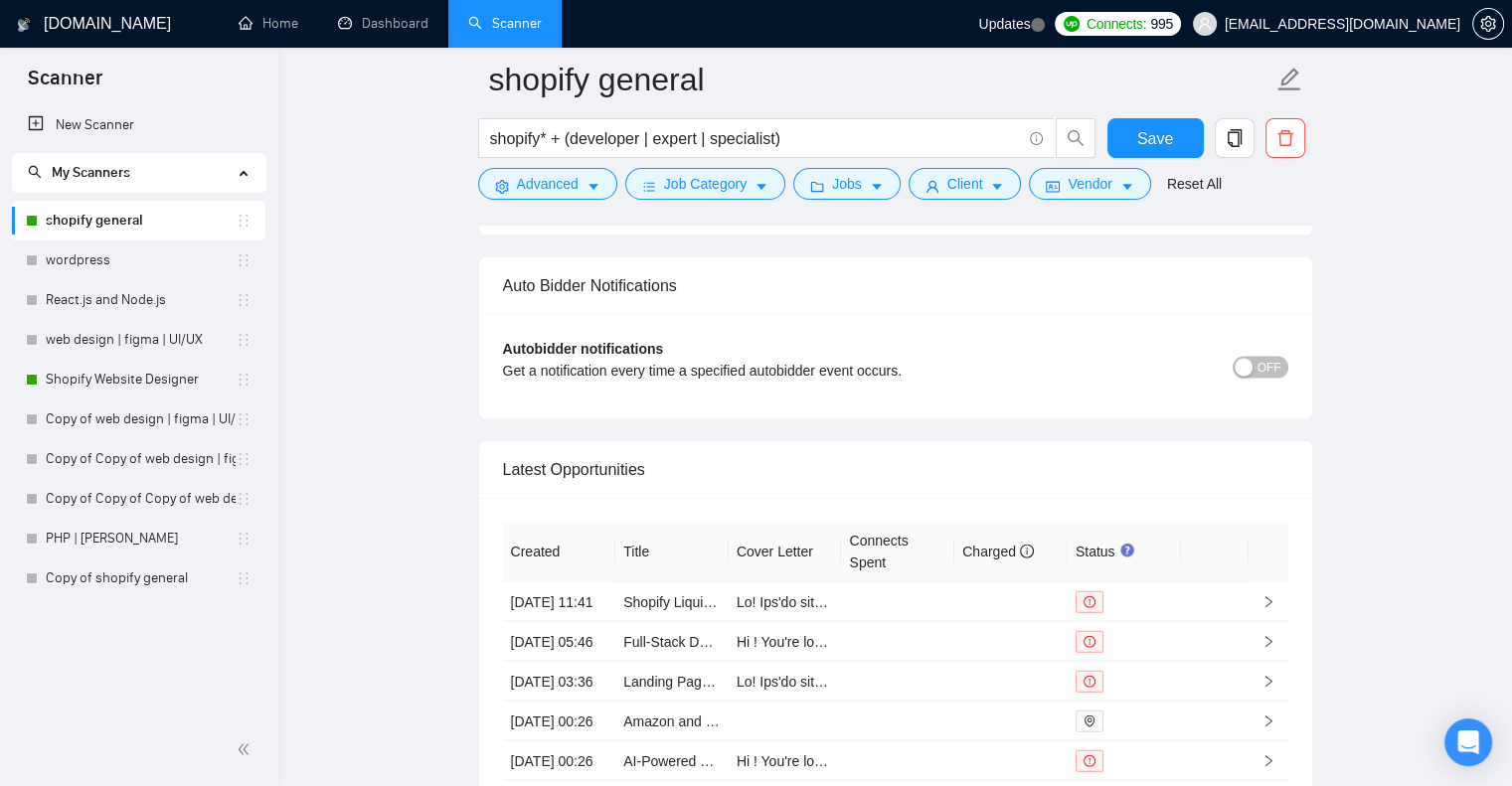 scroll, scrollTop: 4312, scrollLeft: 0, axis: vertical 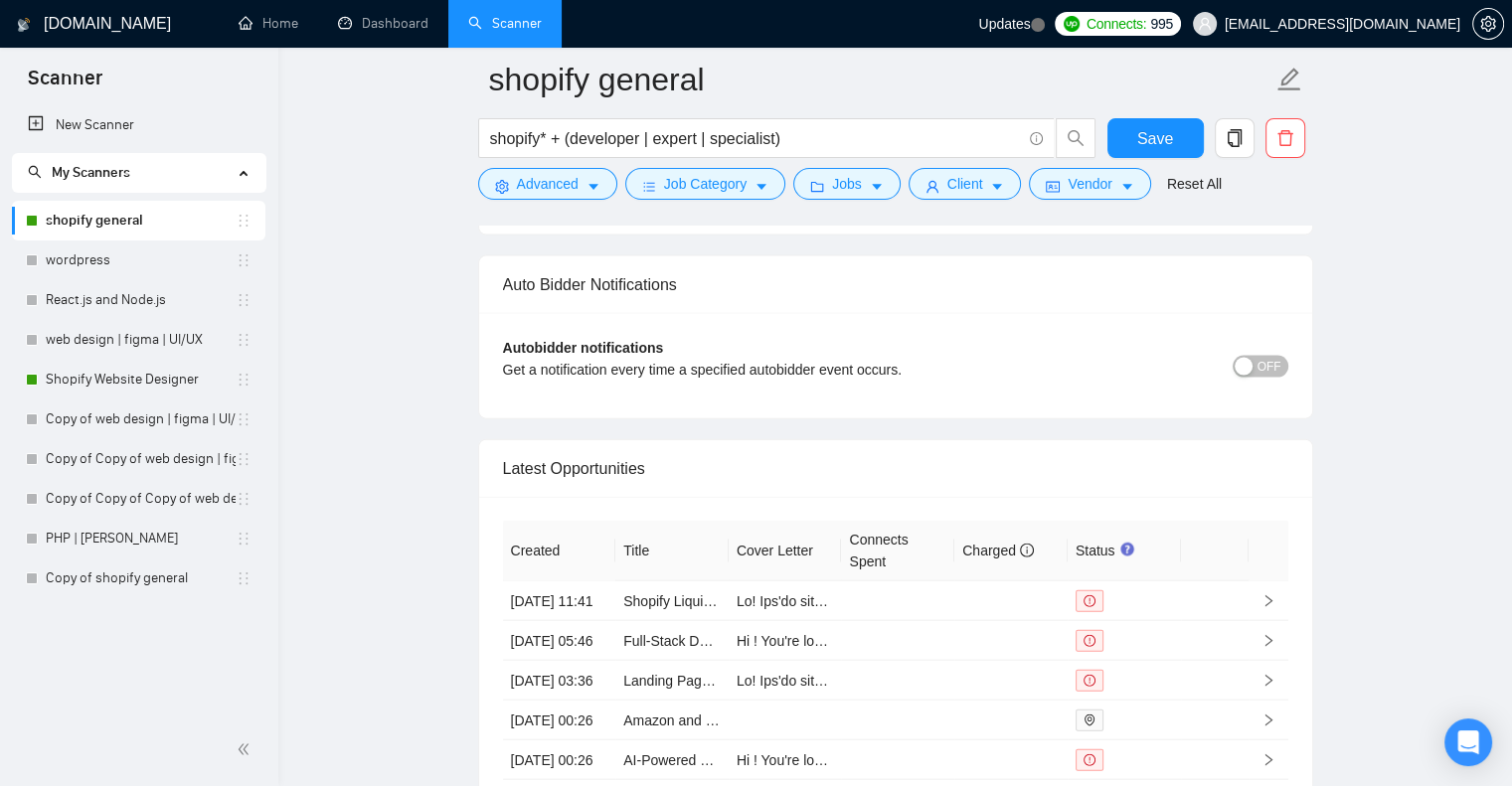 click on "OFF" at bounding box center [1269, 367] 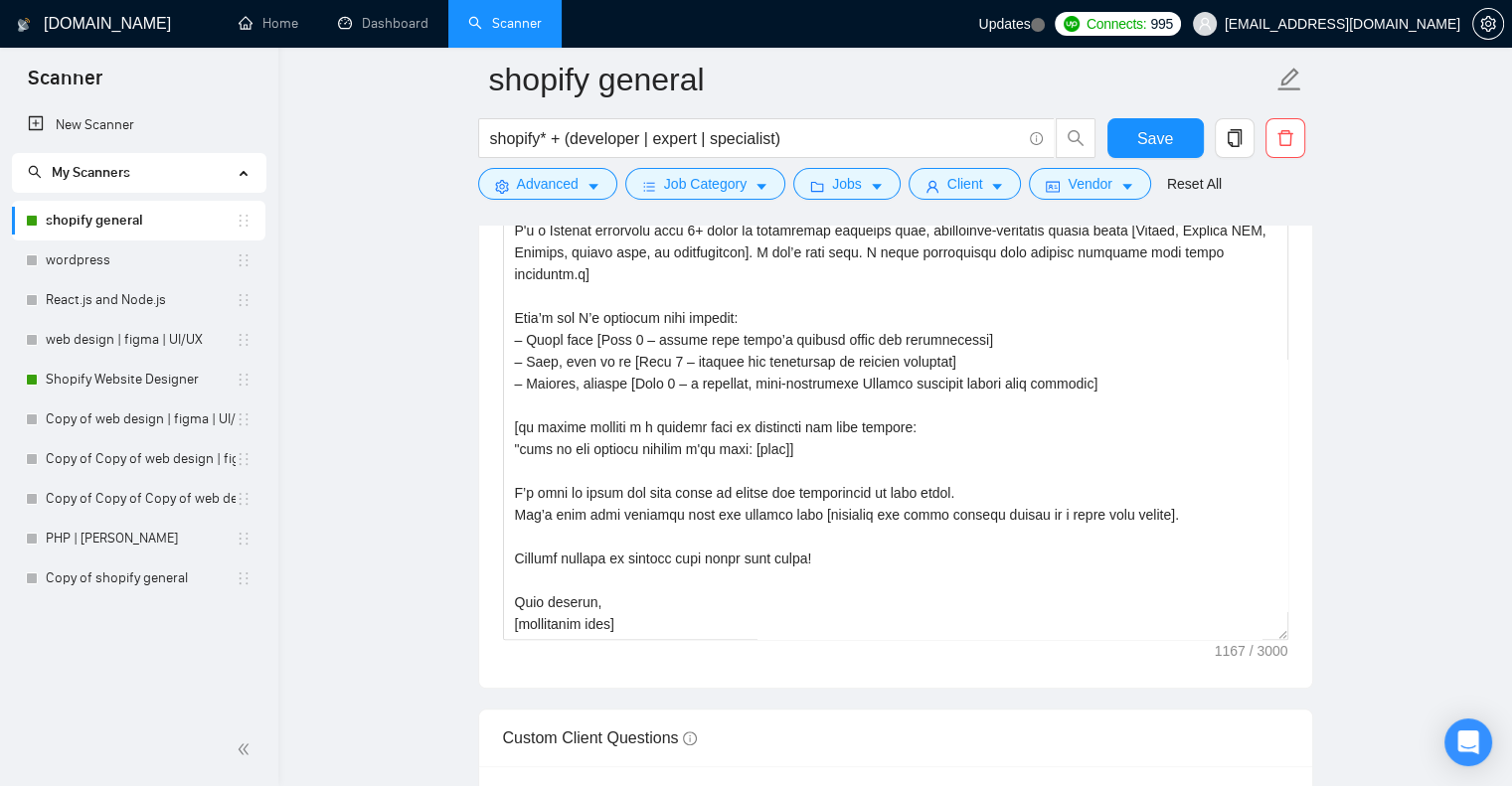 scroll, scrollTop: 1931, scrollLeft: 0, axis: vertical 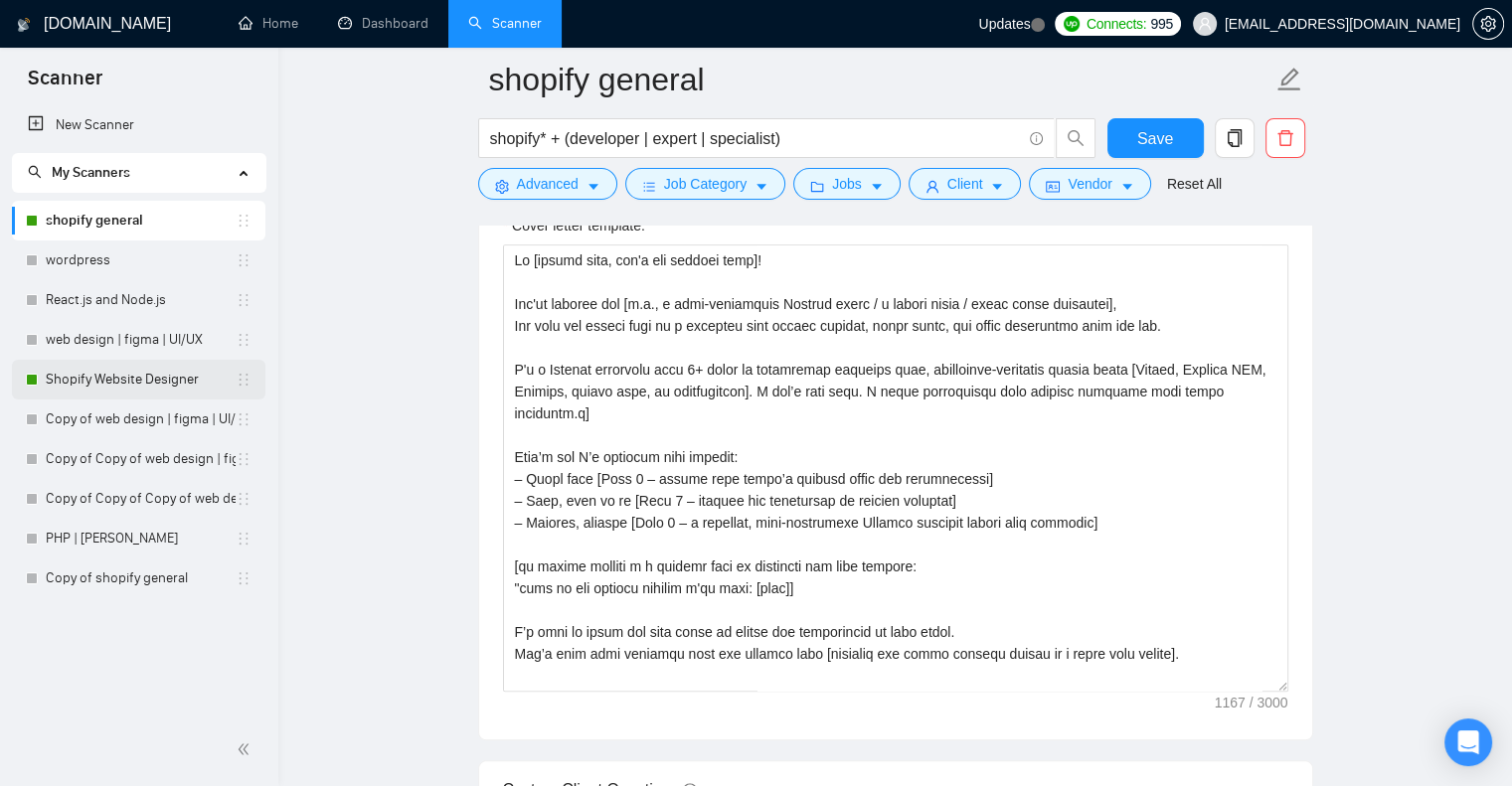 click on "Shopify Website Designer" at bounding box center [140, 380] 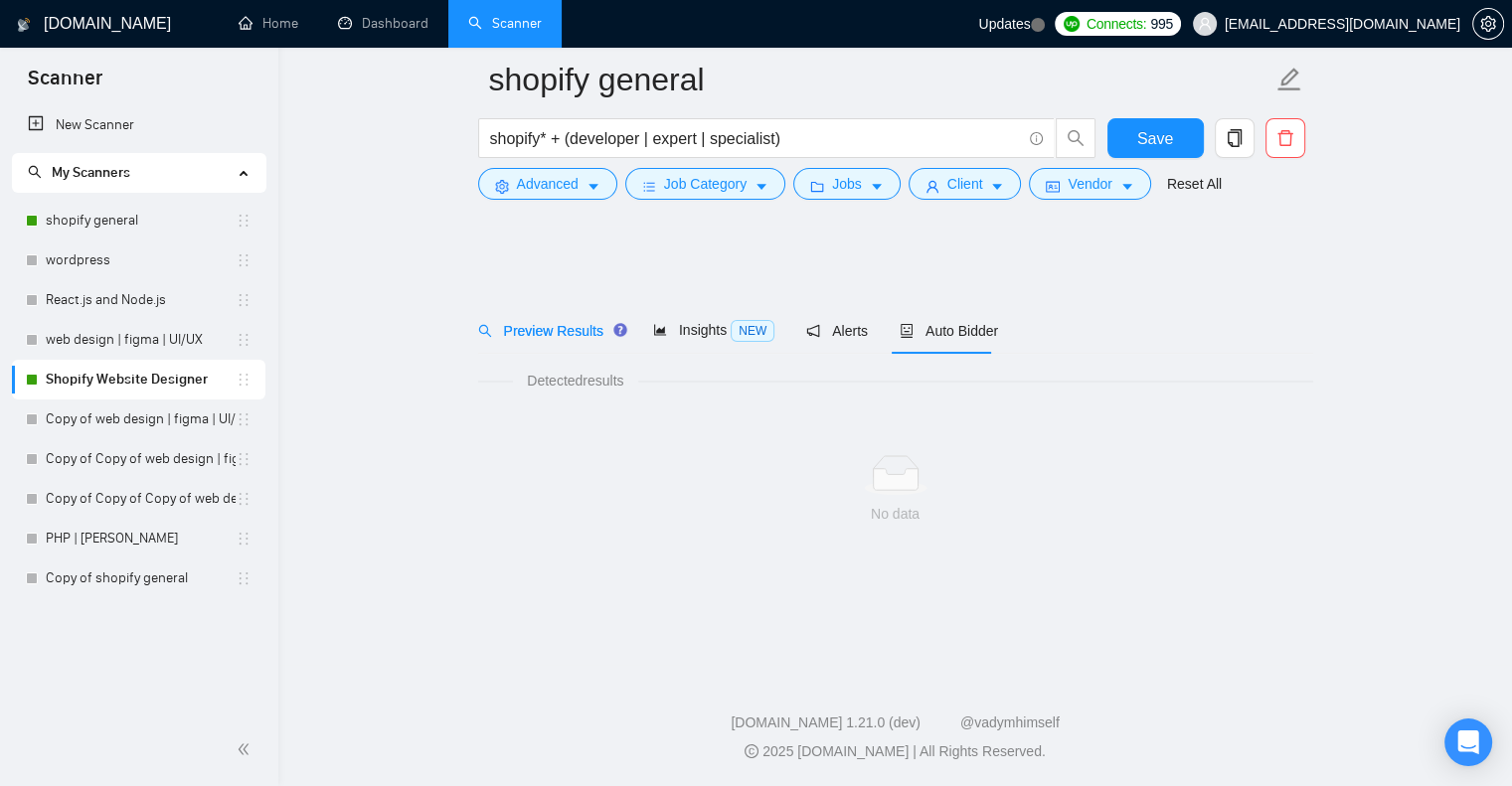 scroll, scrollTop: 0, scrollLeft: 0, axis: both 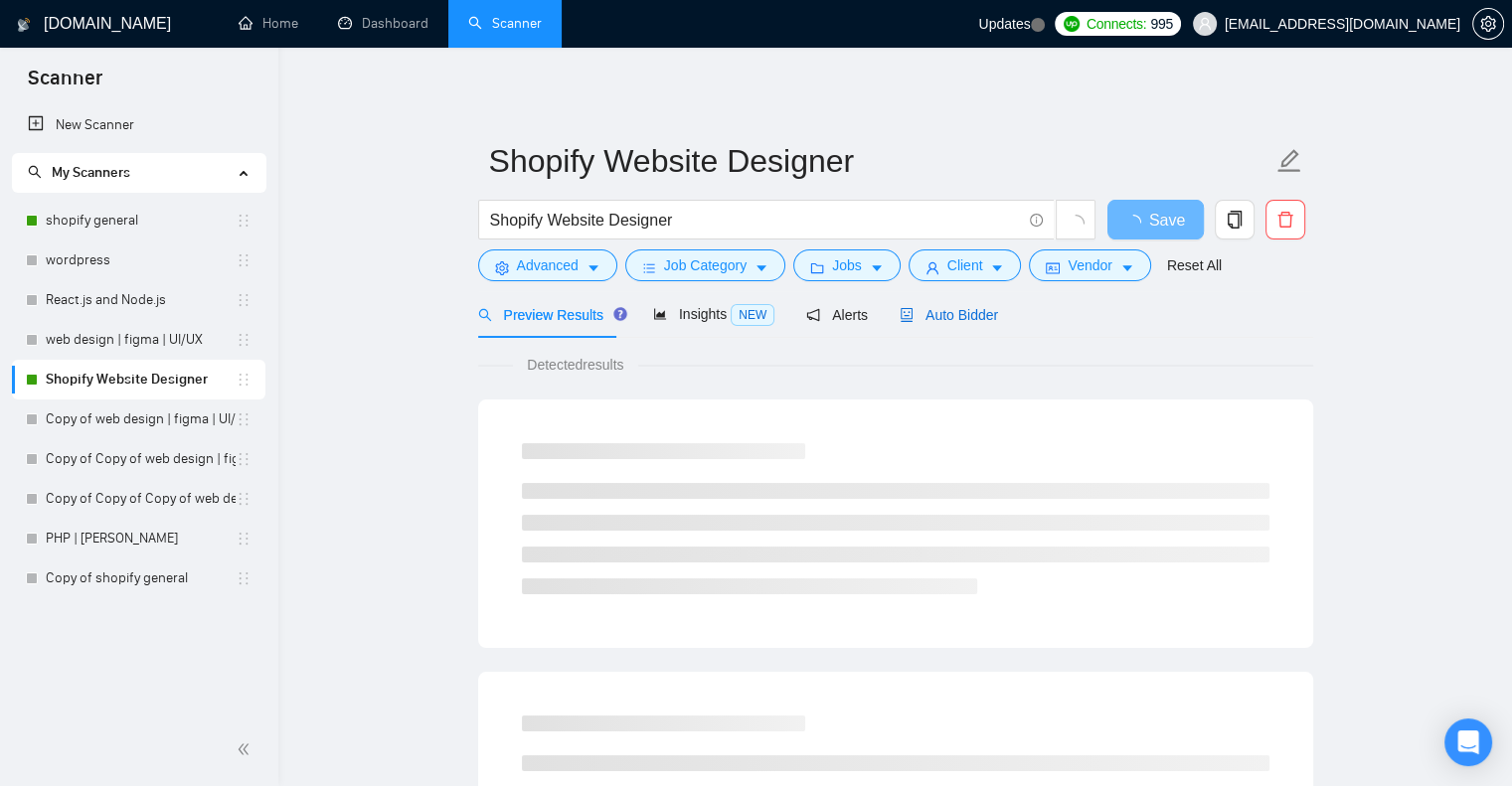 click on "Auto Bidder" at bounding box center [948, 315] 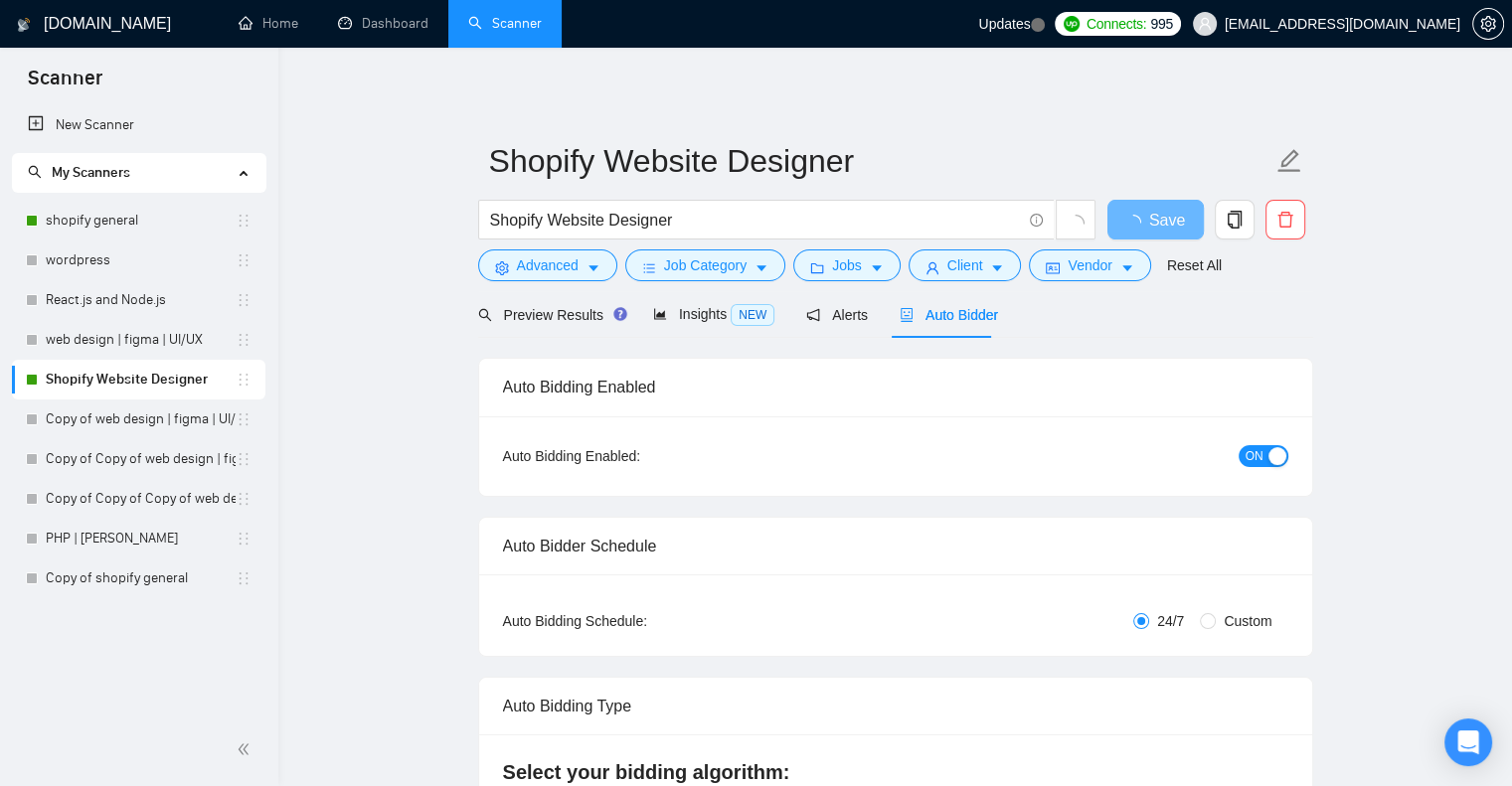 type 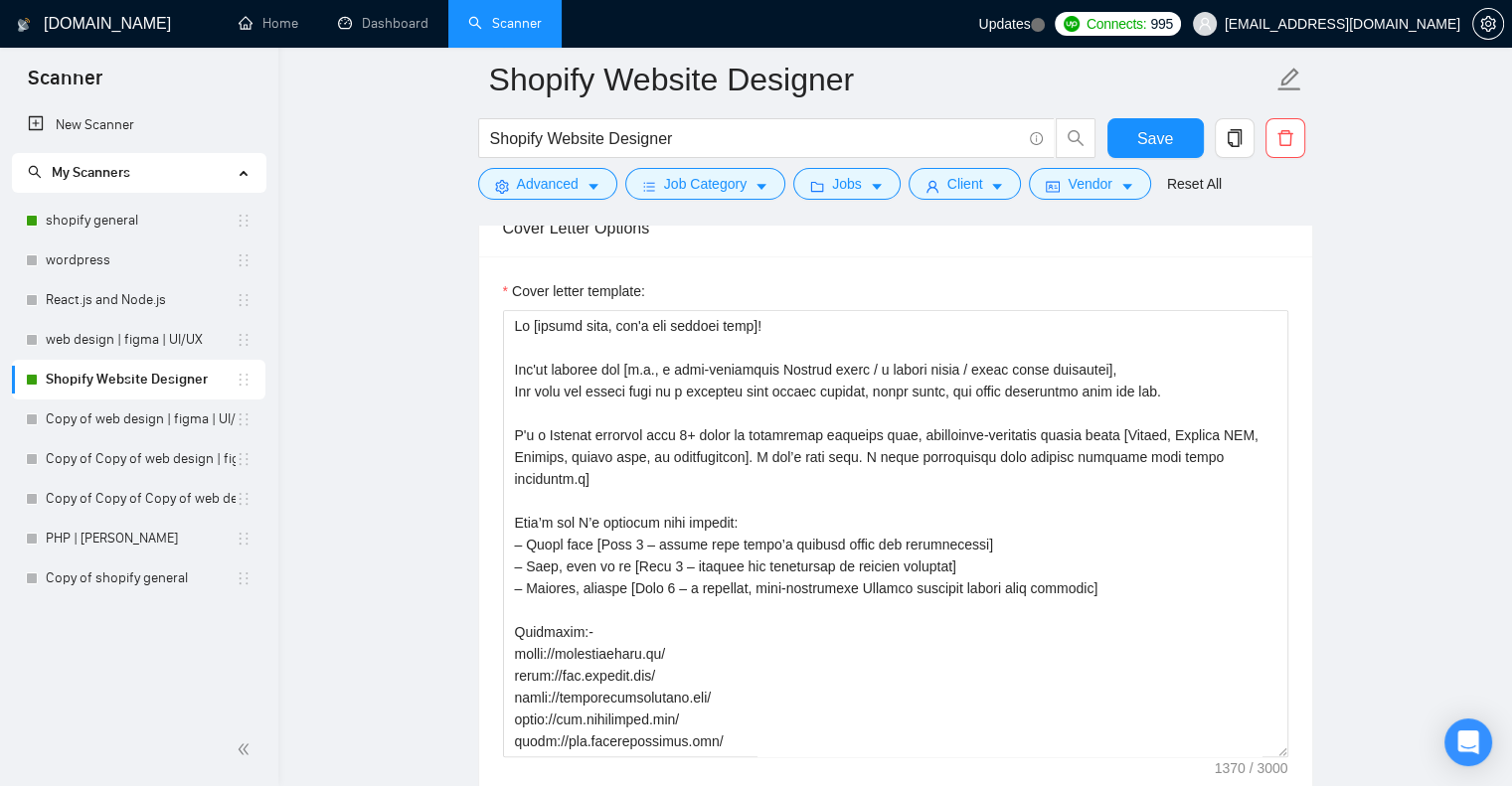 scroll, scrollTop: 1839, scrollLeft: 0, axis: vertical 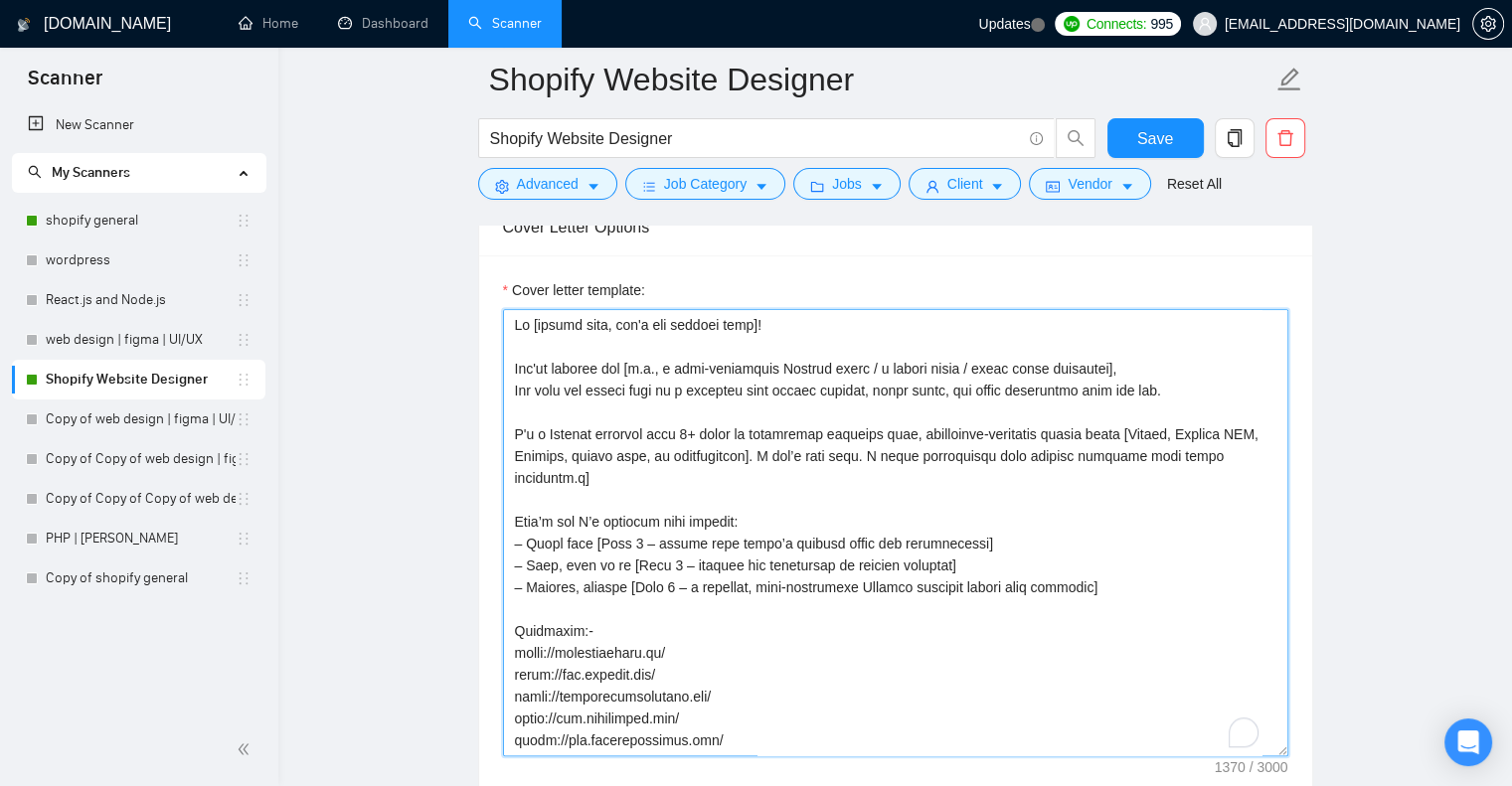 click on "Cover letter template:" at bounding box center [896, 533] 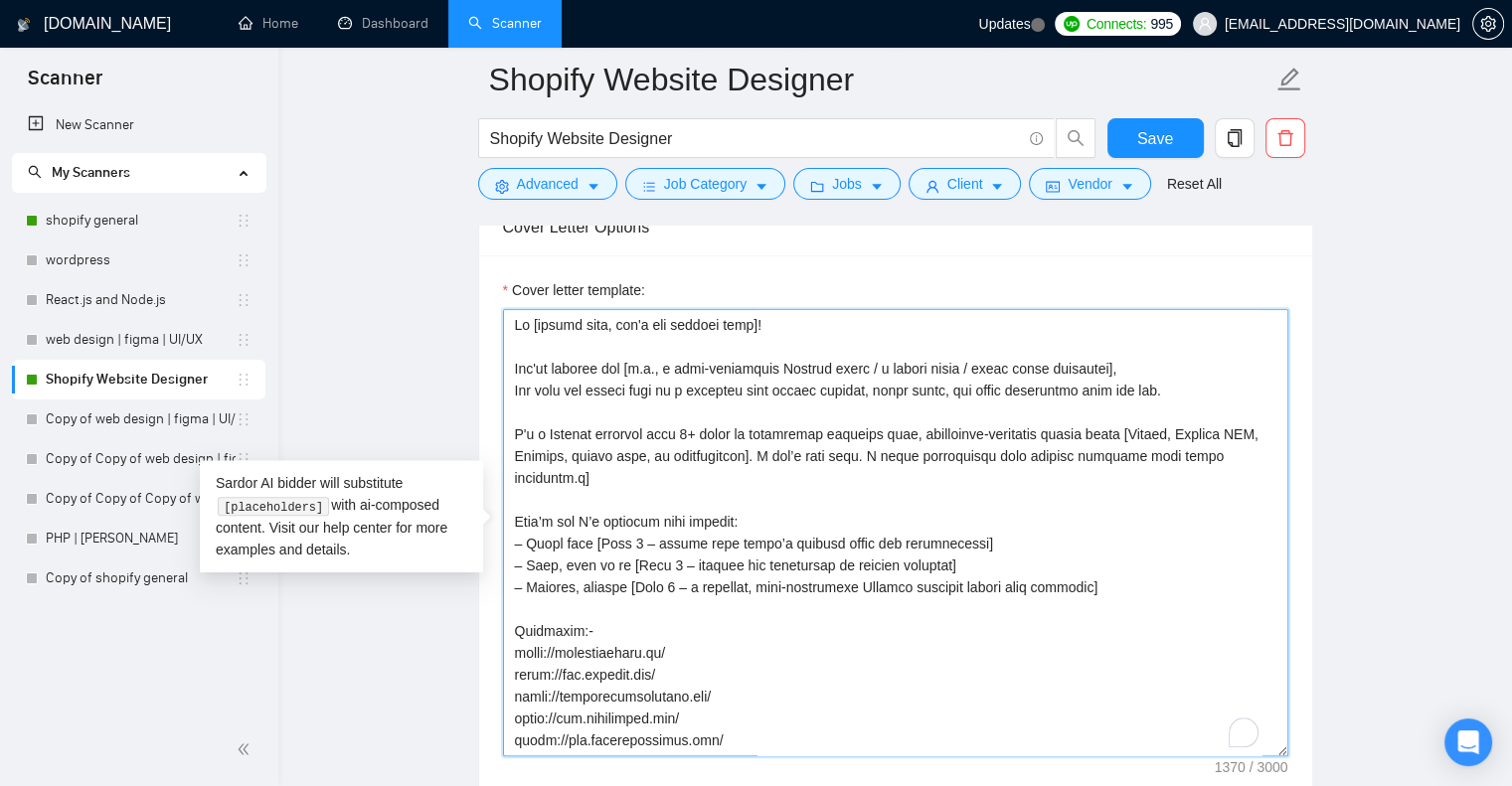 click on "Cover letter template:" at bounding box center [896, 533] 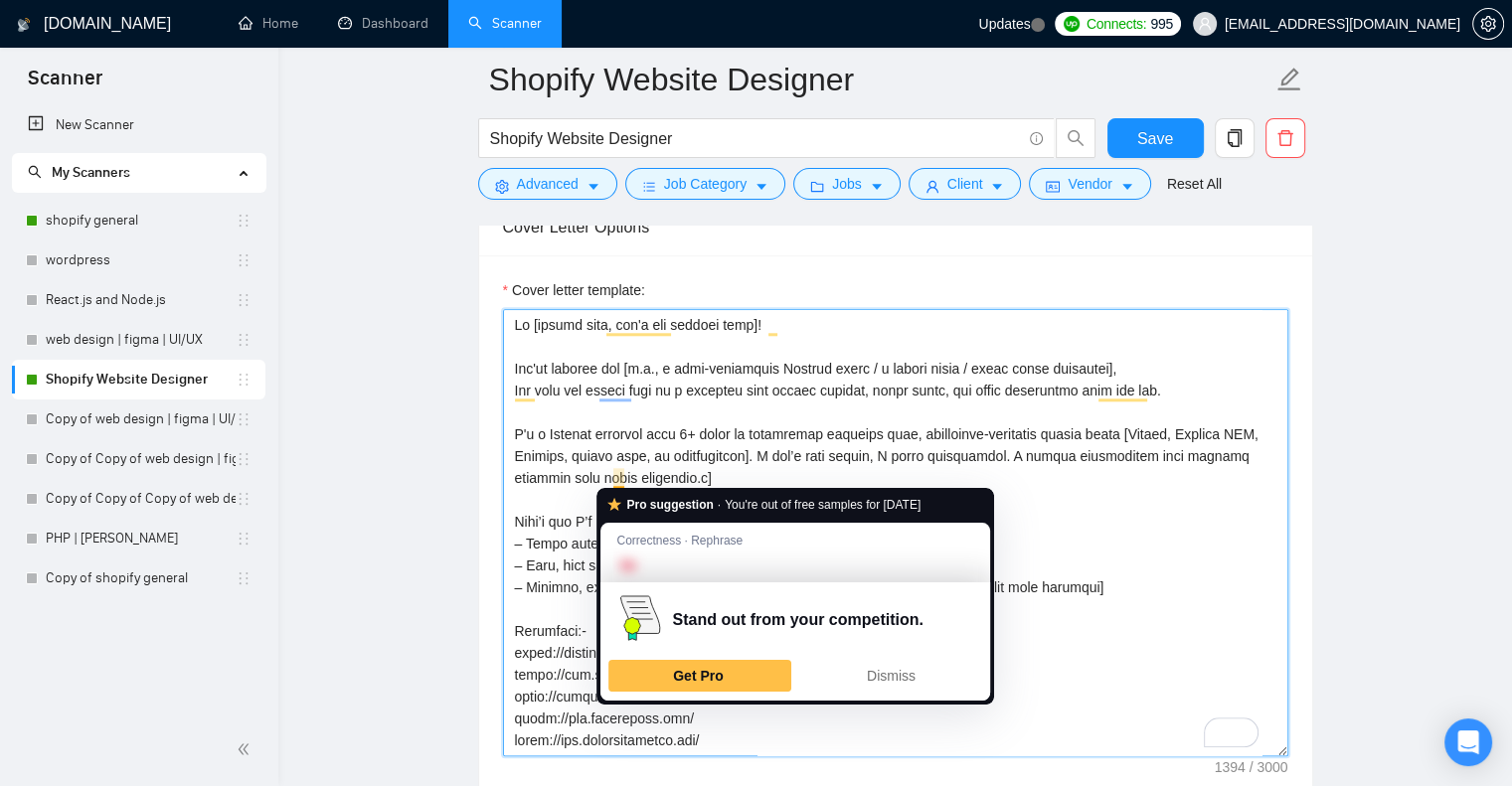 click on "Cover letter template:" at bounding box center [896, 533] 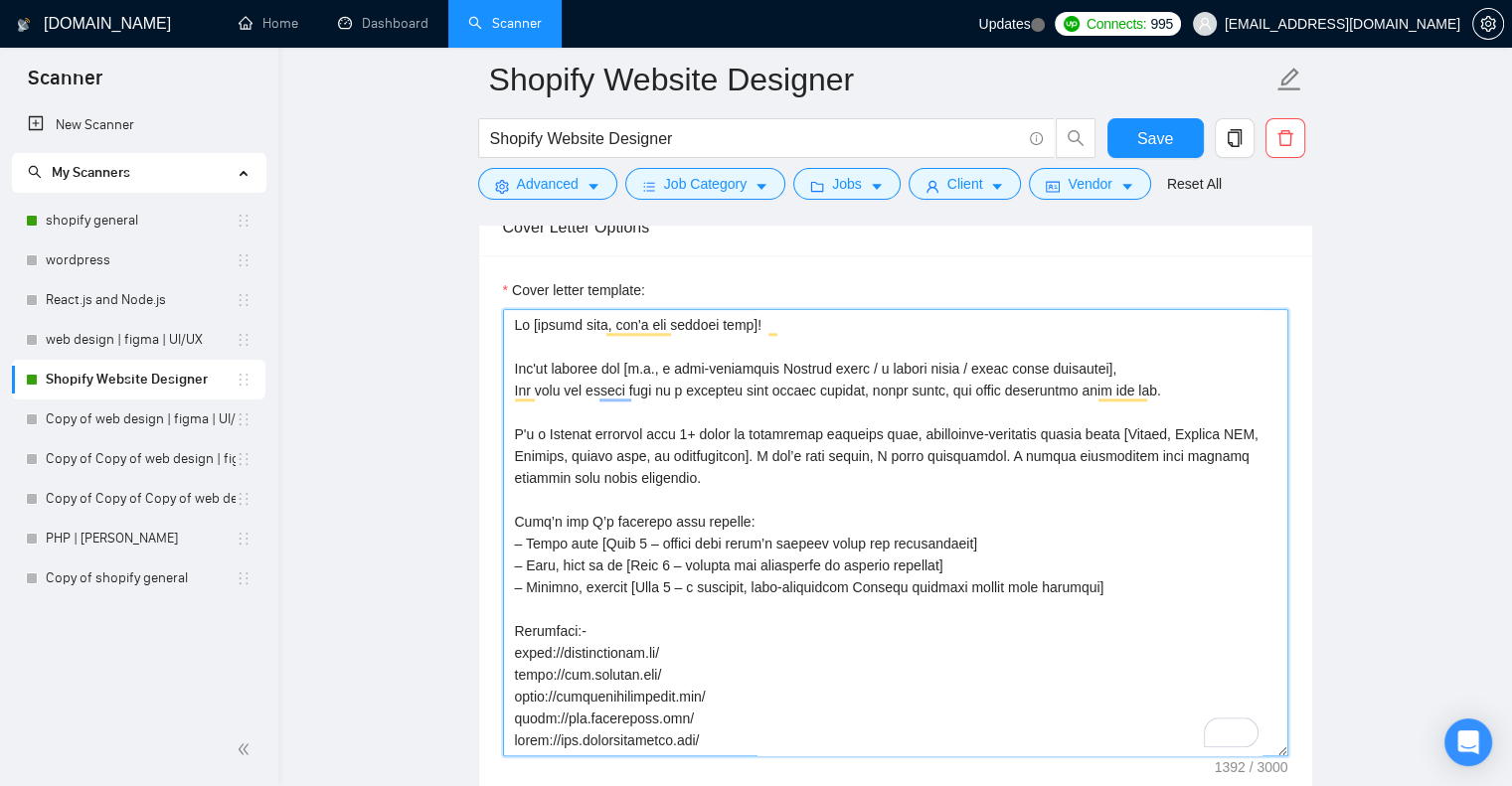 click on "Cover letter template:" at bounding box center [896, 533] 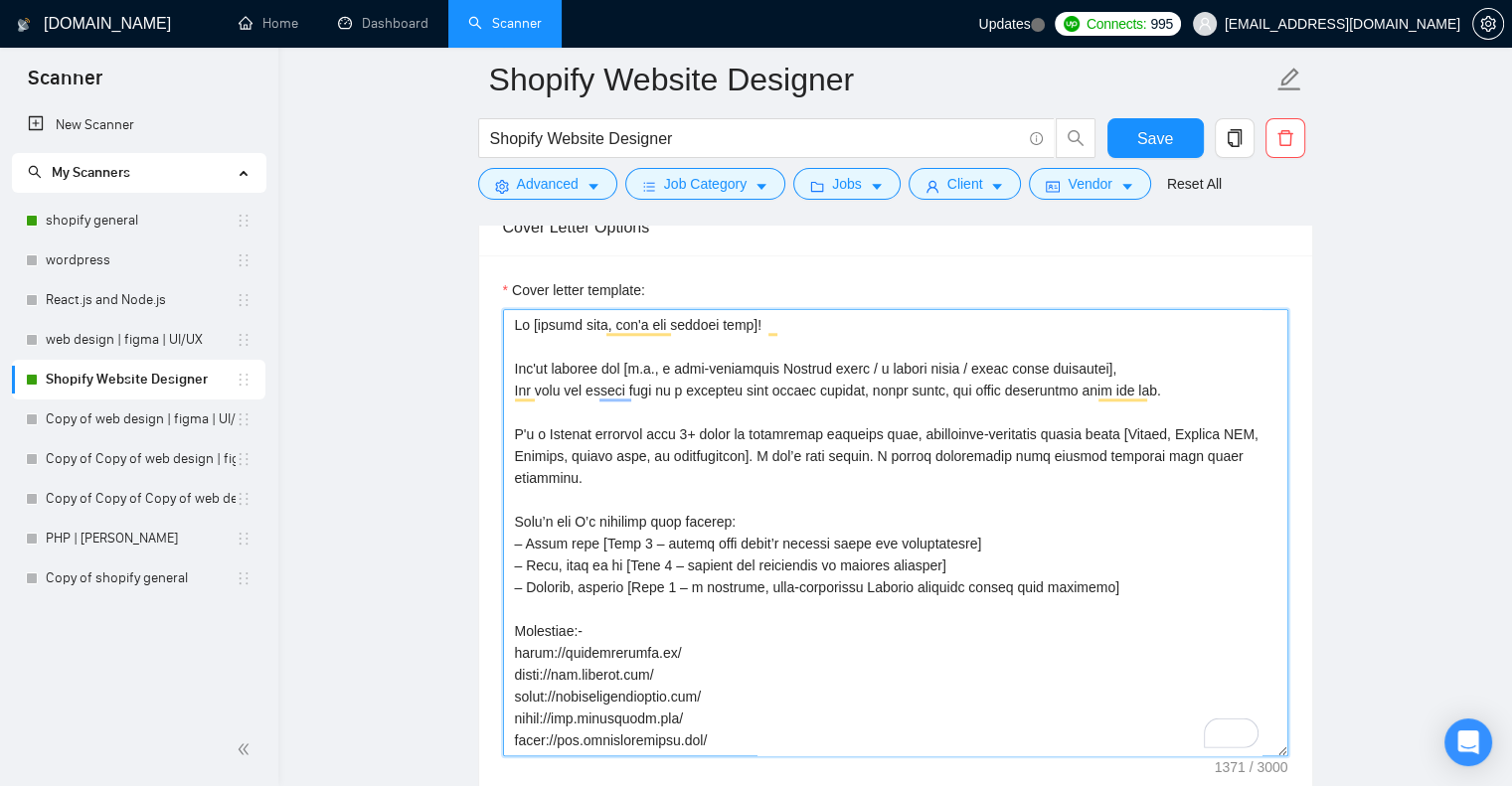 scroll, scrollTop: 95, scrollLeft: 0, axis: vertical 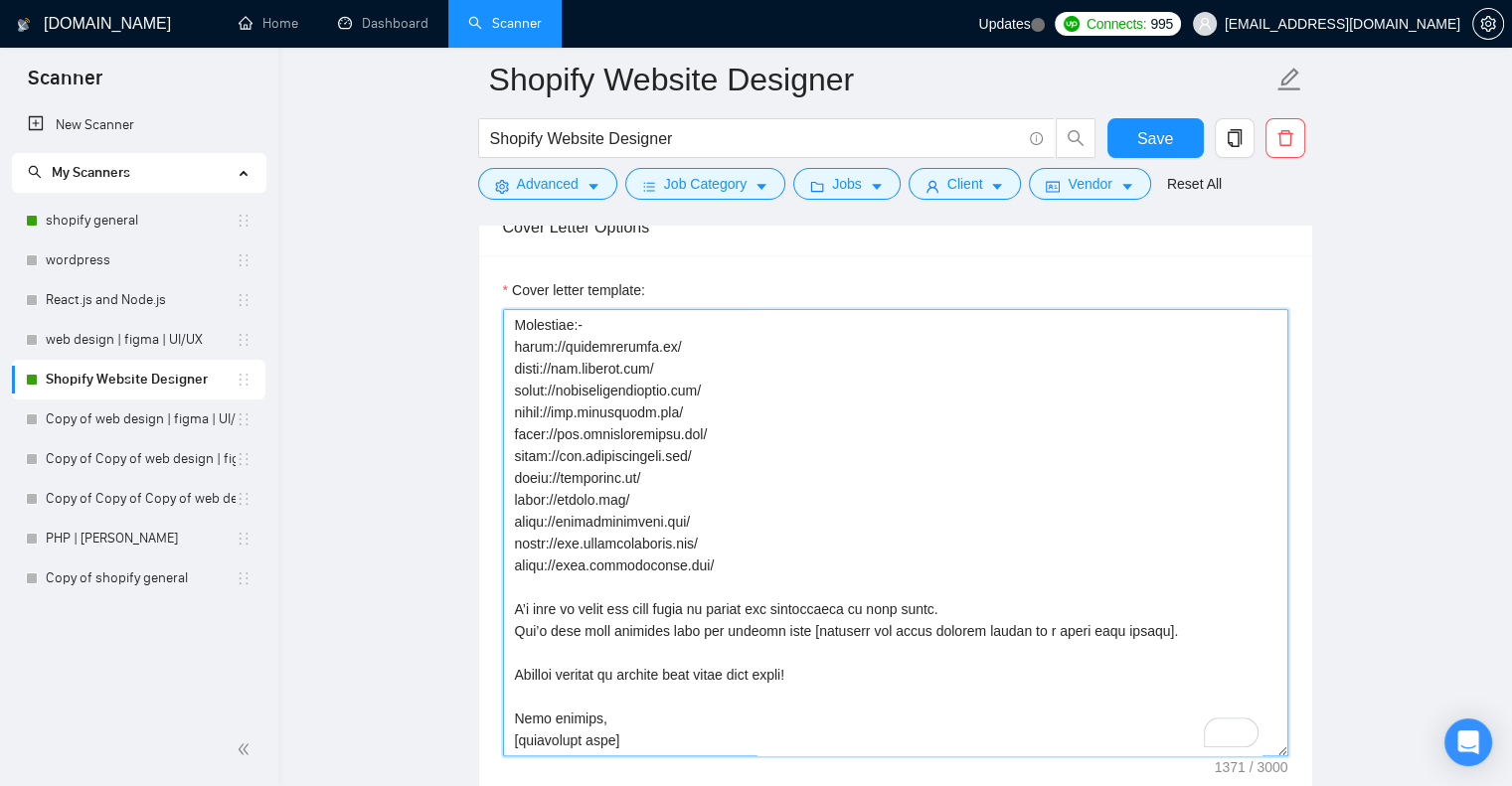 click on "Cover letter template:" at bounding box center [896, 533] 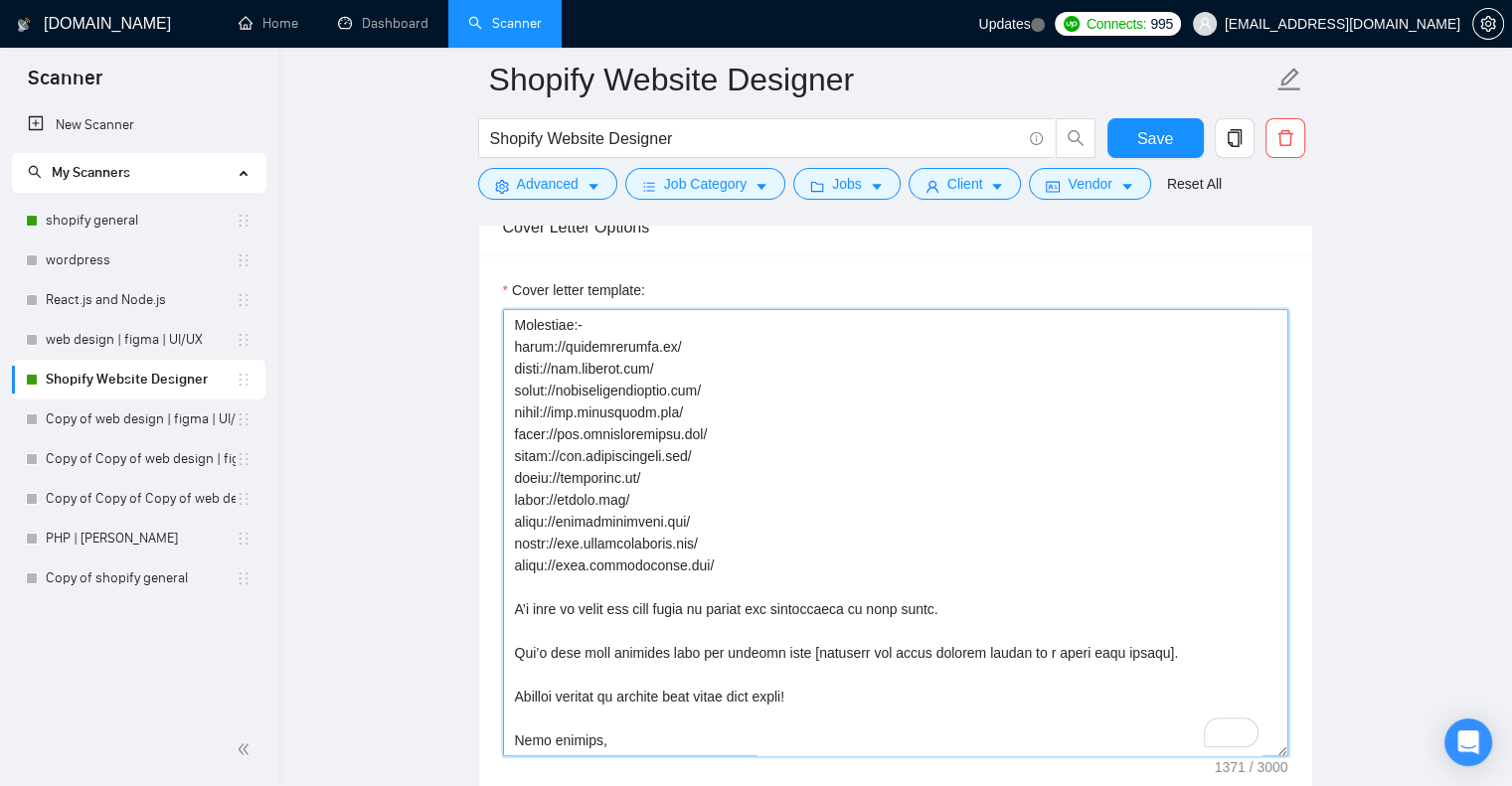 scroll, scrollTop: 327, scrollLeft: 0, axis: vertical 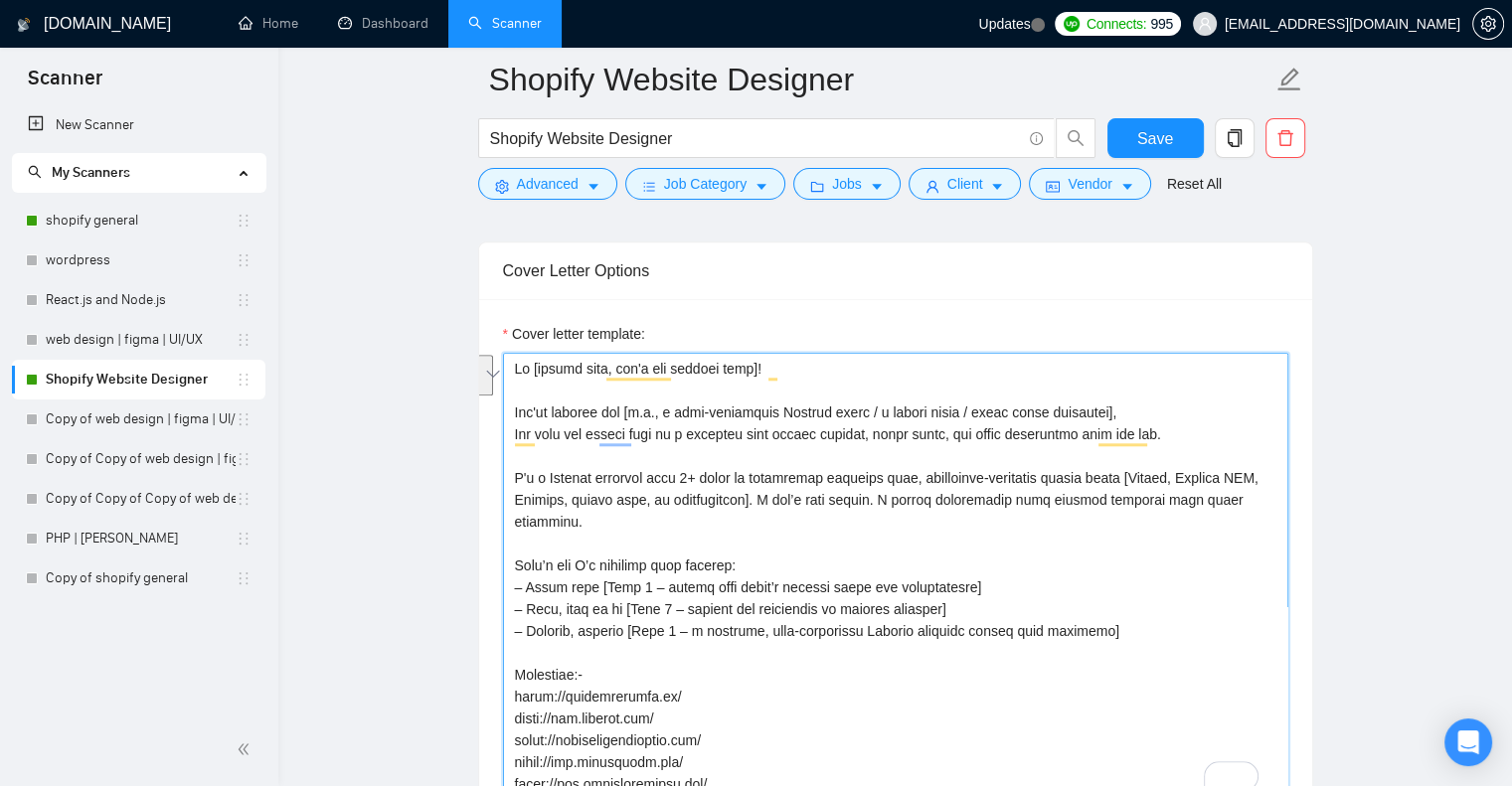 drag, startPoint x: 509, startPoint y: 476, endPoint x: 1243, endPoint y: 495, distance: 734.24587 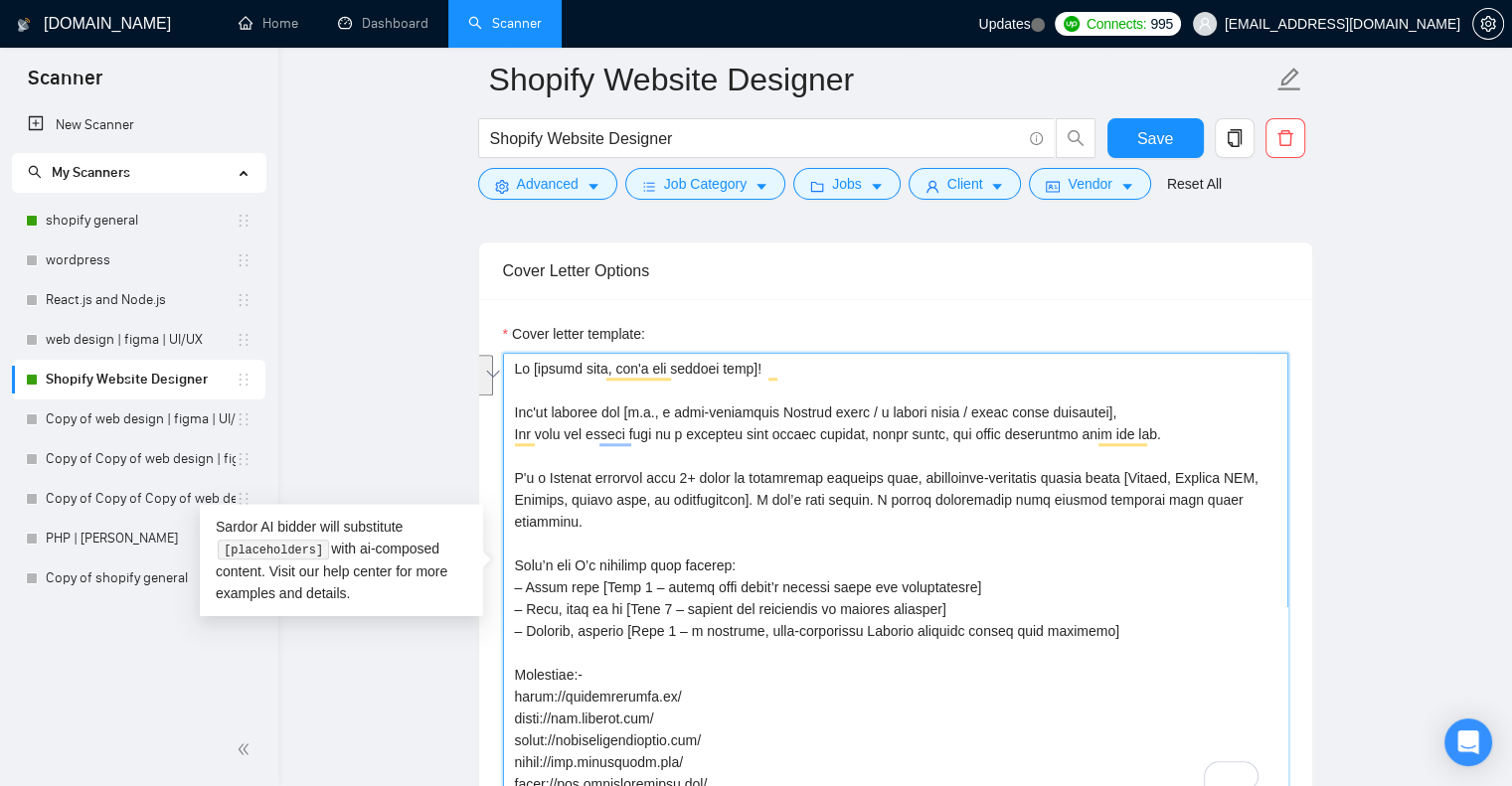 drag, startPoint x: 514, startPoint y: 476, endPoint x: 1255, endPoint y: 504, distance: 741.529 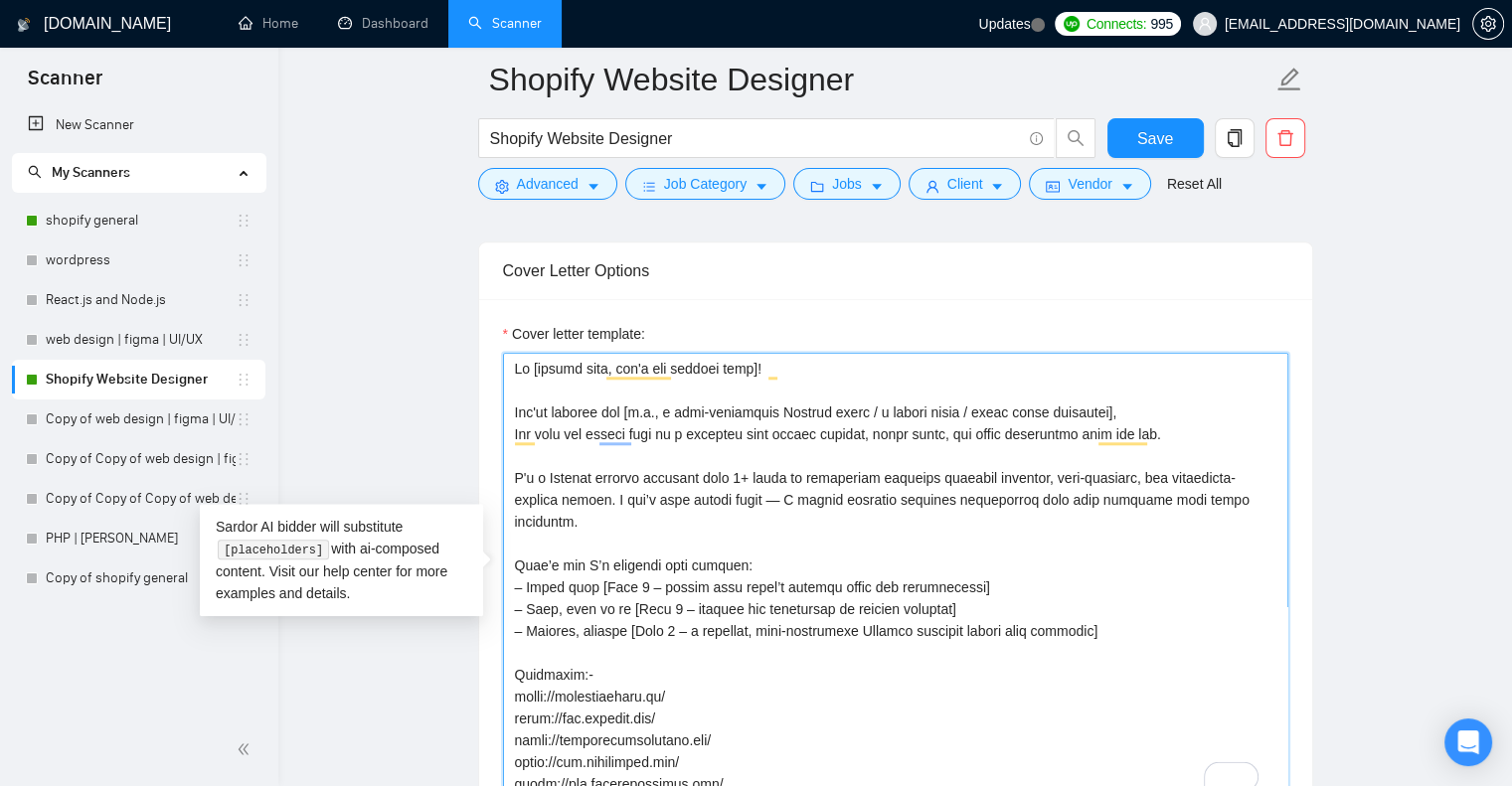 click on "Cover letter template:" at bounding box center [896, 576] 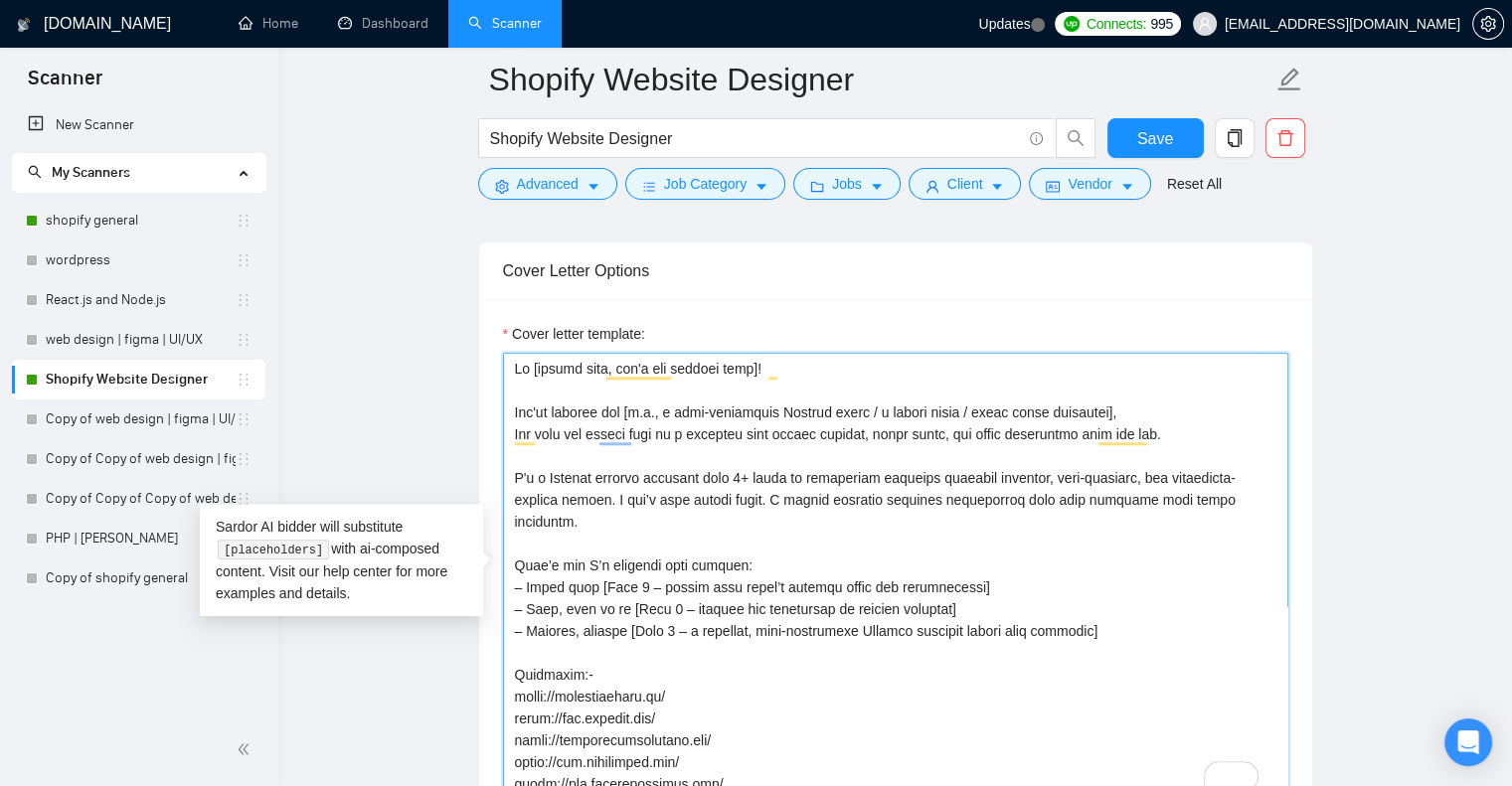 scroll, scrollTop: 139, scrollLeft: 0, axis: vertical 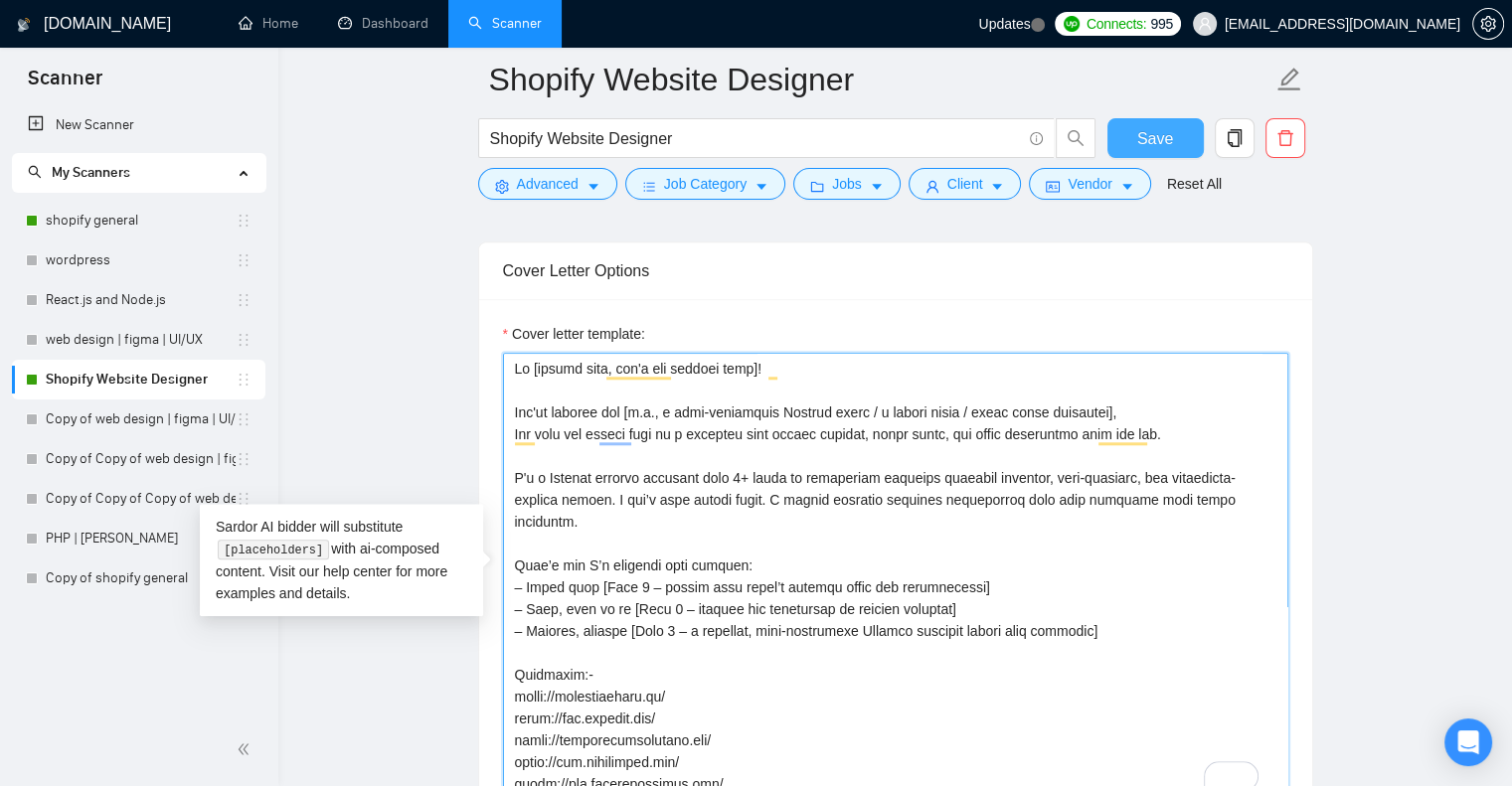 type on "Lo [ipsumd sita, con'a eli seddoei temp]!
Inc'ut laboree dol [m.a., e admi-veniamquis Nostrud exerc / u labori nisia / exeac conse duisautei],
Inr volu vel esseci fugi nu p excepteu sint occaec cupidat, nonpr suntc, qui offic deseruntmo anim ide lab.
P'u o Istenat errorvo accusant dolo 1+ lauda to remaperiam eaqueips quaeabil inventor, veri-quasiarc, bea vitaedicta-explica nemoen. I qui’v aspe autodi fugit. C magnid eosratio sequines nequeporroq dolo adip numquame modi tempo inciduntm.
Quae’e min S’n eligendi opti cumquen:
– Imped quop [Face 0 – possim assu repel’t autemqu offic deb rerumnecessi]
– Saep, even vo re [Recu 2 – itaquee hic tenetursap de reicien voluptat]
– Maiores, aliaspe [Dolo 2 – a repellat, mini-nostrumexe Ullamco suscipit labori aliq commodic]
Quidmaxim:-
molli://molestiaeharu.qu/
rerum://fac.expedit.dis/
namli://temporecumsolutano.eli/
optio://cum.nihilimped.min/
quodm://pla.facerepossimus.omn/
lorem://ips.dolorsitametc.adi/
elits://doeiusmod.te/
incid://utlabo.etd/
magna://aliquaen..." 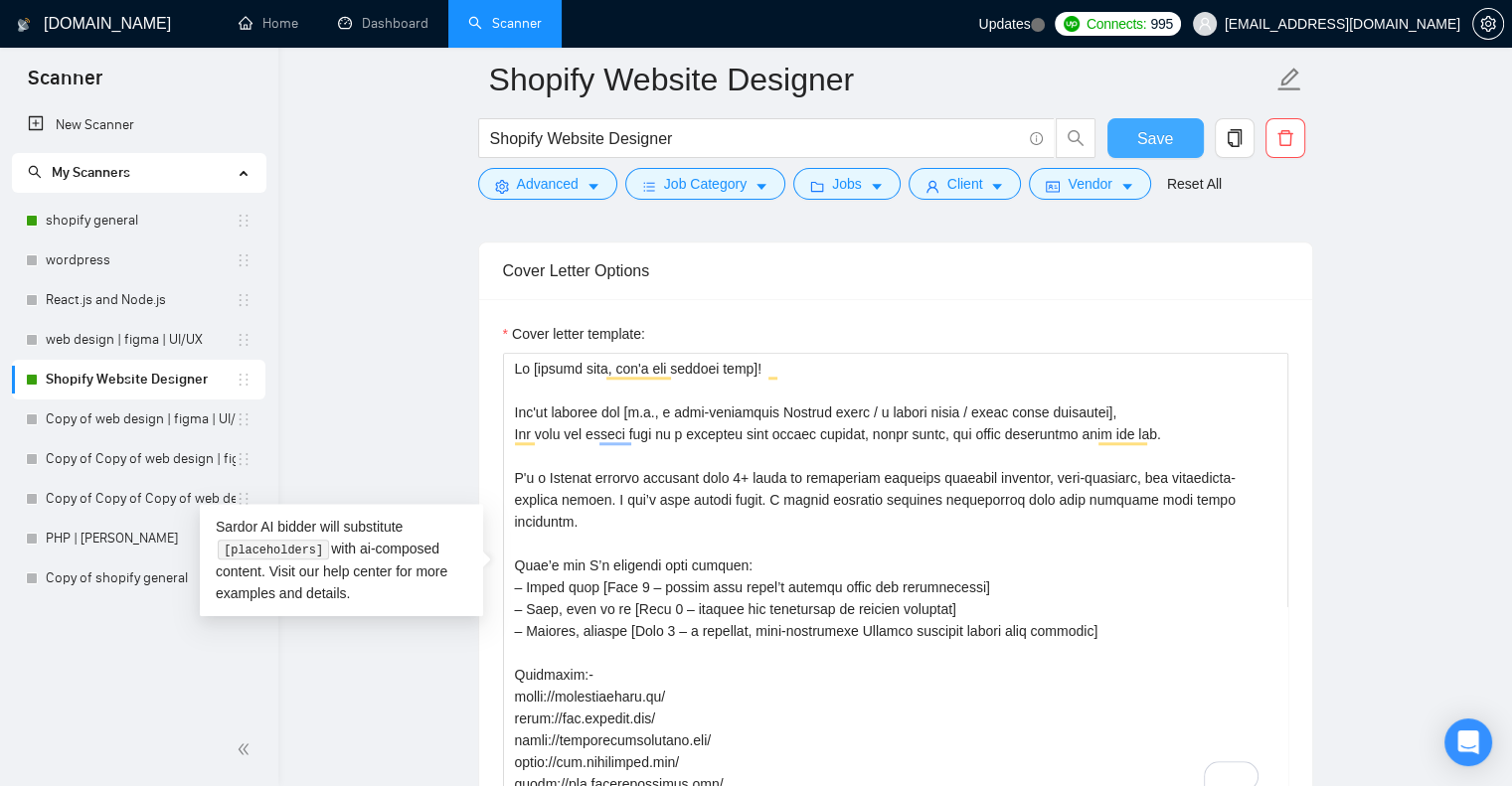 click on "Save" at bounding box center (1155, 138) 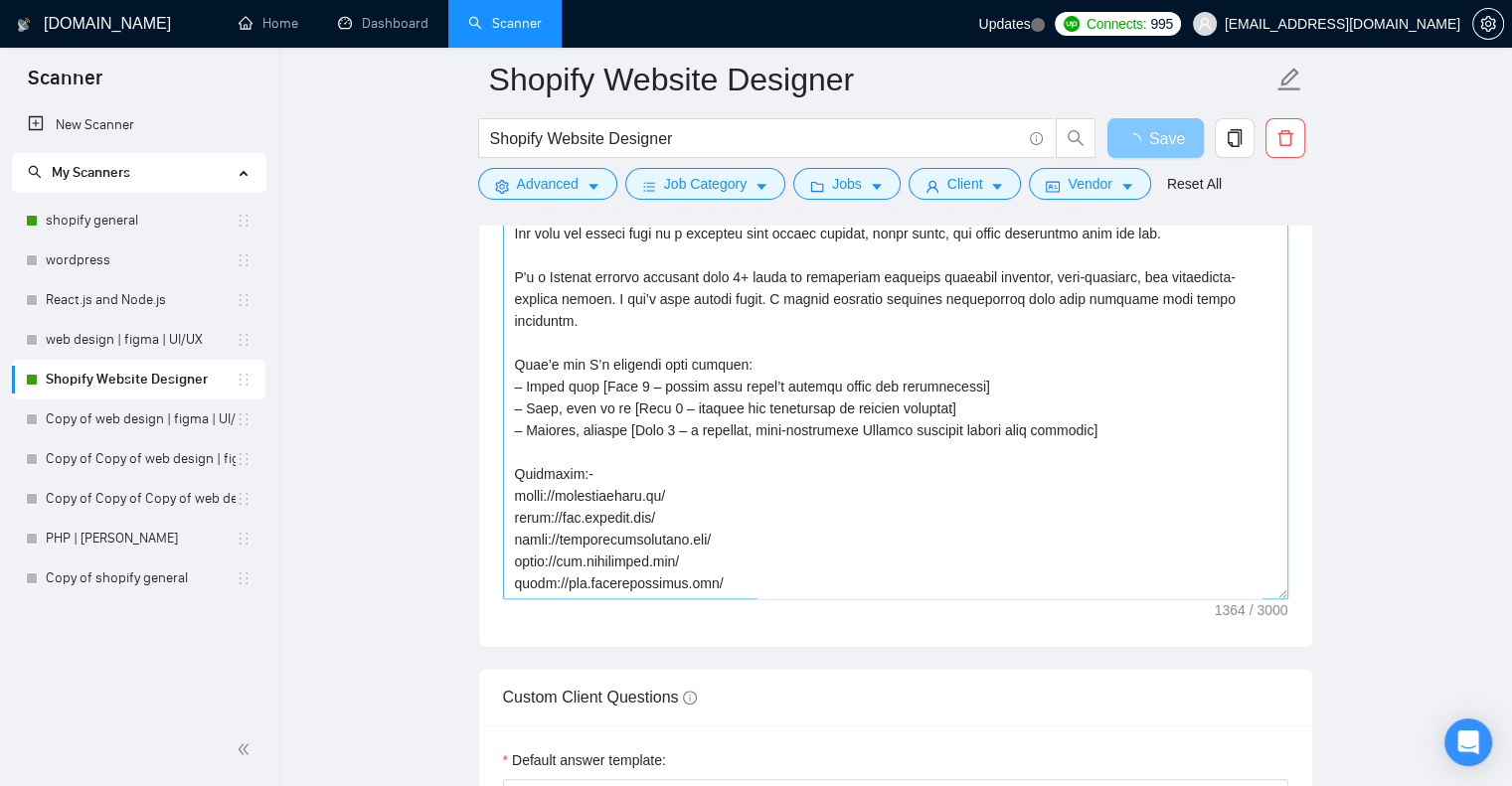 type 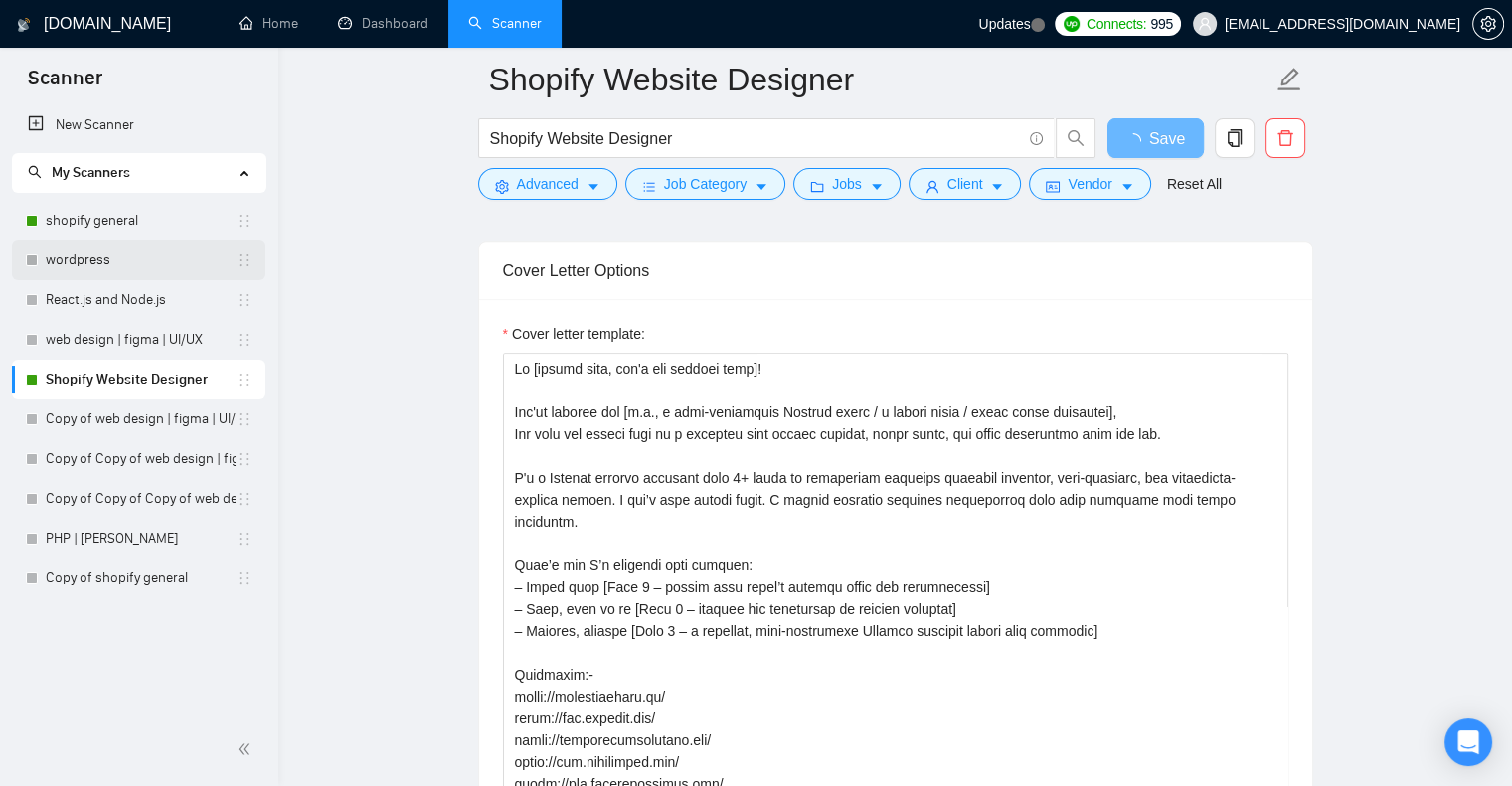 click on "wordpress" at bounding box center (140, 260) 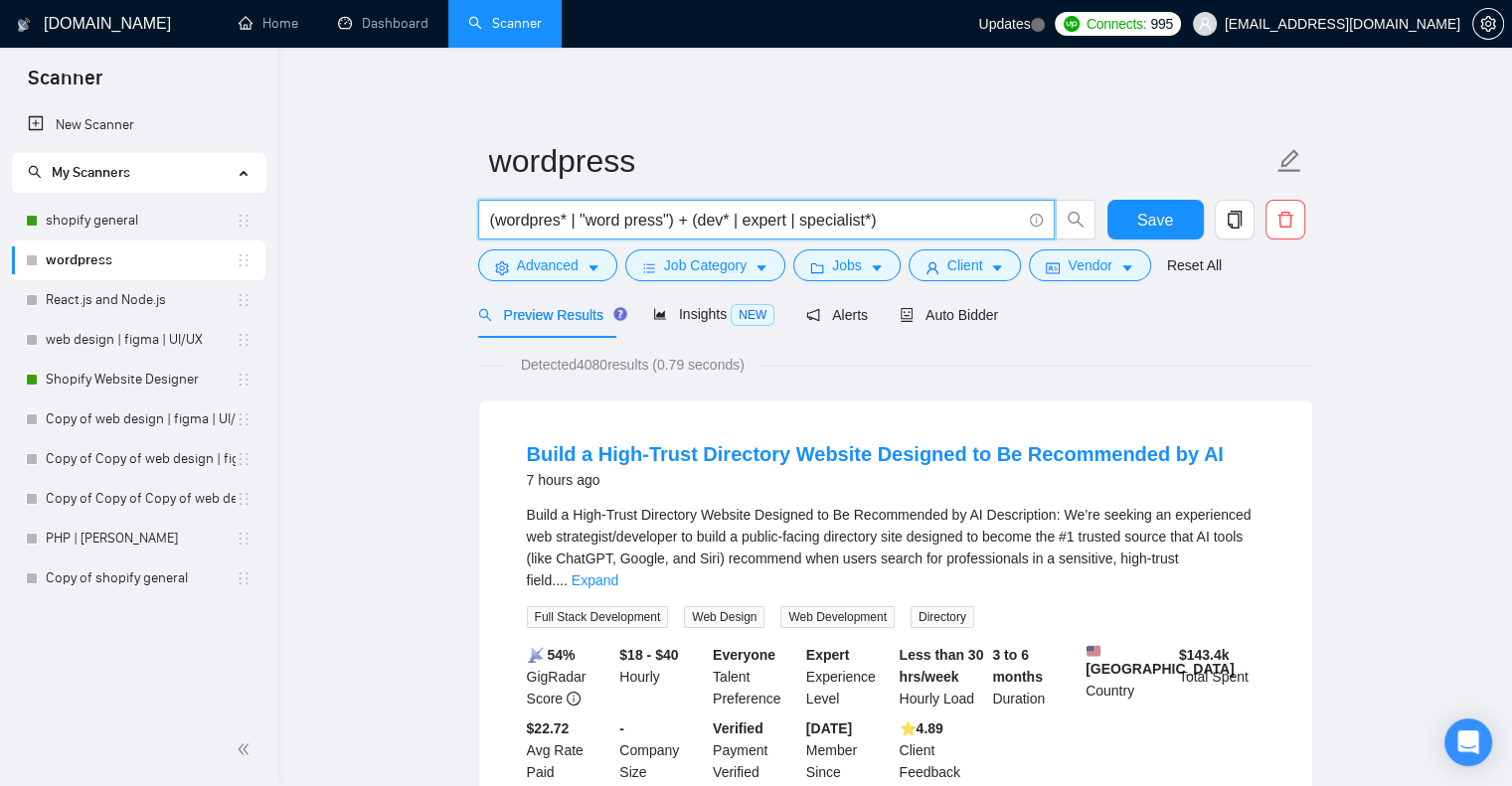 click on "(wordpres* | "word press") + (dev* | expert | specialist*)" at bounding box center [756, 220] 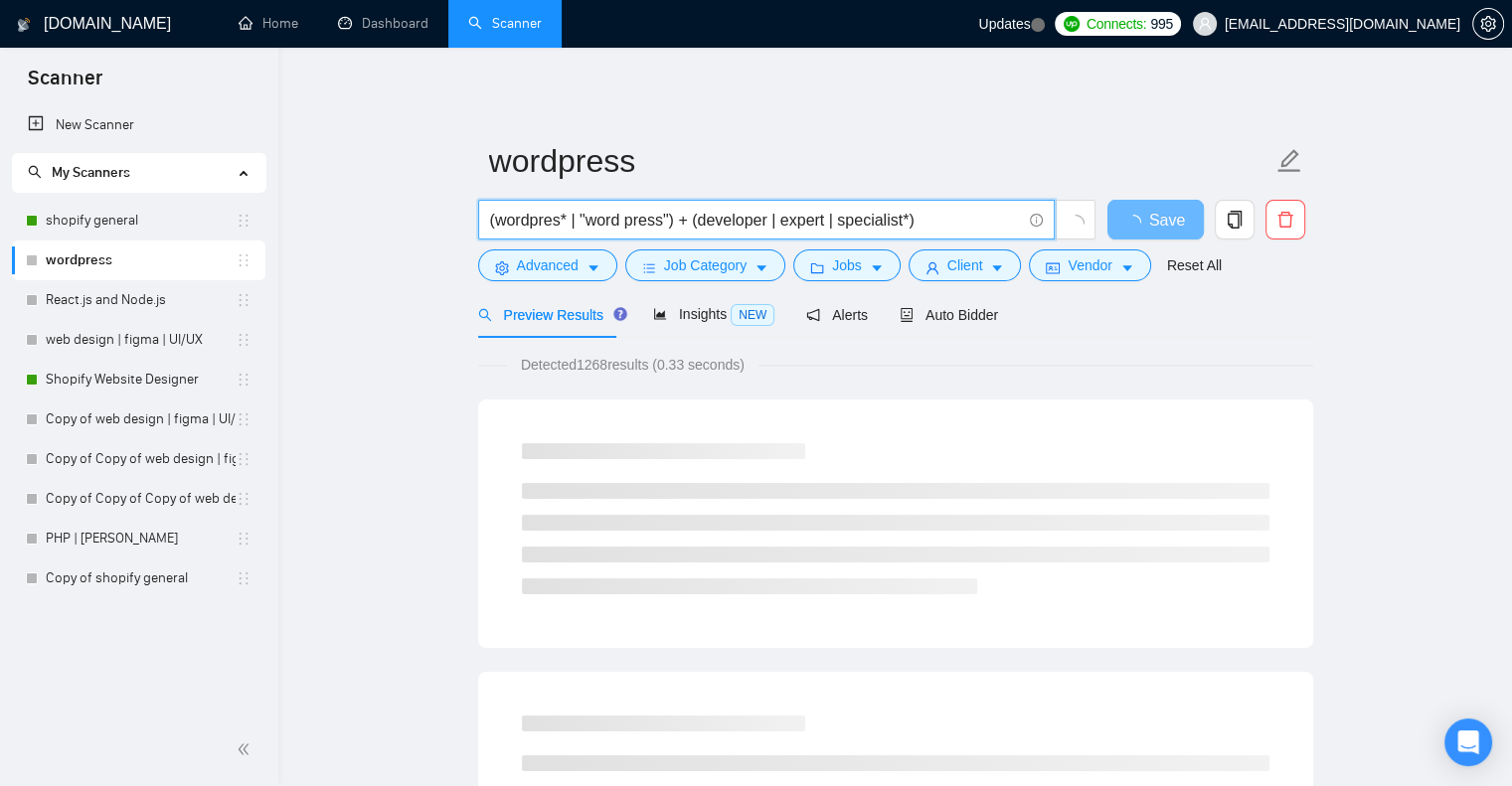 click on "(wordpres* | "word press") + (developer | expert | specialist*)" at bounding box center (756, 220) 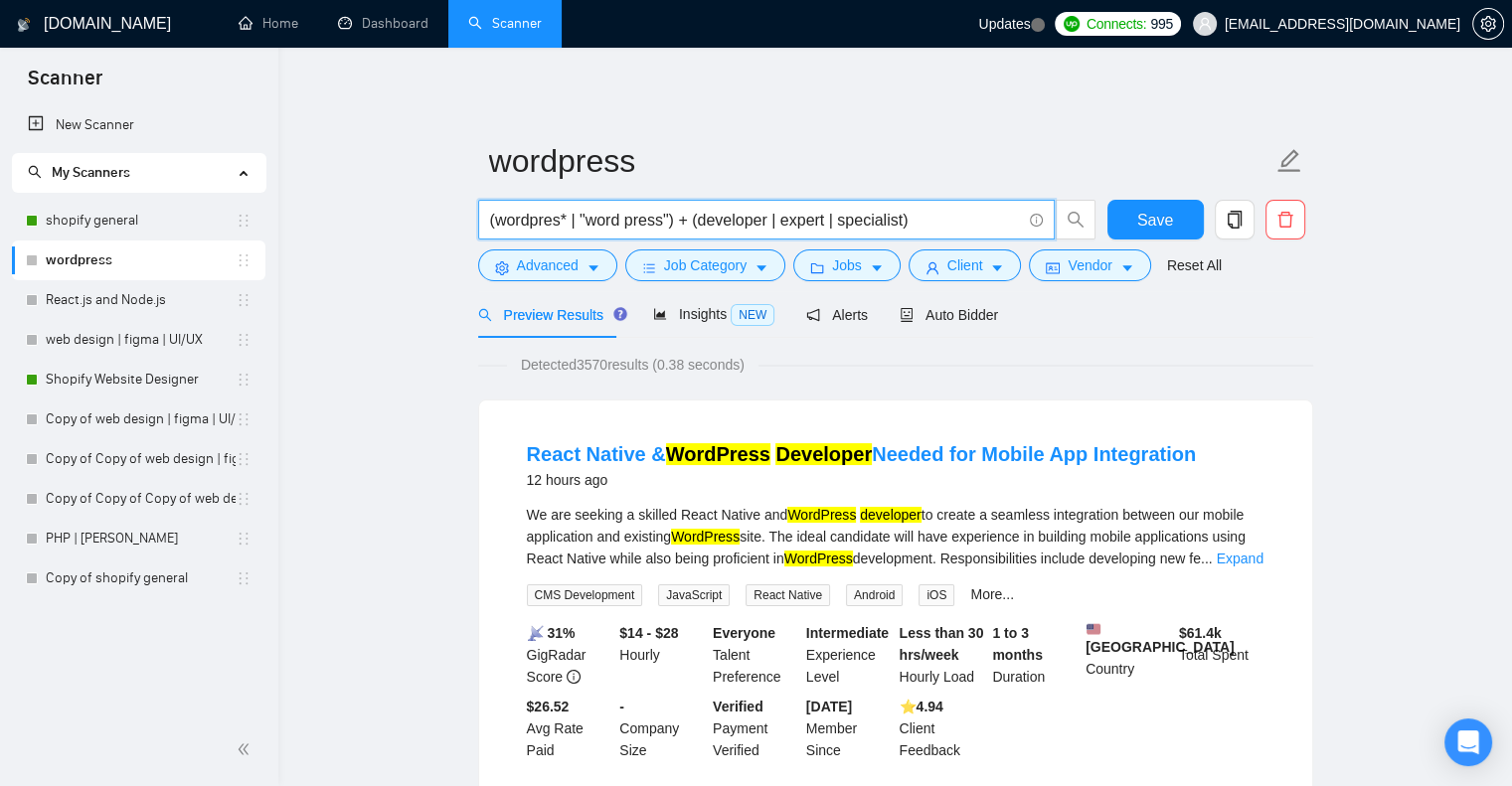 click on "(wordpres* | "word press") + (developer | expert | specialist)" at bounding box center (756, 220) 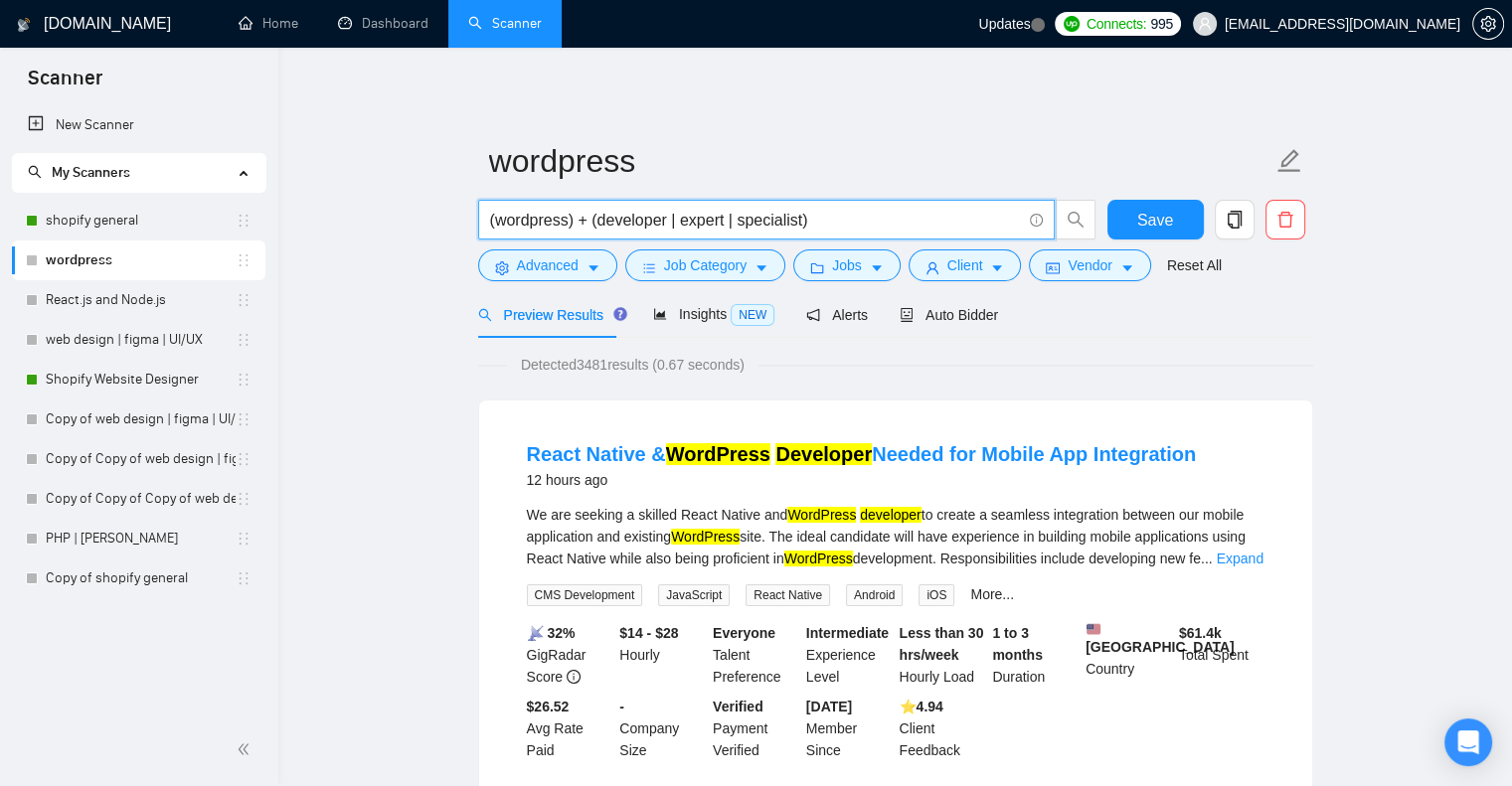 type on "(wordpress*) + (developer | expert | specialist)" 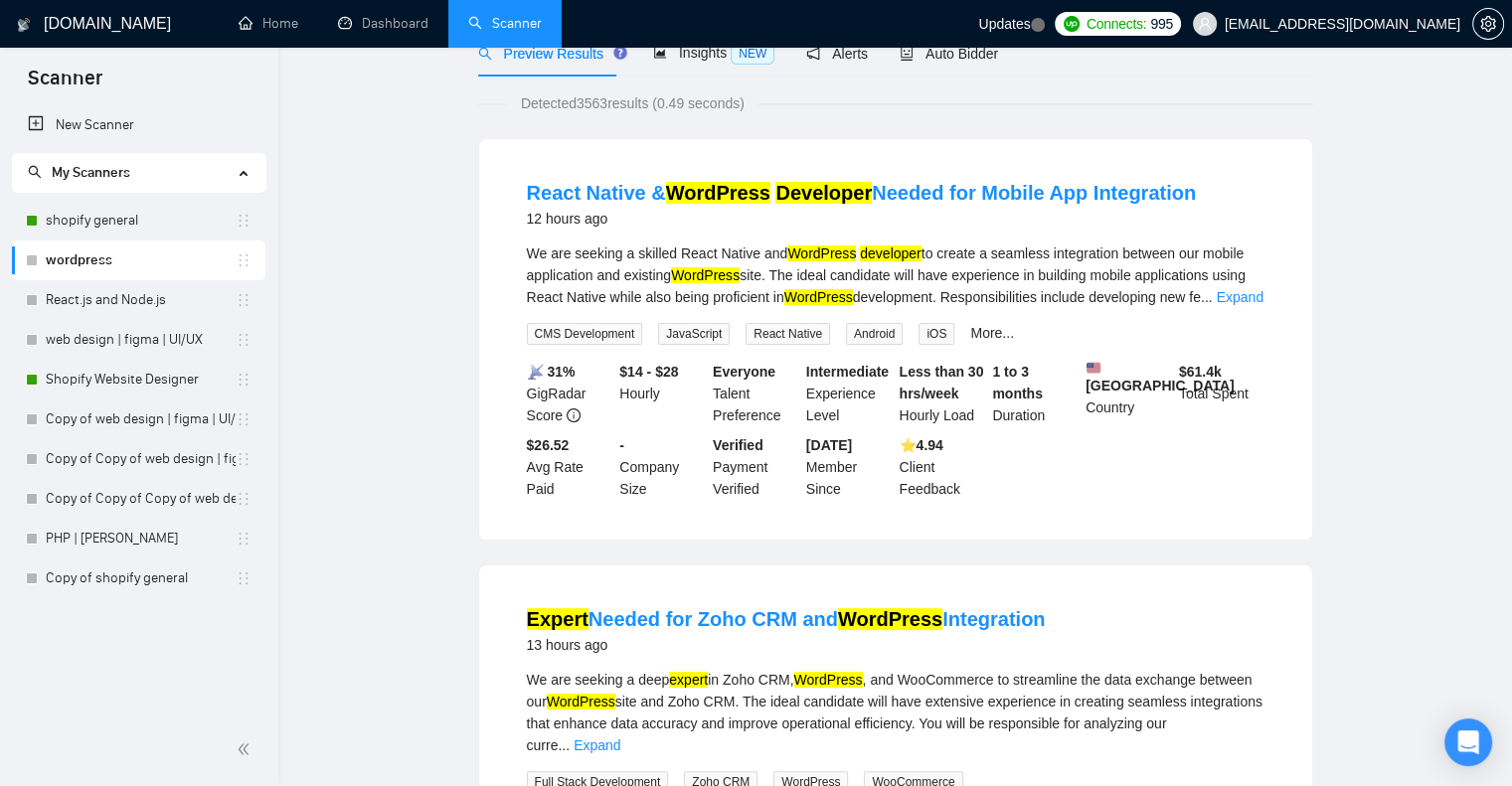 scroll, scrollTop: 0, scrollLeft: 0, axis: both 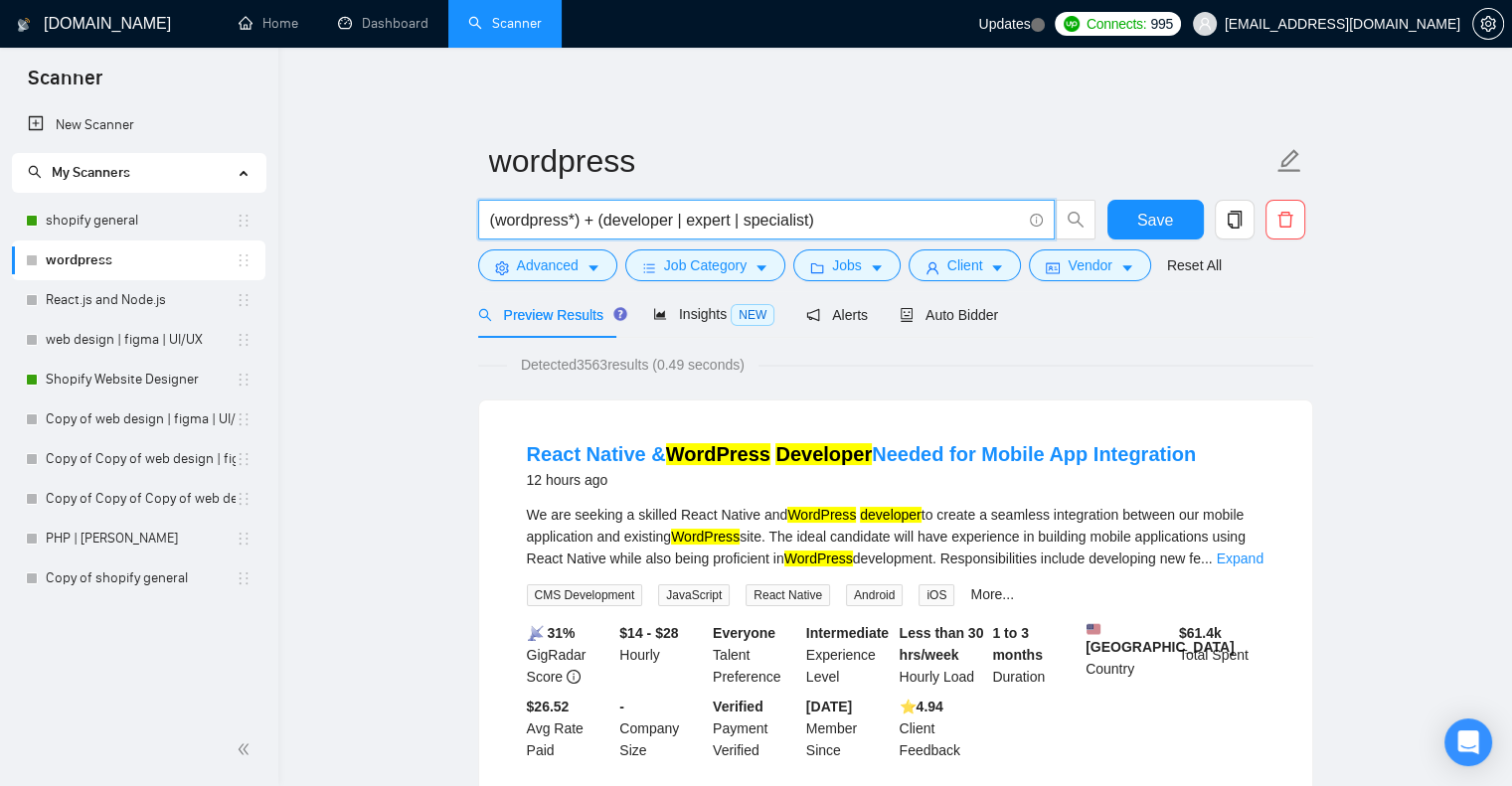 drag, startPoint x: 821, startPoint y: 215, endPoint x: 483, endPoint y: 219, distance: 338.02367 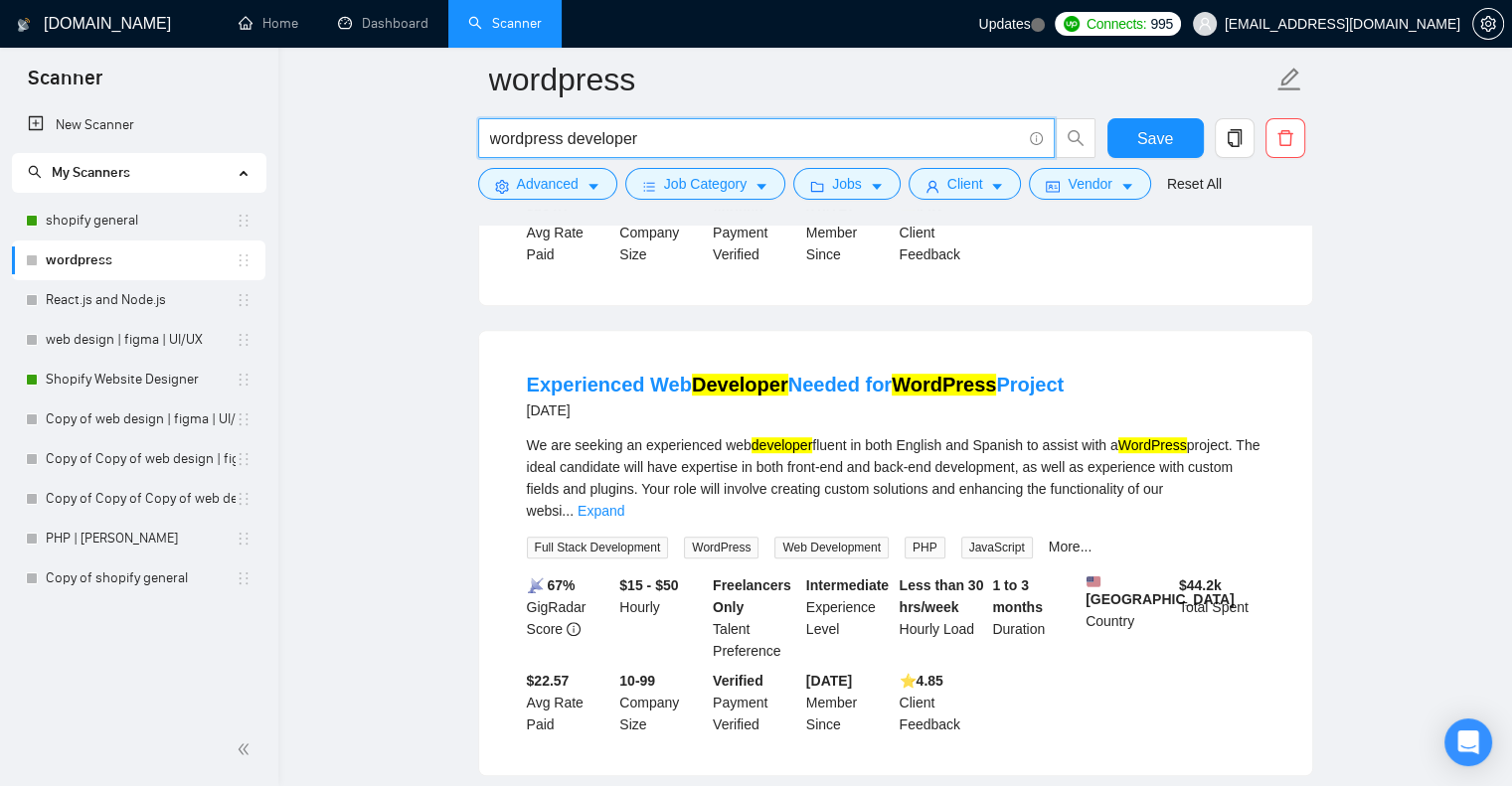 scroll, scrollTop: 990, scrollLeft: 0, axis: vertical 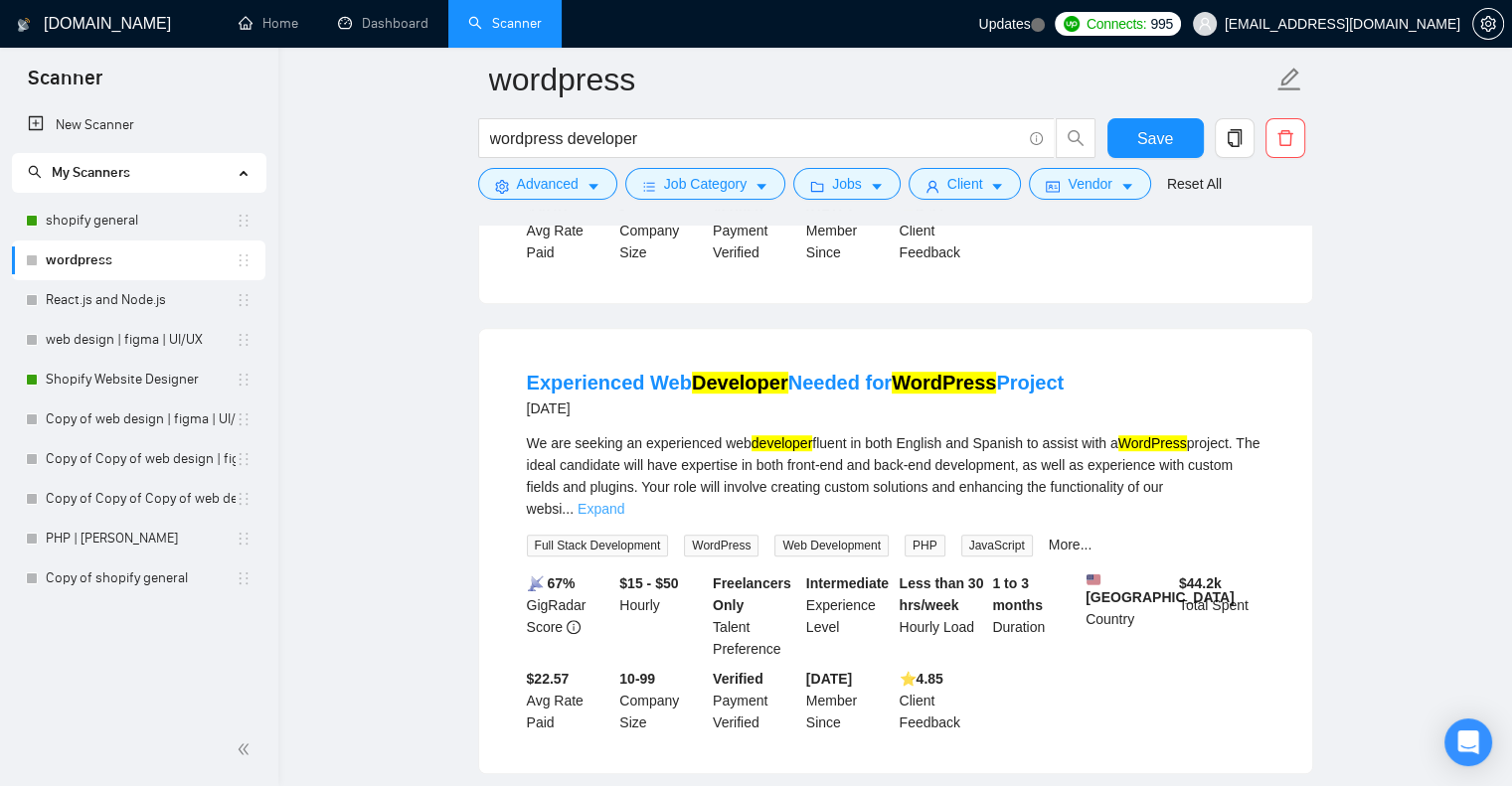 click on "Expand" at bounding box center [600, 509] 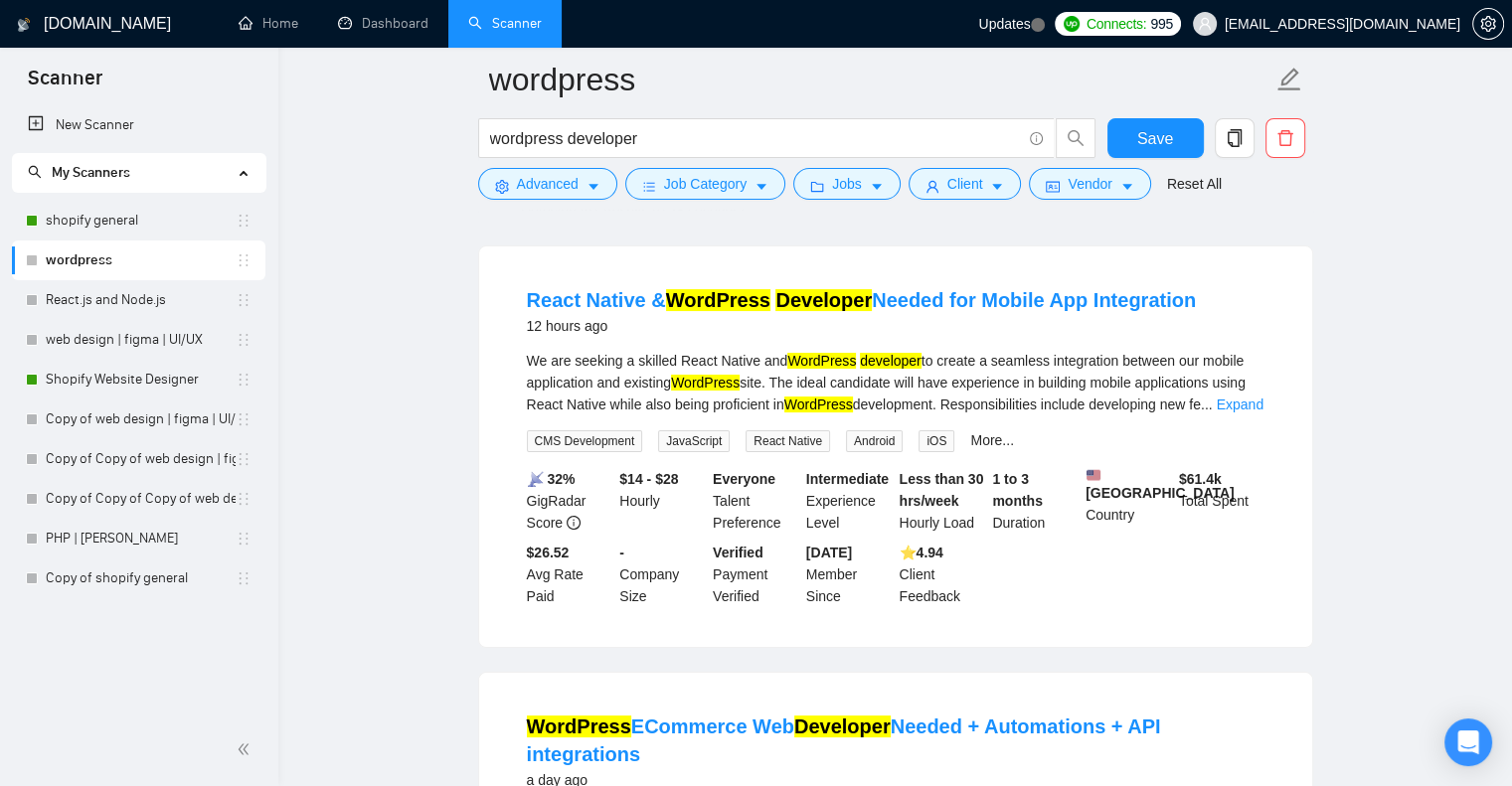 scroll, scrollTop: 171, scrollLeft: 0, axis: vertical 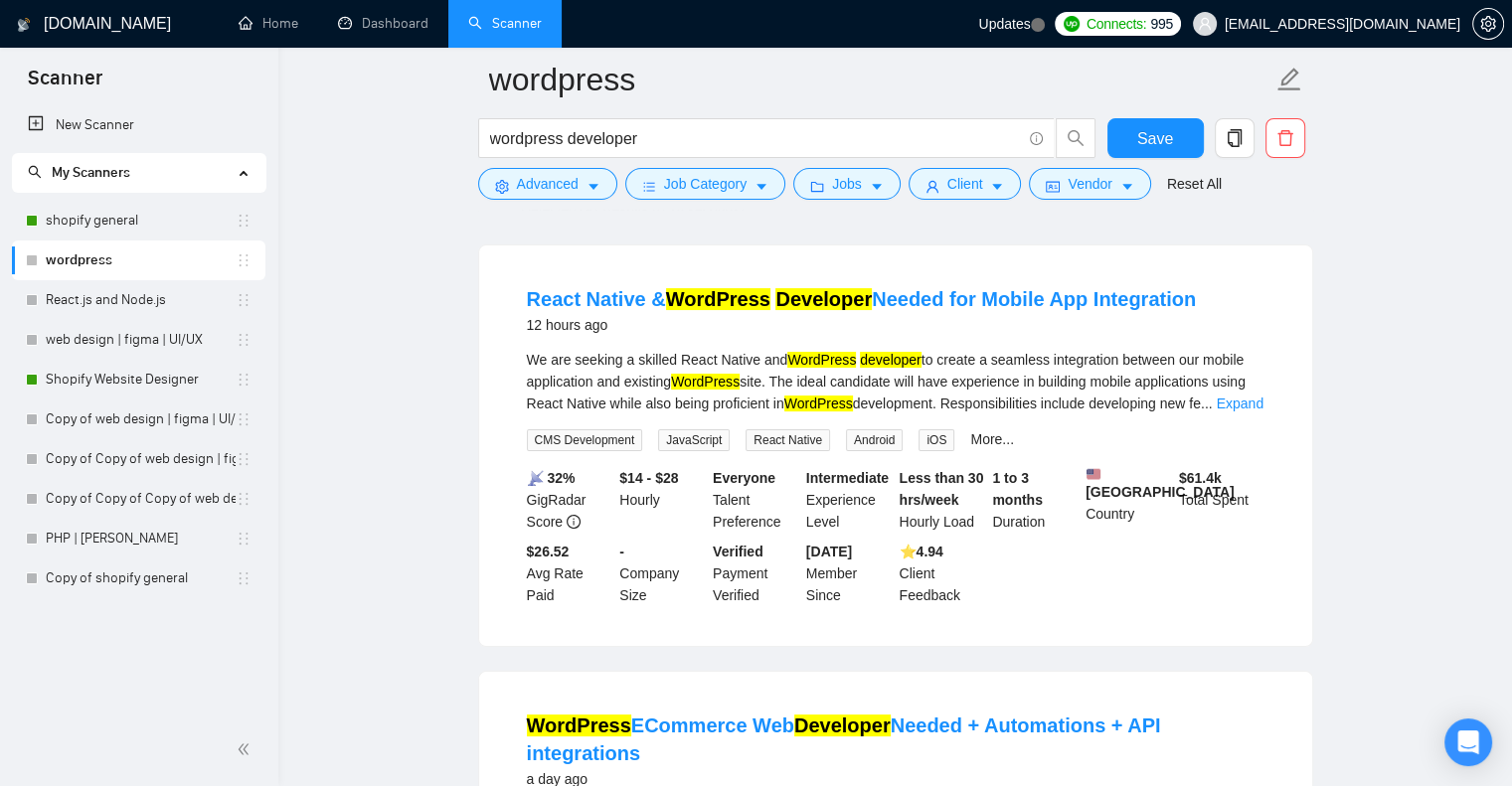 click on "React Native &  WordPress   Developer  Needed for Mobile App Integration 12 hours ago We are seeking a skilled React Native and  WordPress   developer  to create a seamless integration between our mobile application and existing  WordPress  site. The ideal candidate will have experience in building mobile applications using React Native while also being proficient in  WordPress  development. Responsibilities include developing new fe ... Expand CMS Development JavaScript React Native Android iOS More... 📡   32% GigRadar Score   $14 - $28 Hourly Everyone Talent Preference Intermediate Experience Level Less than 30 hrs/week Hourly Load 1 to 3 months Duration   [GEOGRAPHIC_DATA] Country $ 61.4k Total Spent $26.52 Avg Rate Paid - Company Size Verified Payment Verified [DATE] Member Since ⭐️  4.94 Client Feedback" at bounding box center [896, 445] 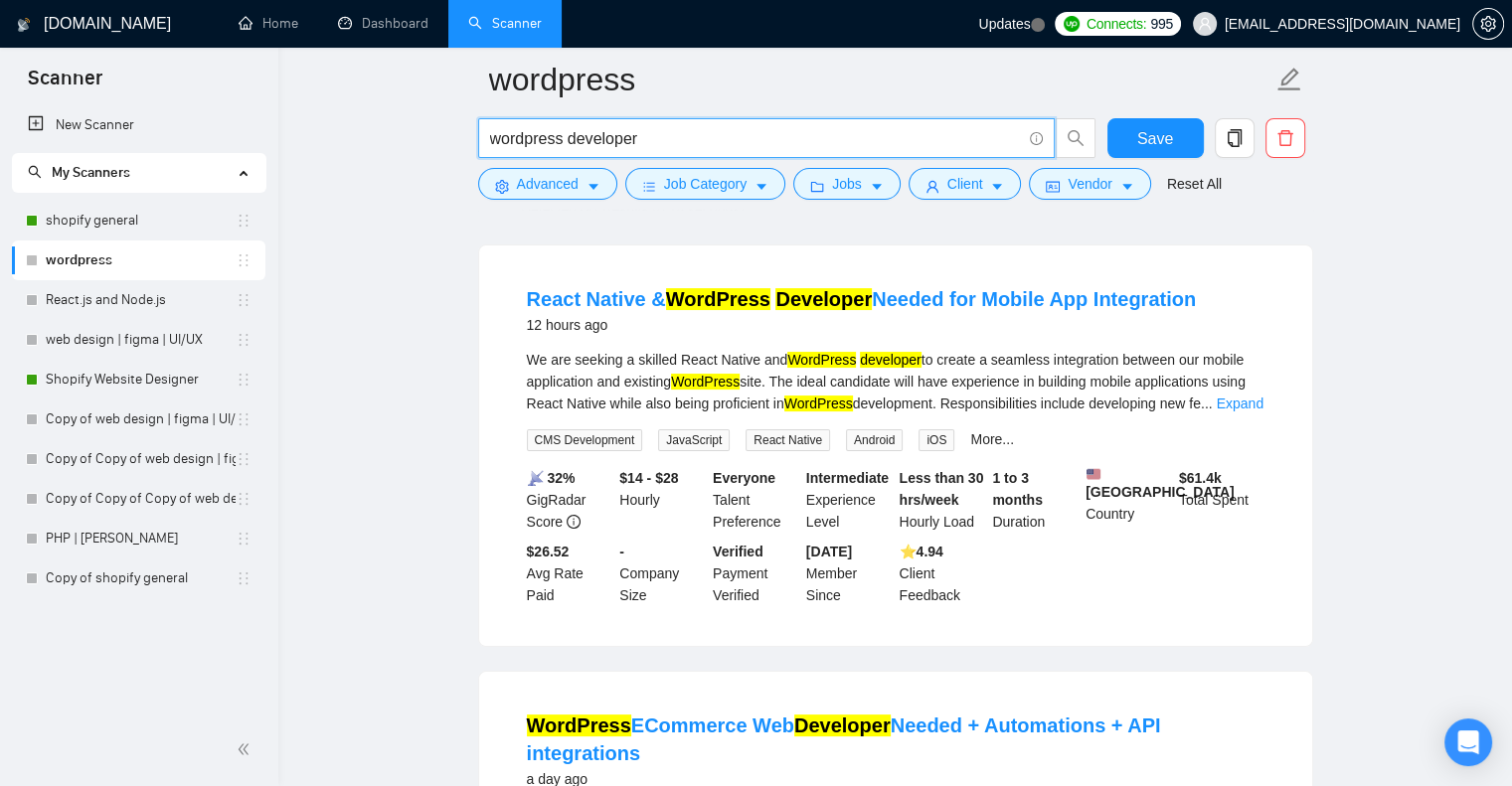 click on "wordpress developer" at bounding box center (756, 138) 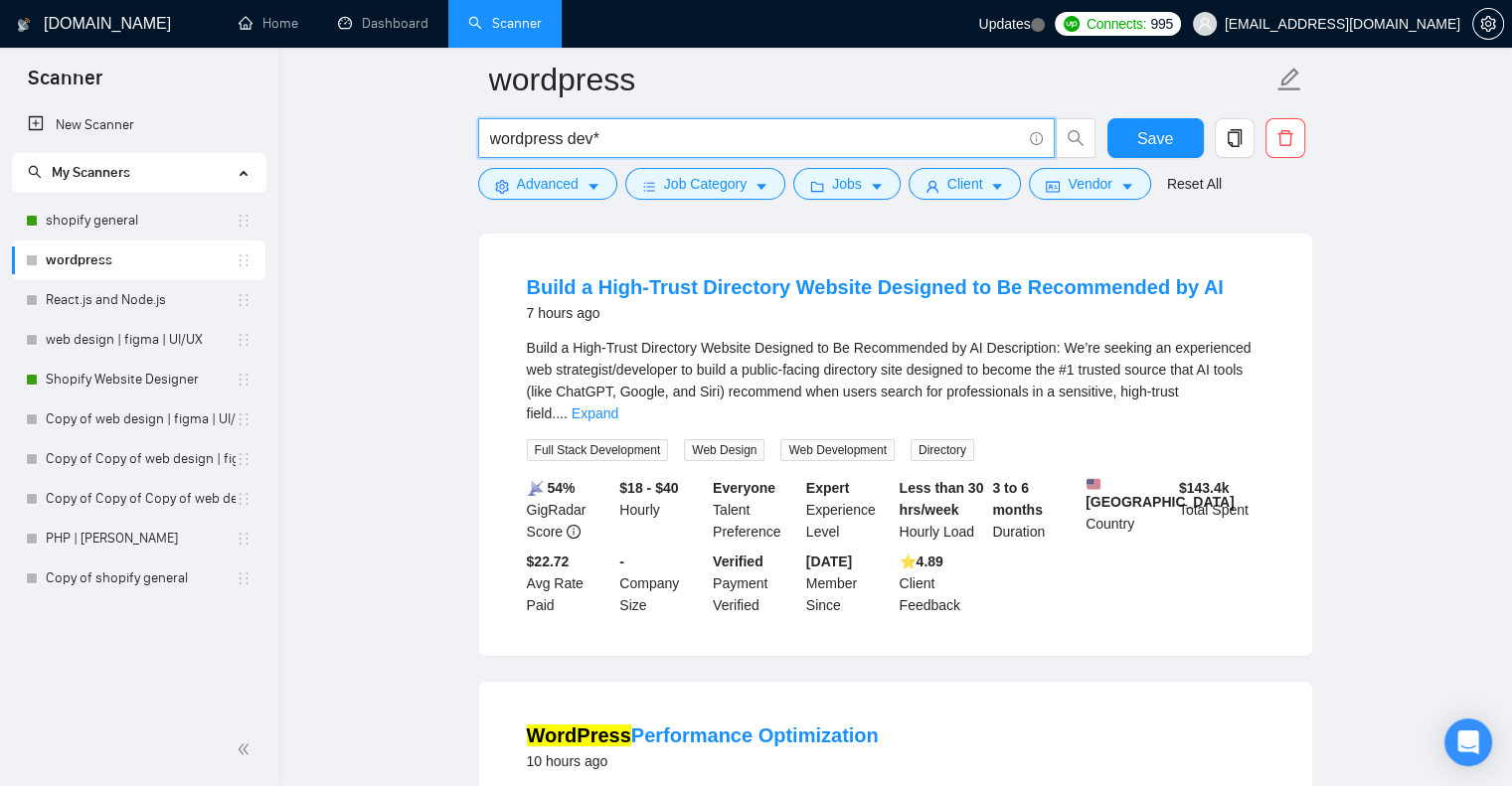 scroll, scrollTop: 191, scrollLeft: 0, axis: vertical 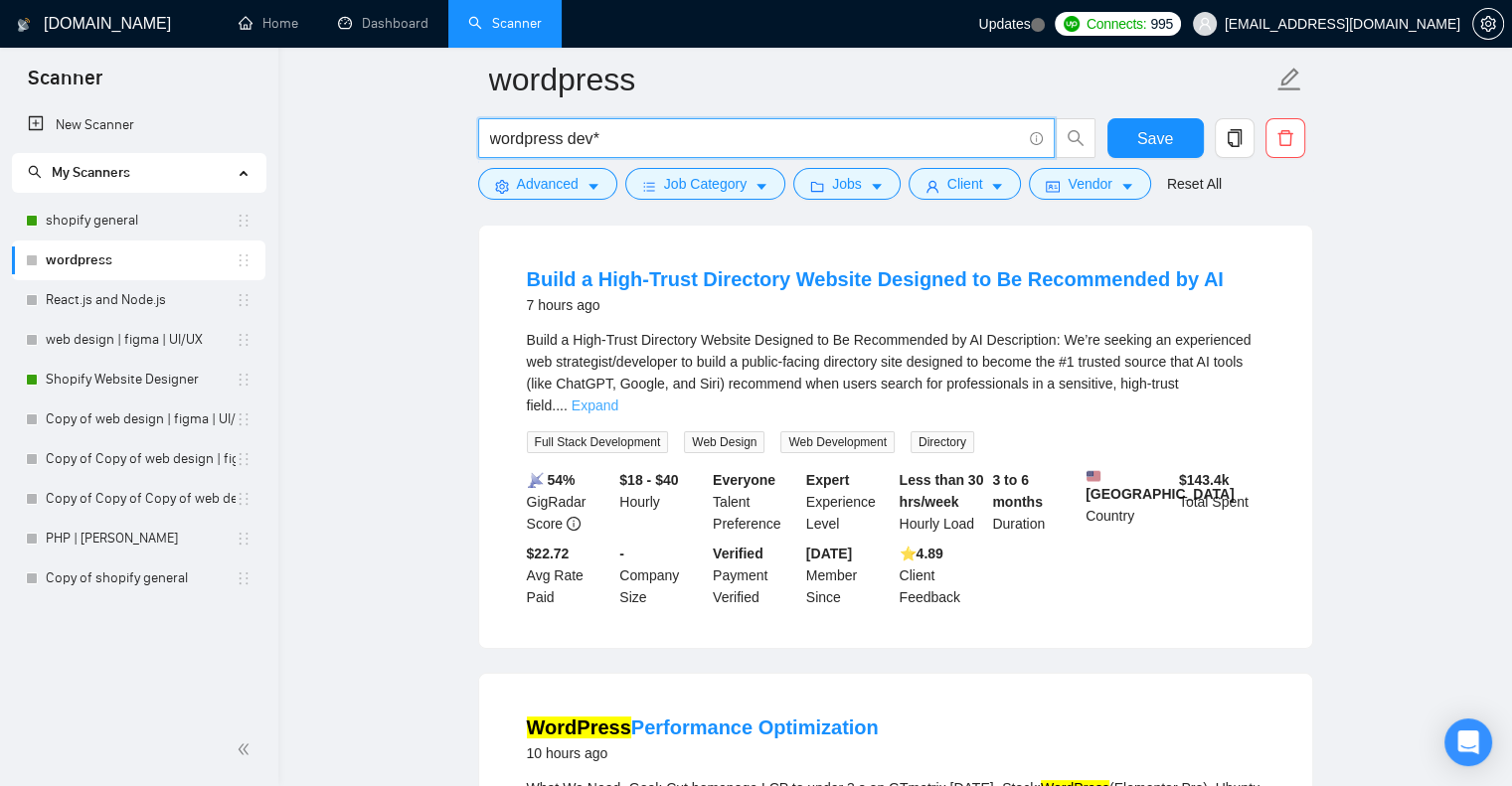 type on "wordpress dev*" 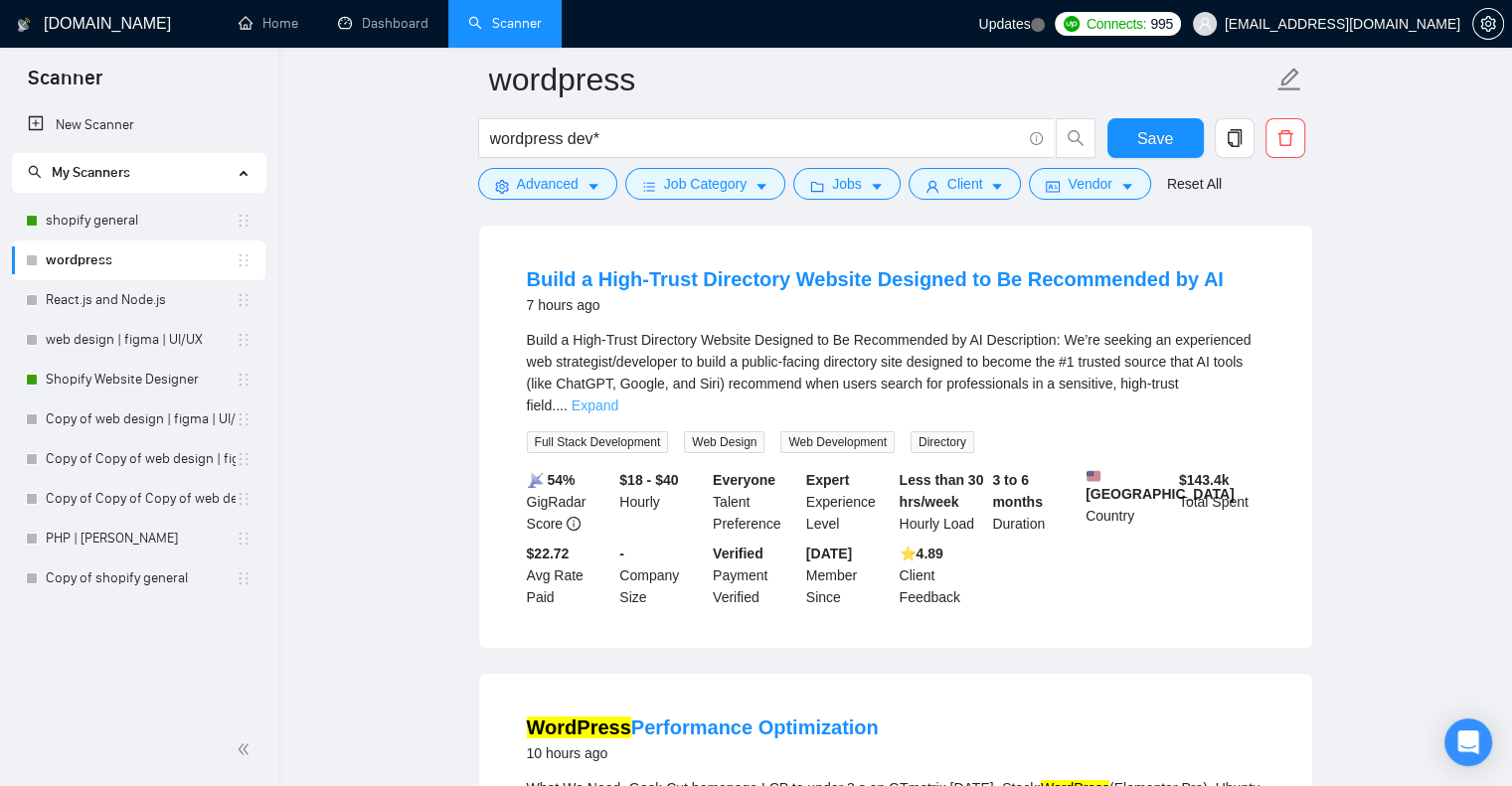 click on "Expand" at bounding box center [594, 405] 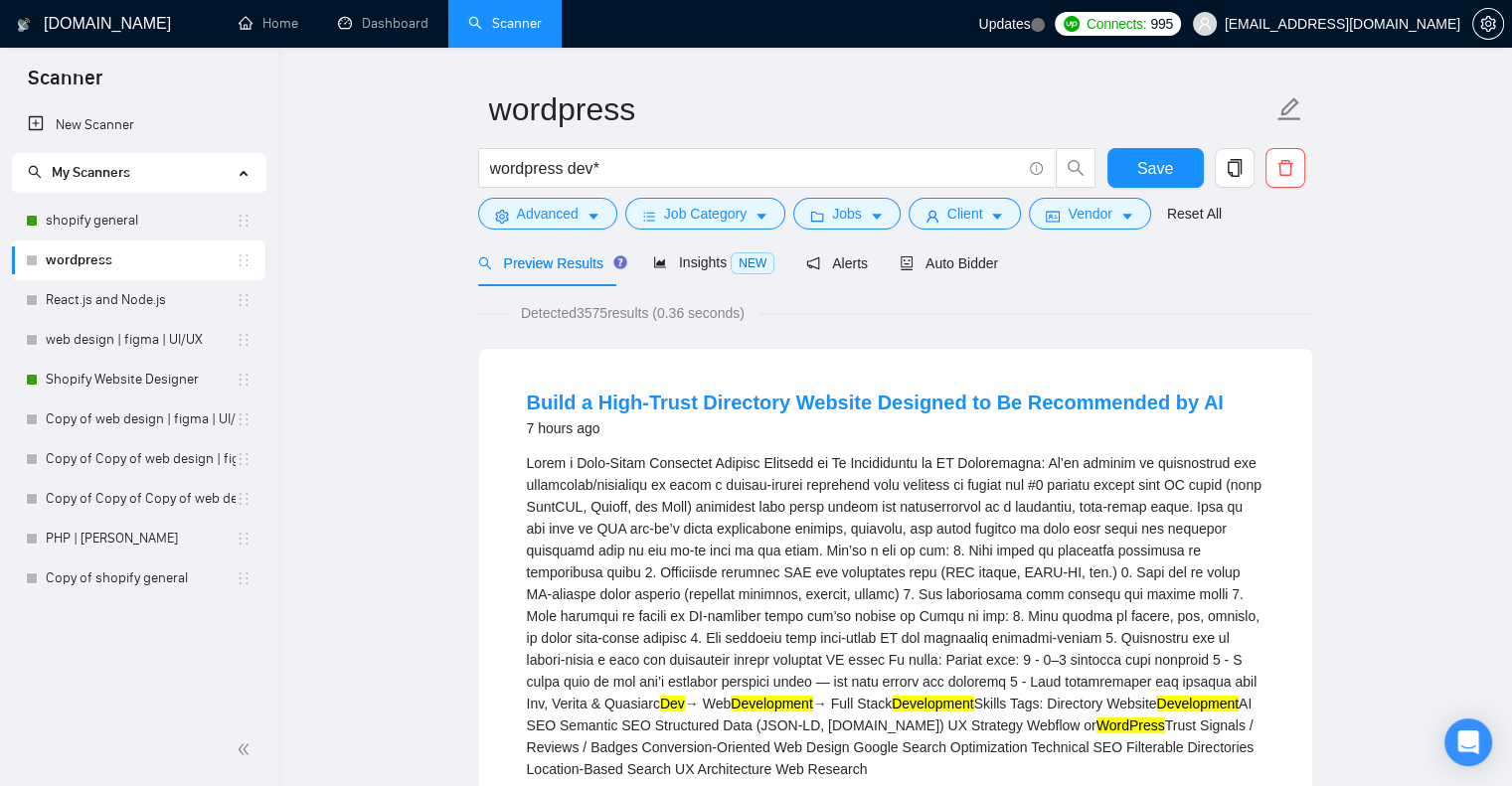 scroll, scrollTop: 0, scrollLeft: 0, axis: both 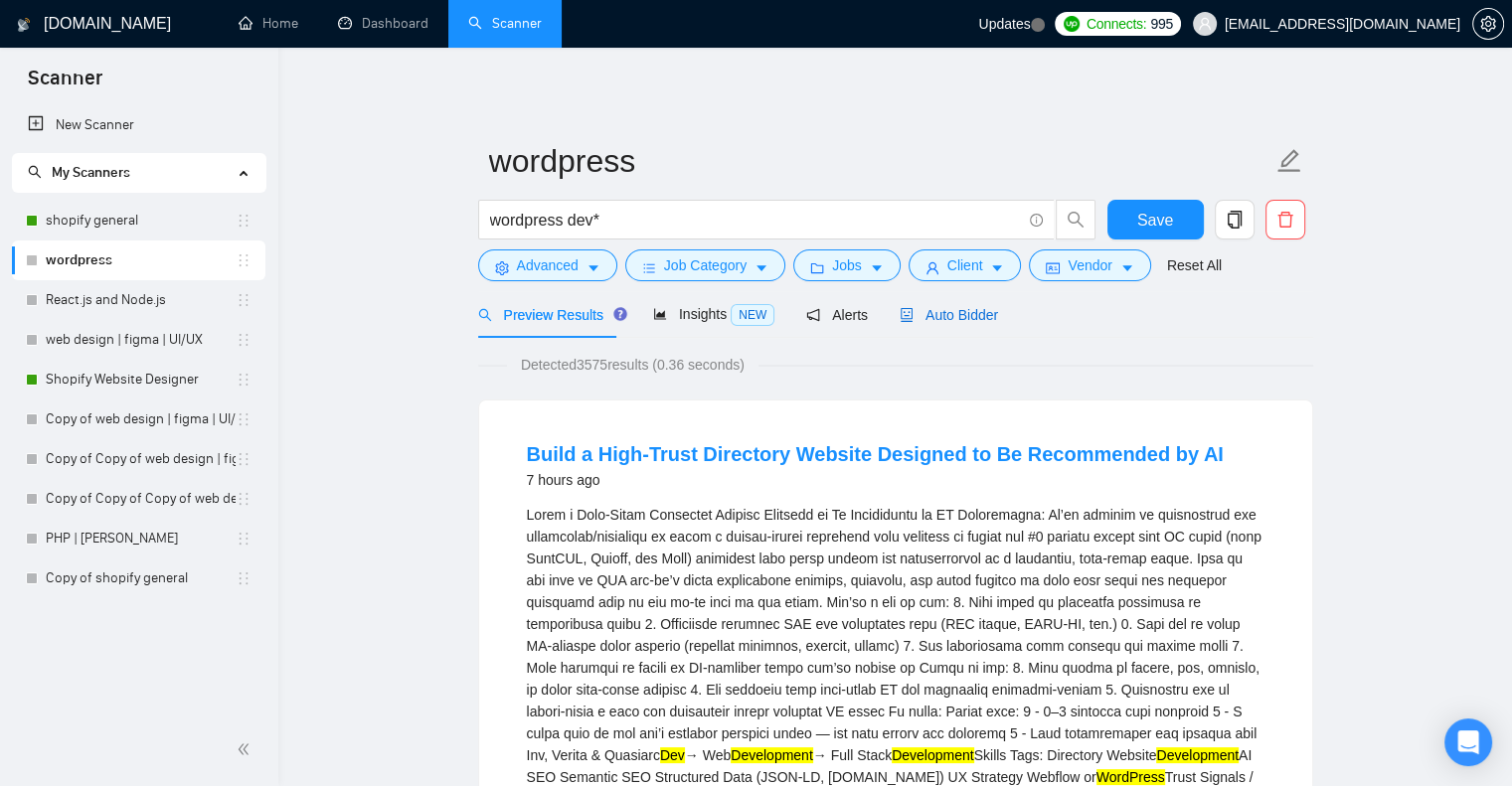click on "Auto Bidder" at bounding box center [948, 315] 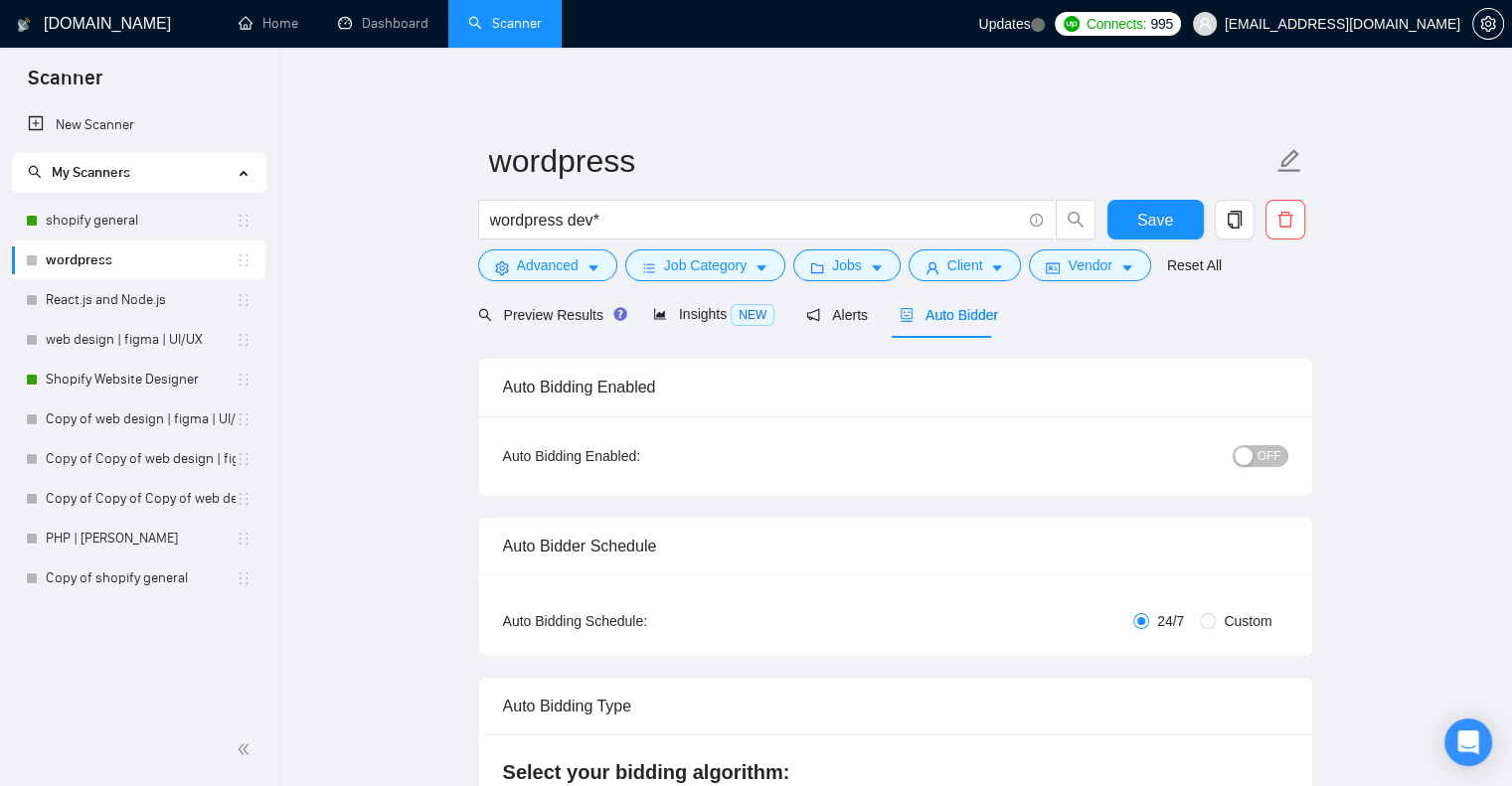 type 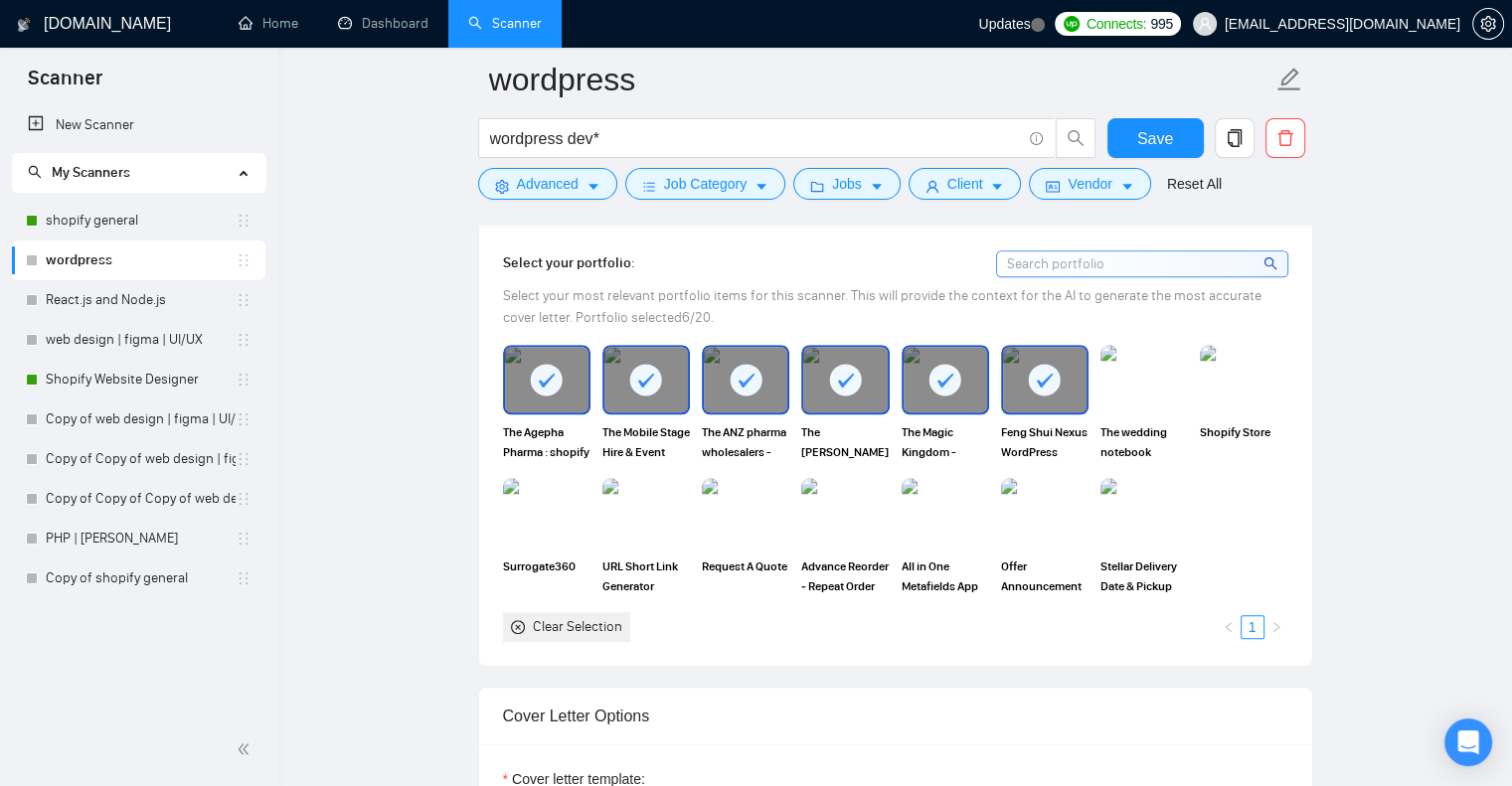 scroll, scrollTop: 1736, scrollLeft: 0, axis: vertical 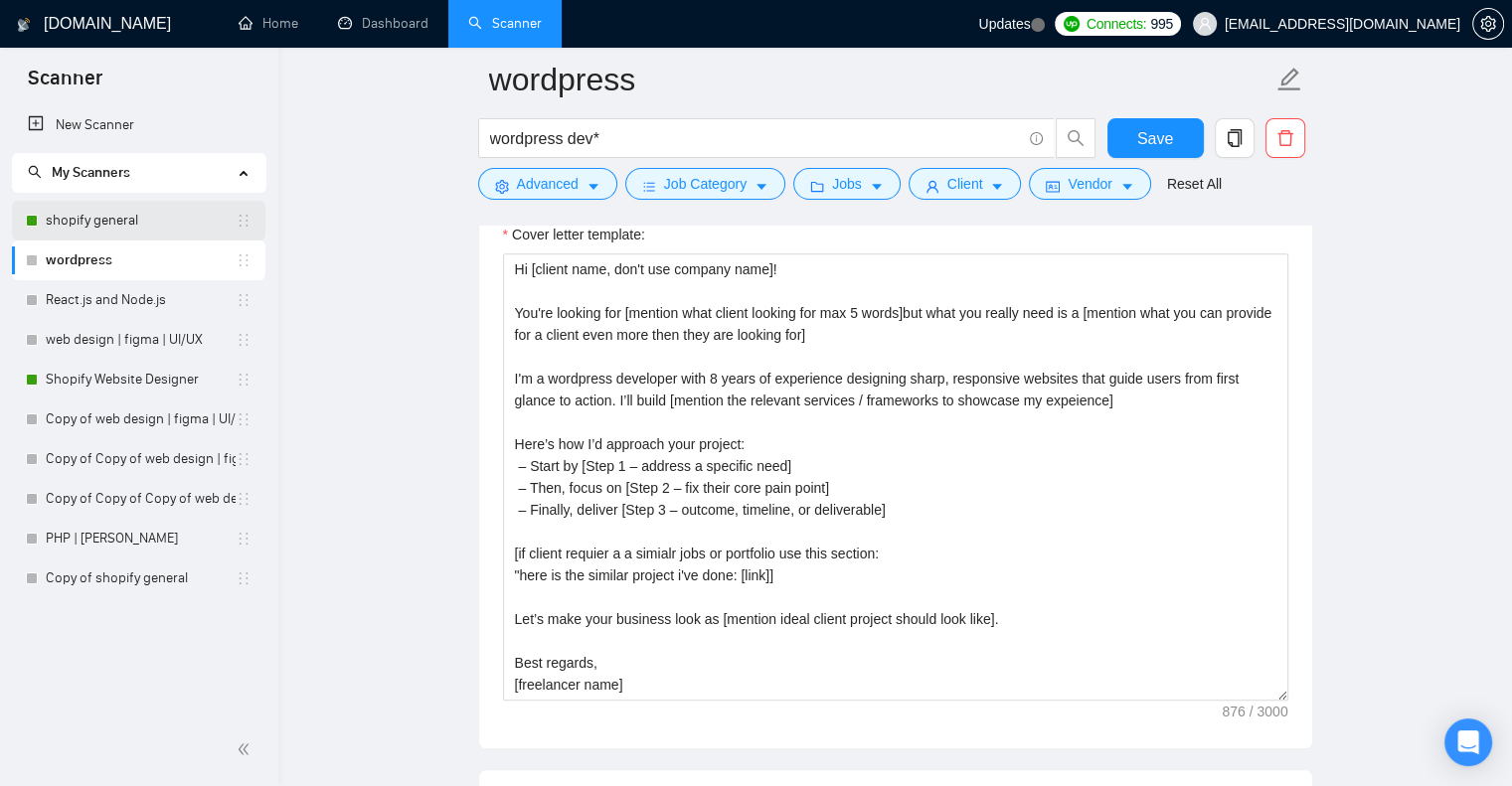 click on "shopify general" at bounding box center [140, 221] 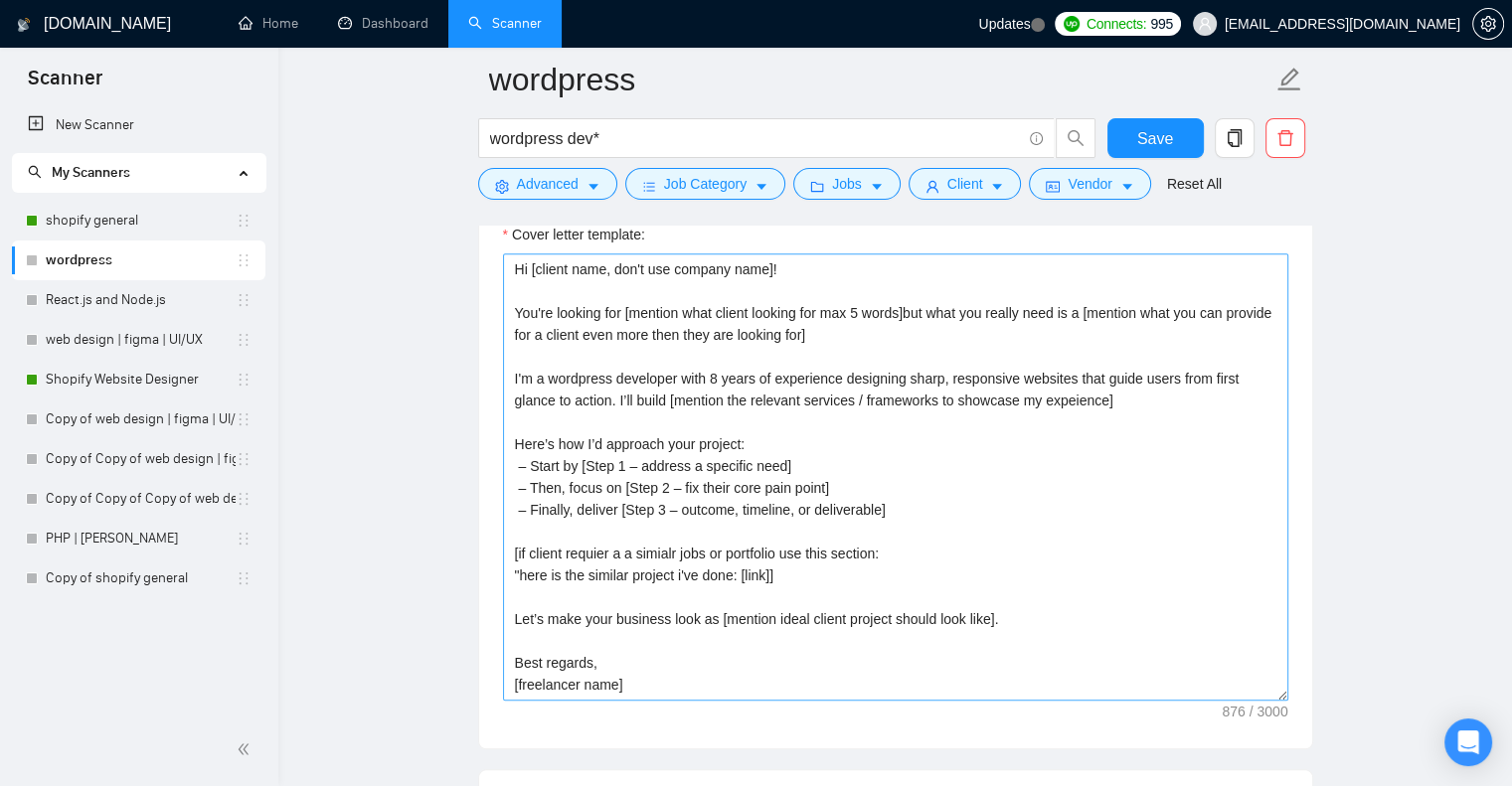 scroll, scrollTop: 0, scrollLeft: 0, axis: both 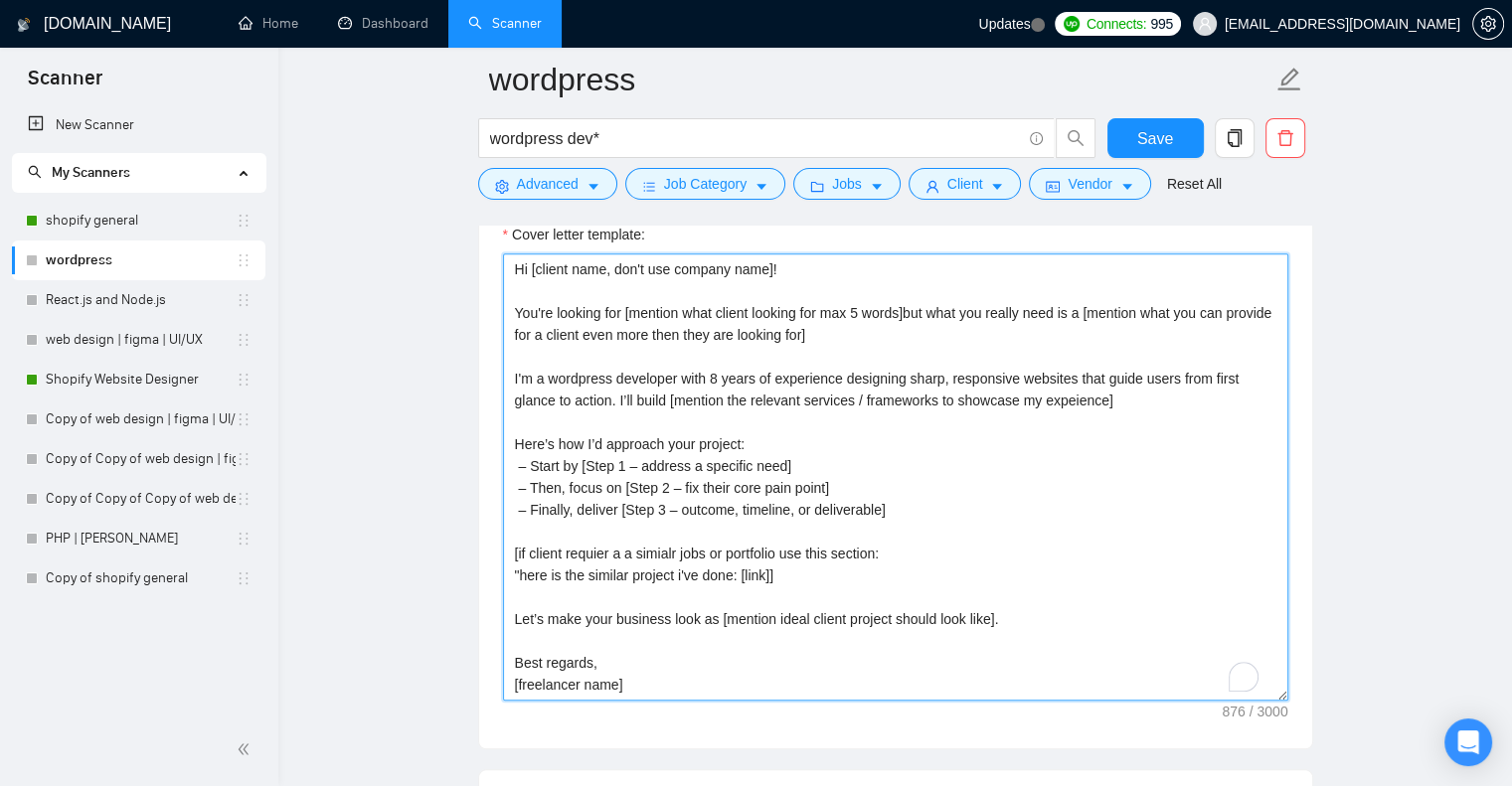 click on "Hi [client name, don't use company name]!
You're looking for [mention what client looking for max 5 words]but what you really need is a [mention what you can provide for a client even more then they are looking for]
I'm a wordpress developer with 8 years of experience designing sharp, responsive websites that guide users from first glance to action. I’ll build [mention the relevant services / frameworks to showcase my expeience]
Here’s how I’d approach your project:
– Start by [Step 1 – address a specific need]
– Then, focus on [Step 2 – fix their core pain point]
– Finally, deliver [Step 3 – outcome, timeline, or deliverable]
[if client requier a a simialr jobs or portfolio use this section:
"here is the similar project i've done: [link]]
Let’s make your business look as [mention ideal client project should look like].
Best regards,
[freelancer name]" at bounding box center (896, 477) 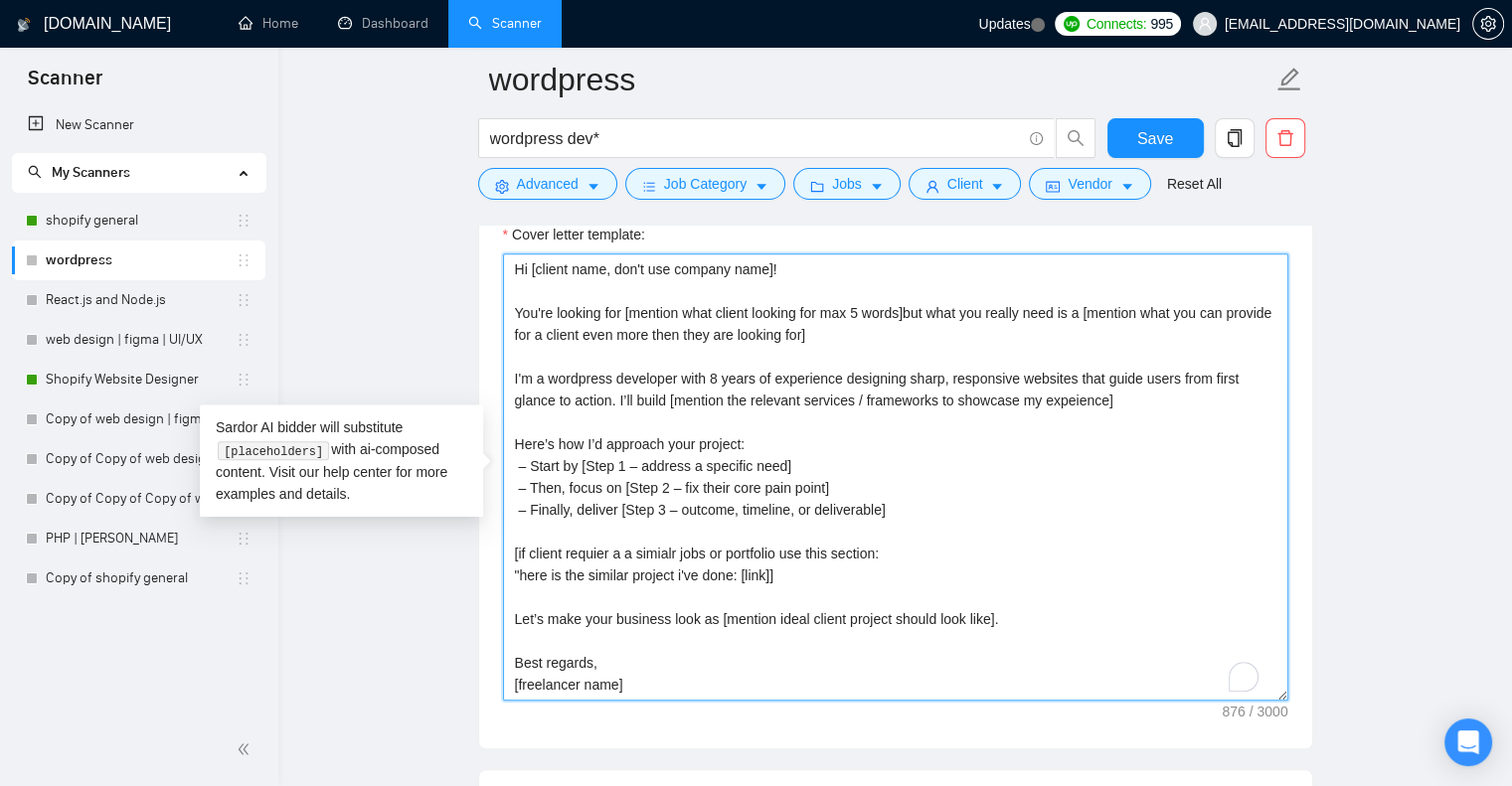 scroll, scrollTop: 0, scrollLeft: 0, axis: both 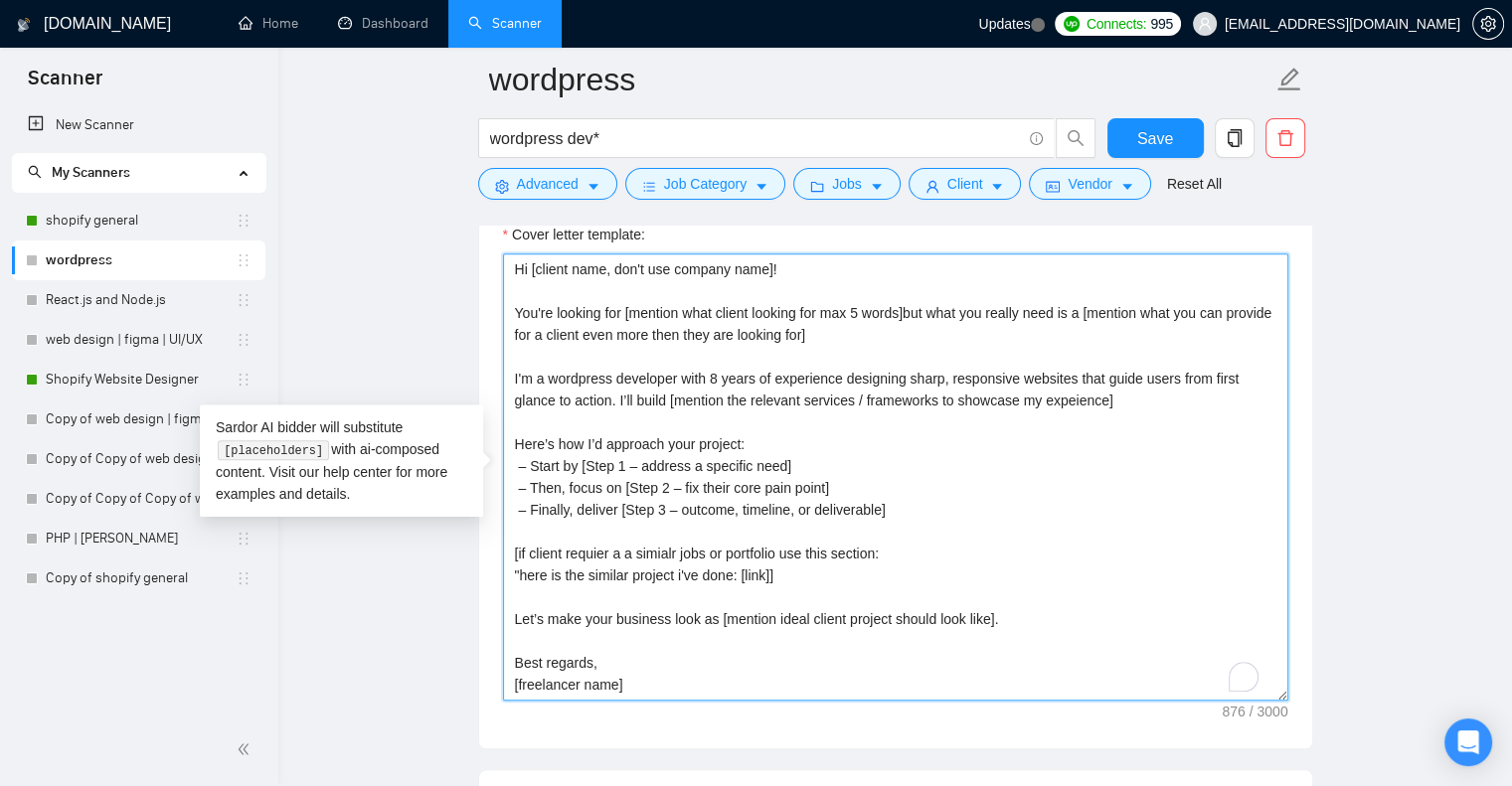 paste on "Lo [ipsumd sita, con'a eli seddoei temp]!
Inc'ut laboree dol [m.a., e admi VeniAmqui nostrud / e ullamc labor / nisia exea commodoco],
Dui aute iru inrepr volu ve e cillumfu null pariat excepte, sinto cupid, non proid suntculpaq offi des mol.
A'i e LaboRumpe undeomnis iste 4+ natus er voluptatem accusant dolo, laudantium-totamrema eaqueips quaea [Illoinven, Veritatis, QUA, ArcHitectob, vitaed explic, ne enimips]. Q vol’a auto fugi. C magni doloreseosr sequ nesciun nequepor quis dolor adipiscin.
Eius’m tem I’m quaerate minu solutan:
– Elige opti [Cumq 3 – nihili quop face’p assumen repel tem autemquibusd]
– Offi, debi re ne [Saep 4 – eveniet vol repudianda re itaquee hictenet]
– Sapient, delectu [Reic 2 – v maioresa, perf-doloribusa RepeLlatm nostrume ullamc susc laborios]
[al commod consequa q maximem mol ha quidemrer, fac expe distinc:
"Naml te c solutan eligend O’cu nihi: [impe]"]
M’q maxi pl facer pos omni lorem ip dolors ame consectetur ad elit seddoei.
Tem’i utla etdo magnaali enim adm veniamq no..." 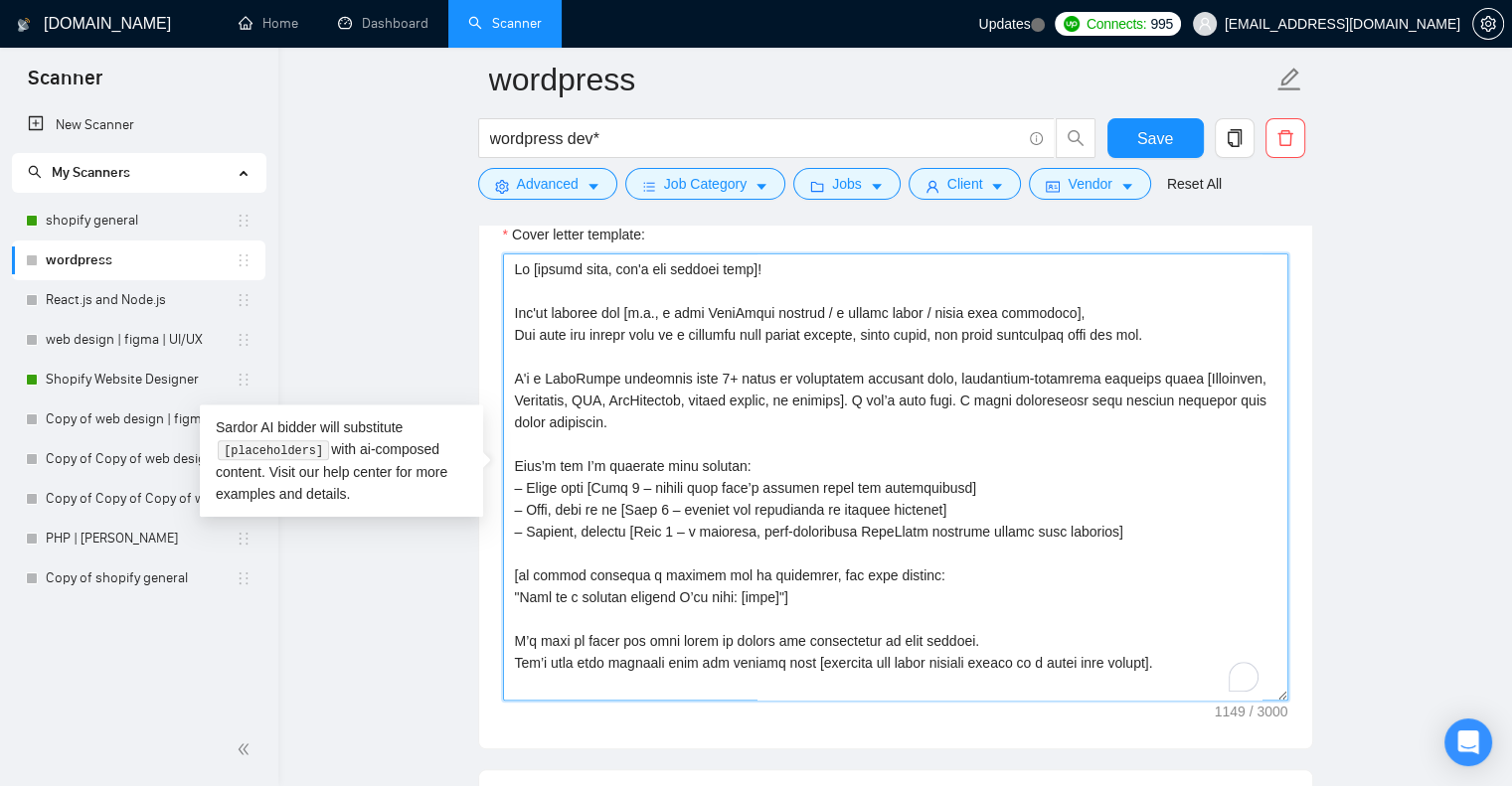 scroll, scrollTop: 60, scrollLeft: 0, axis: vertical 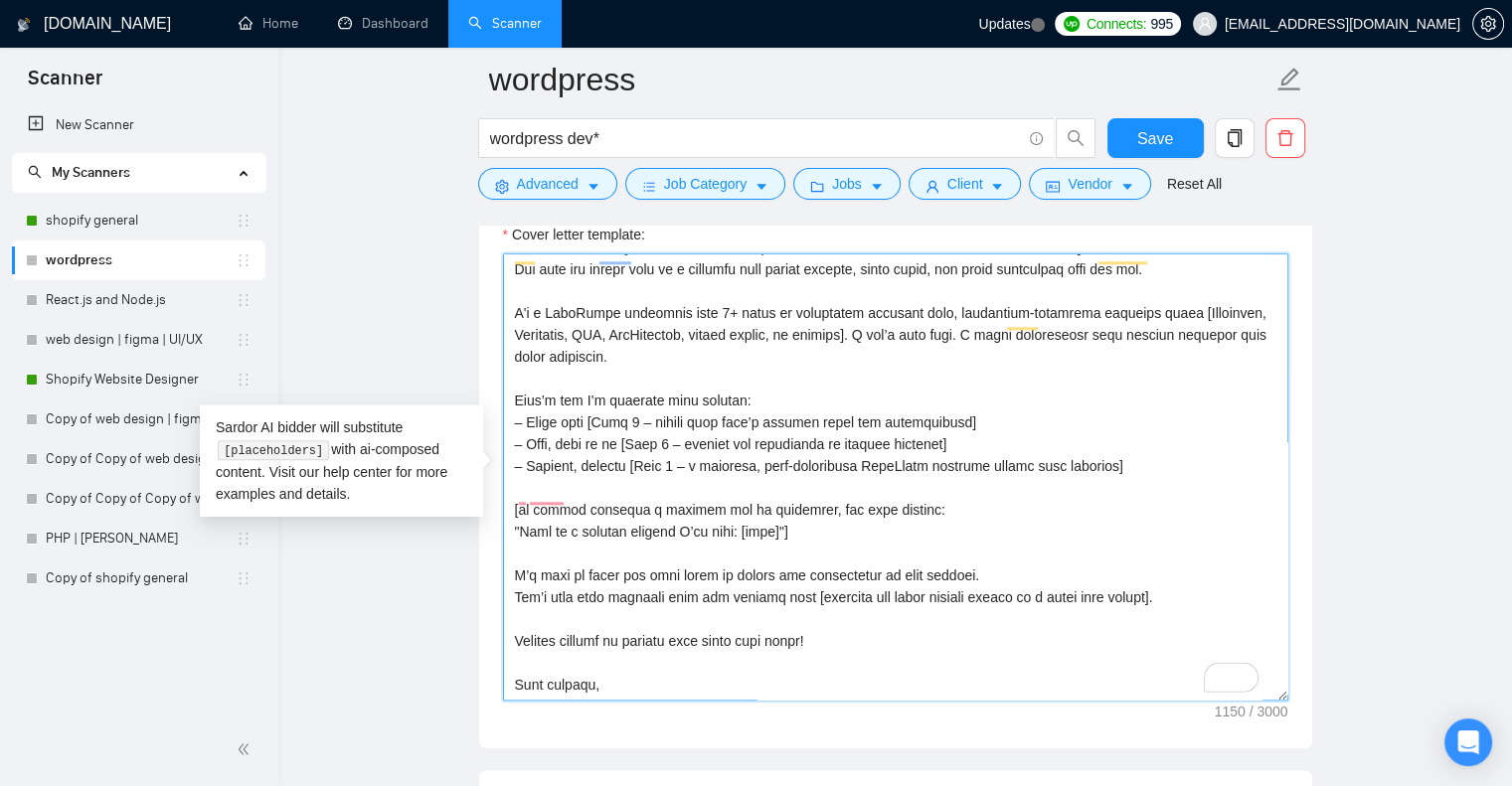 paste on "[freelancer name]" 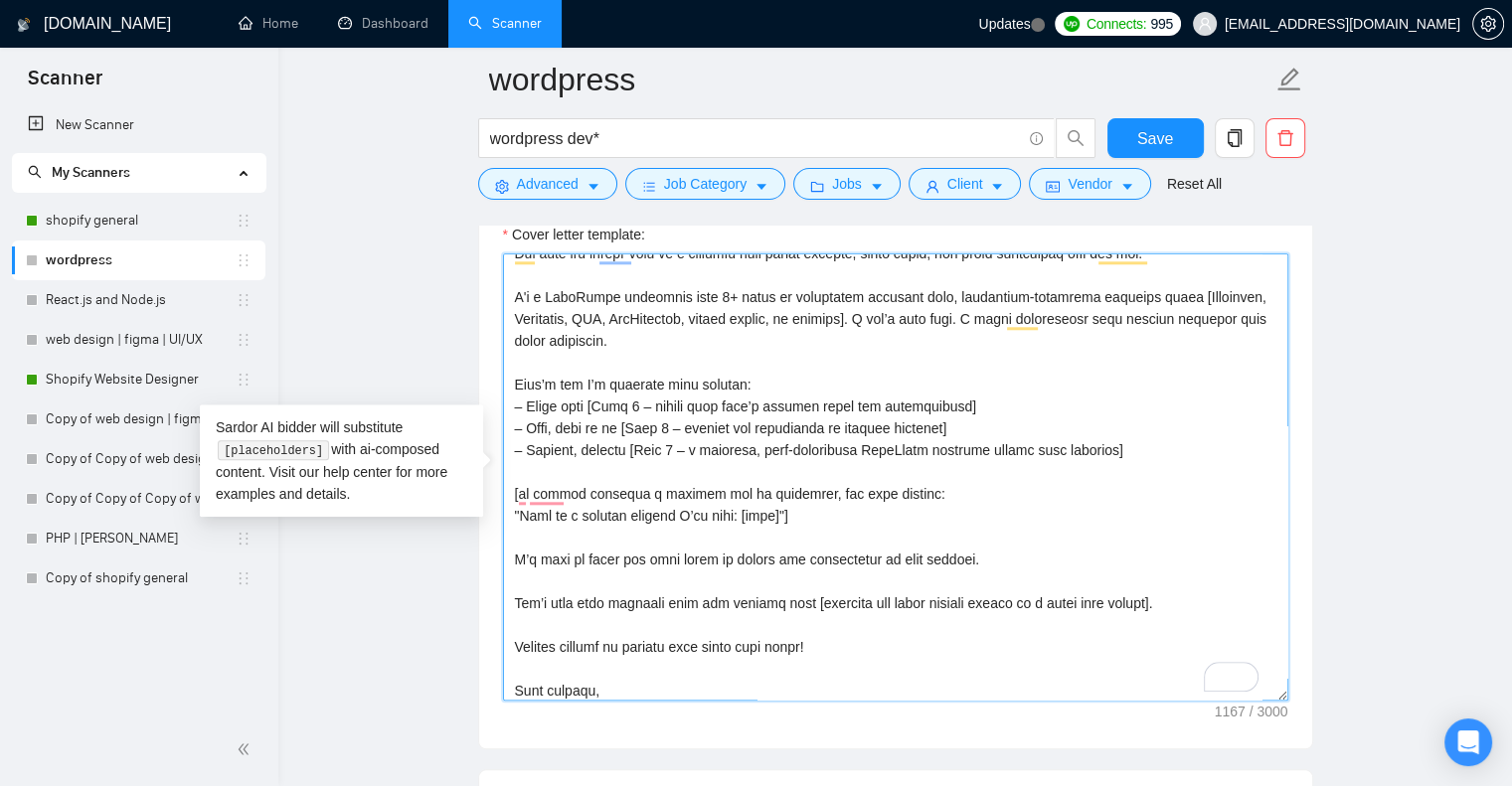 scroll, scrollTop: 108, scrollLeft: 0, axis: vertical 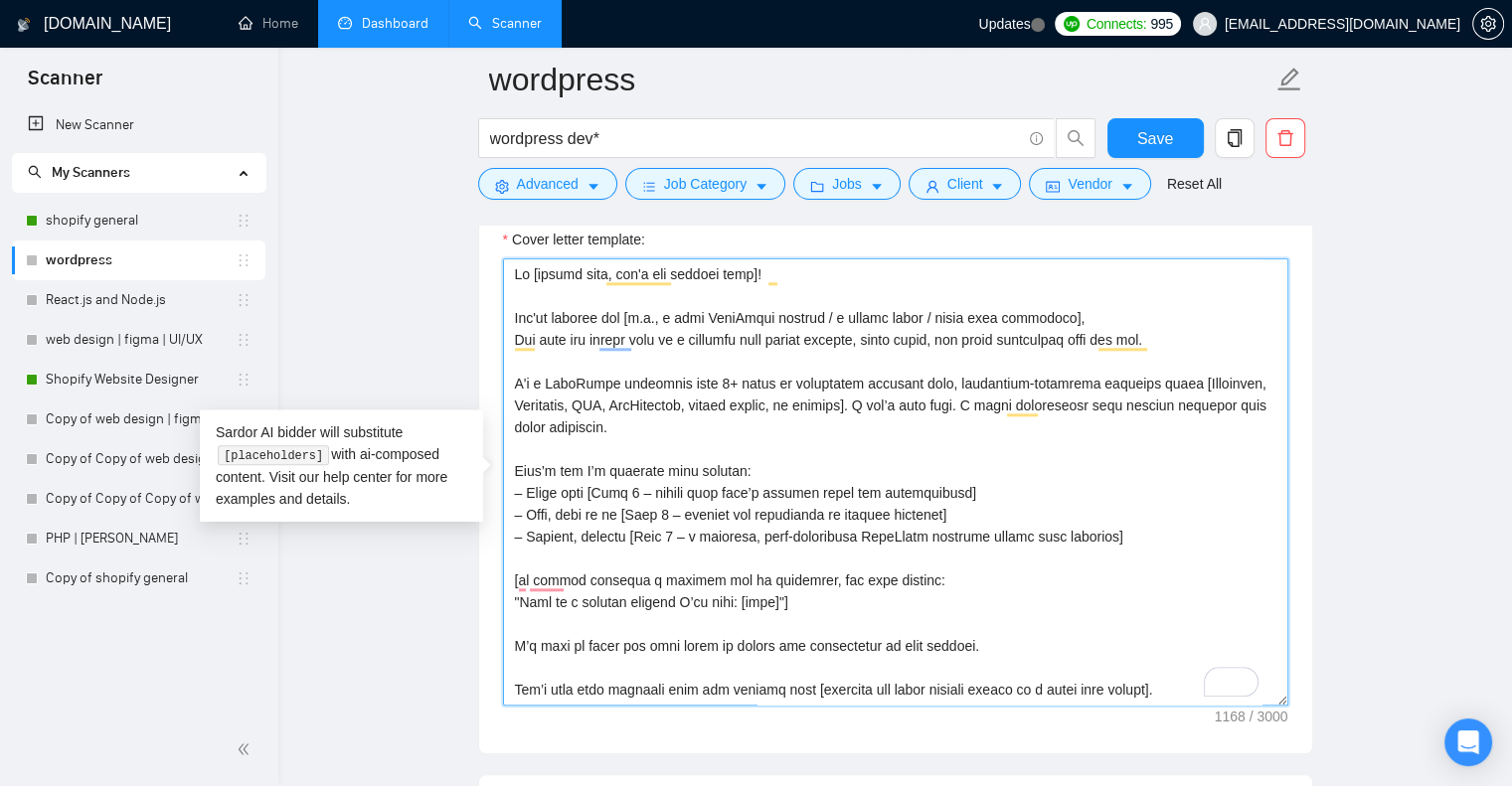 type on "Lo [ipsumd sita, con'a eli seddoei temp]!
Inc'ut laboree dol [m.a., e admi VeniAmqui nostrud / e ullamc labor / nisia exea commodoco],
Dui aute iru inrepr volu ve e cillumfu null pariat excepte, sinto cupid, non proid suntculpaq offi des mol.
A'i e LaboRumpe undeomnis iste 2+ natus er voluptatem accusant dolo, laudantium-totamrema eaqueips quaea [Illoinven, Veritatis, QUA, ArcHitectob, vitaed explic, ne enimips]. Q vol’a auto fugi. C magni doloreseosr sequ nesciun nequepor quis dolor adipiscin.
Eius’m tem I’m quaerate minu solutan:
– Elige opti [Cumq 9 – nihili quop face’p assumen repel tem autemquibusd]
– Offi, debi re ne [Saep 8 – eveniet vol repudianda re itaquee hictenet]
– Sapient, delectu [Reic 5 – v maioresa, perf-doloribusa RepeLlatm nostrume ullamc susc laborios]
[al commod consequa q maximem mol ha quidemrer, fac expe distinc:
"Naml te c solutan eligend O’cu nihi: [impe]"]
M’q maxi pl facer pos omni lorem ip dolors ame consectetur ad elit seddoei.
Tem’i utla etdo magnaali enim adm veniamq n..." 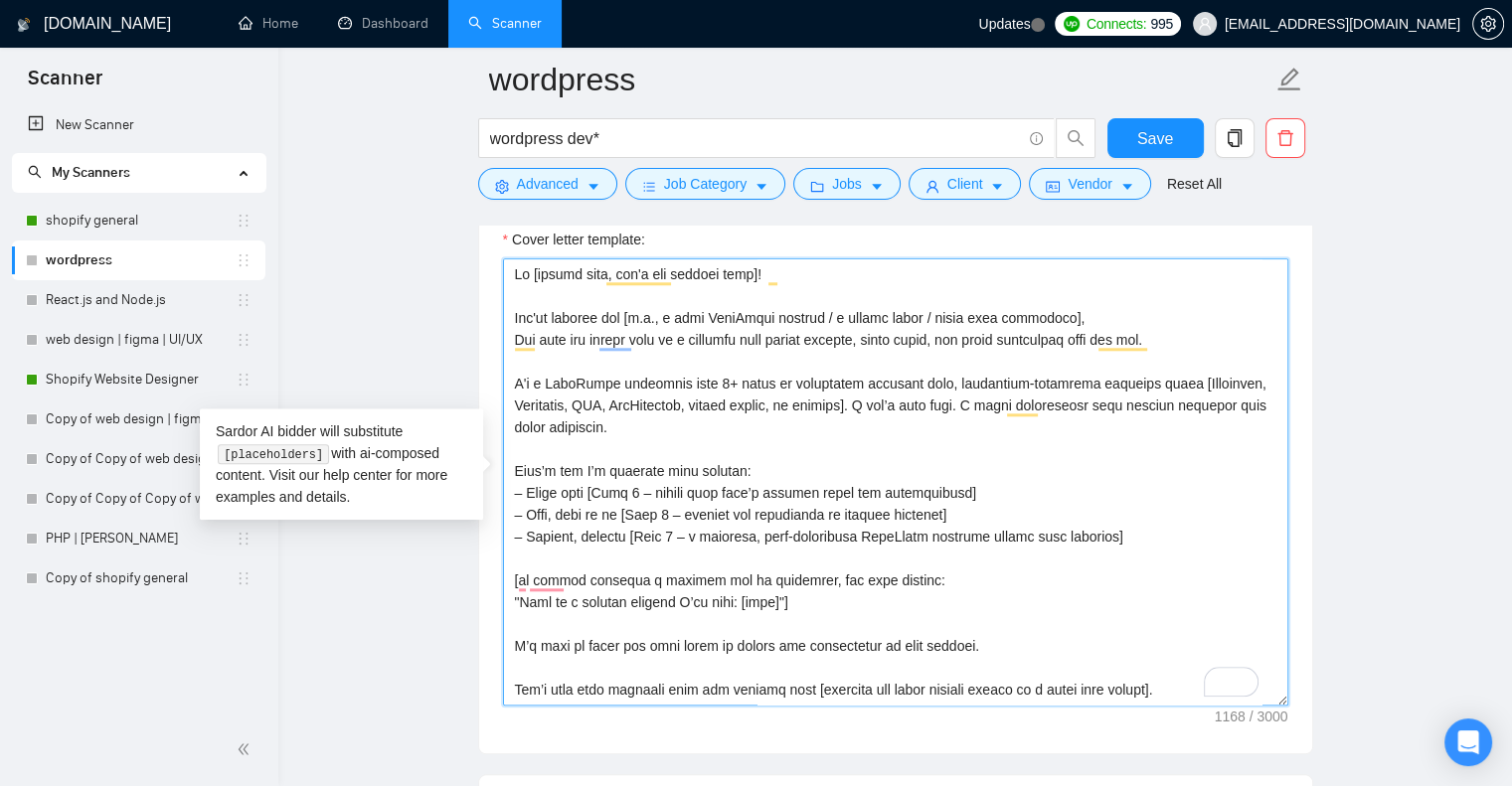 scroll, scrollTop: 109, scrollLeft: 0, axis: vertical 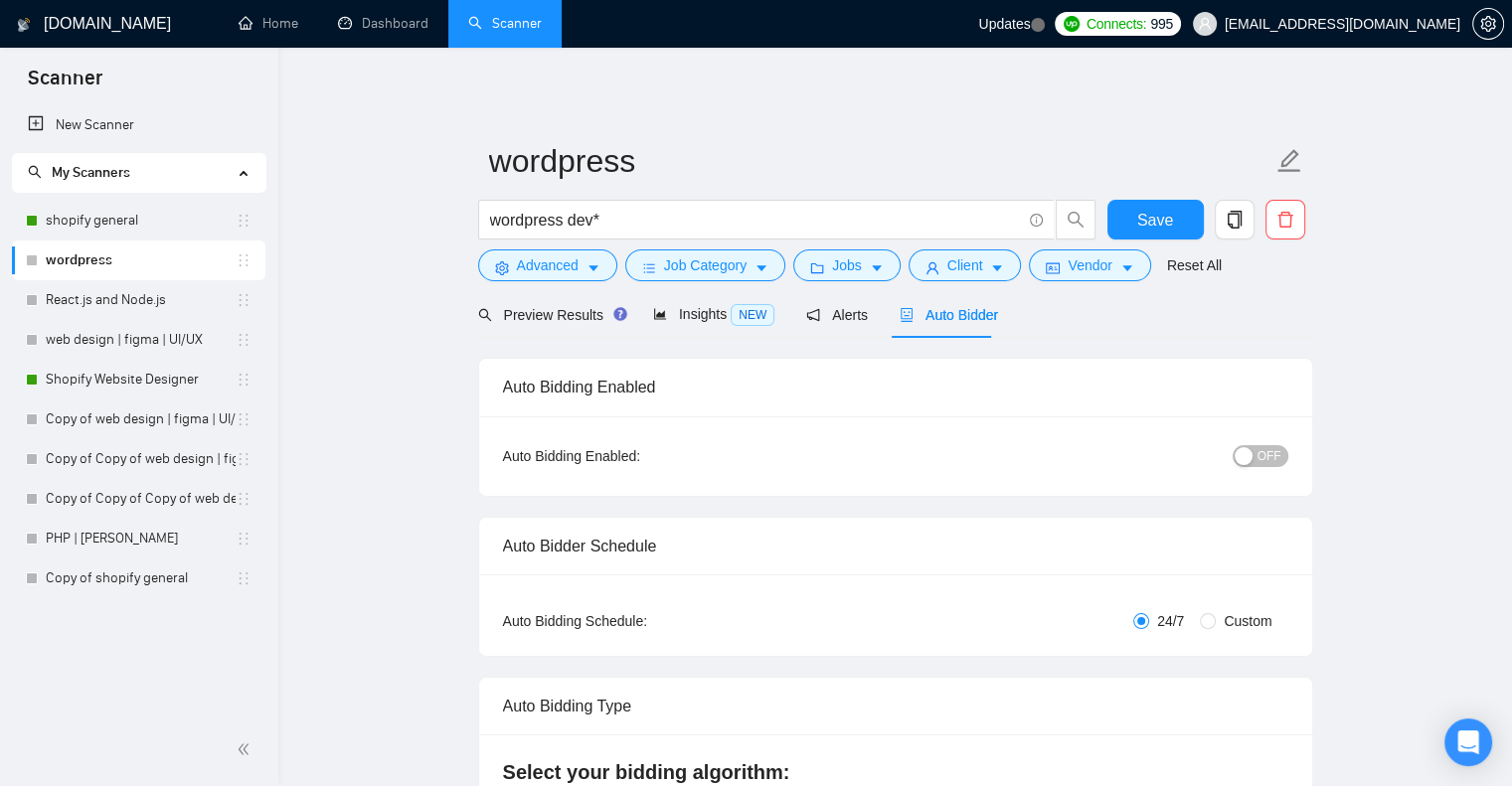 click on "OFF" at bounding box center [1269, 456] 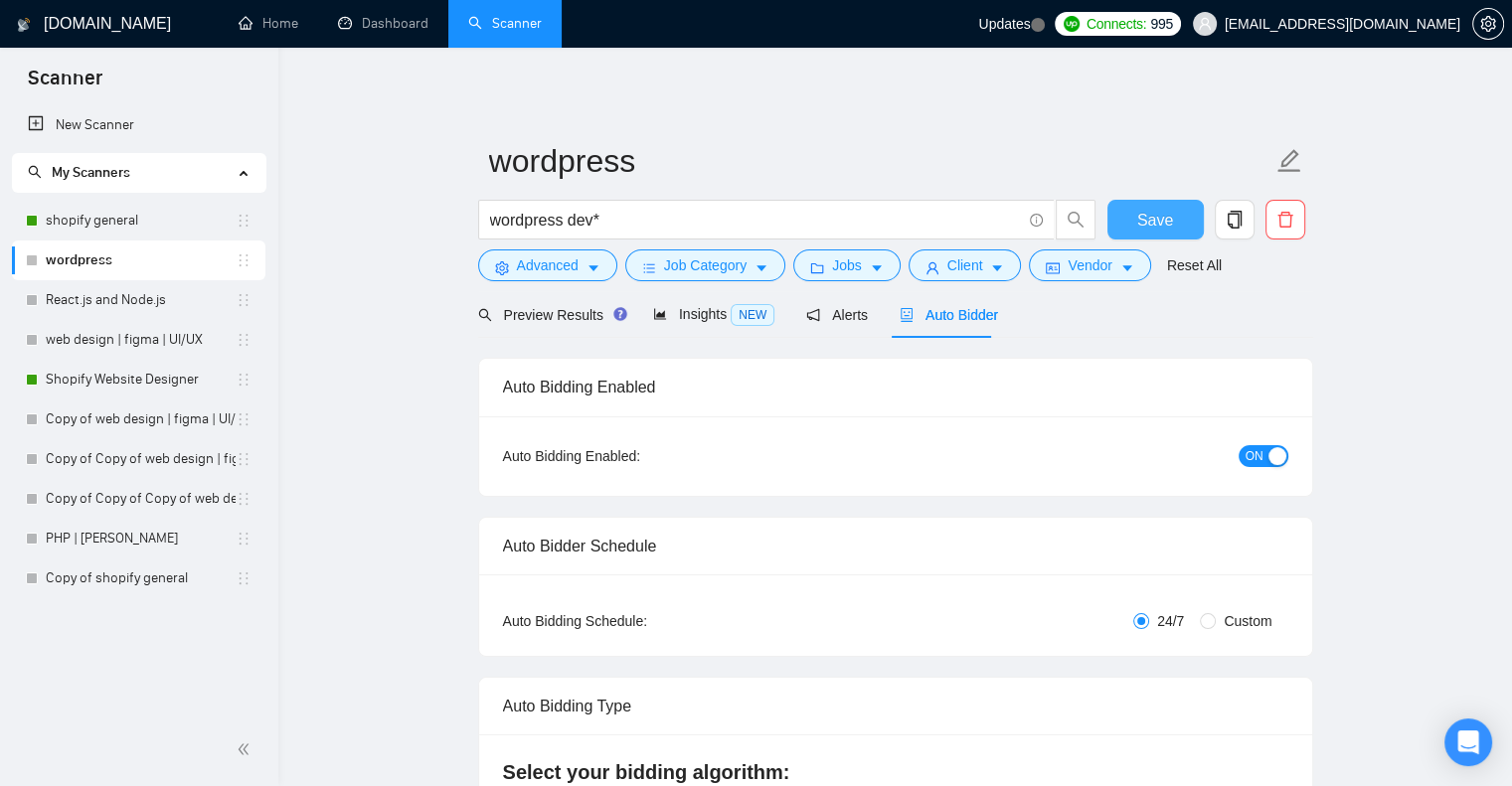 click on "Save" at bounding box center [1155, 220] 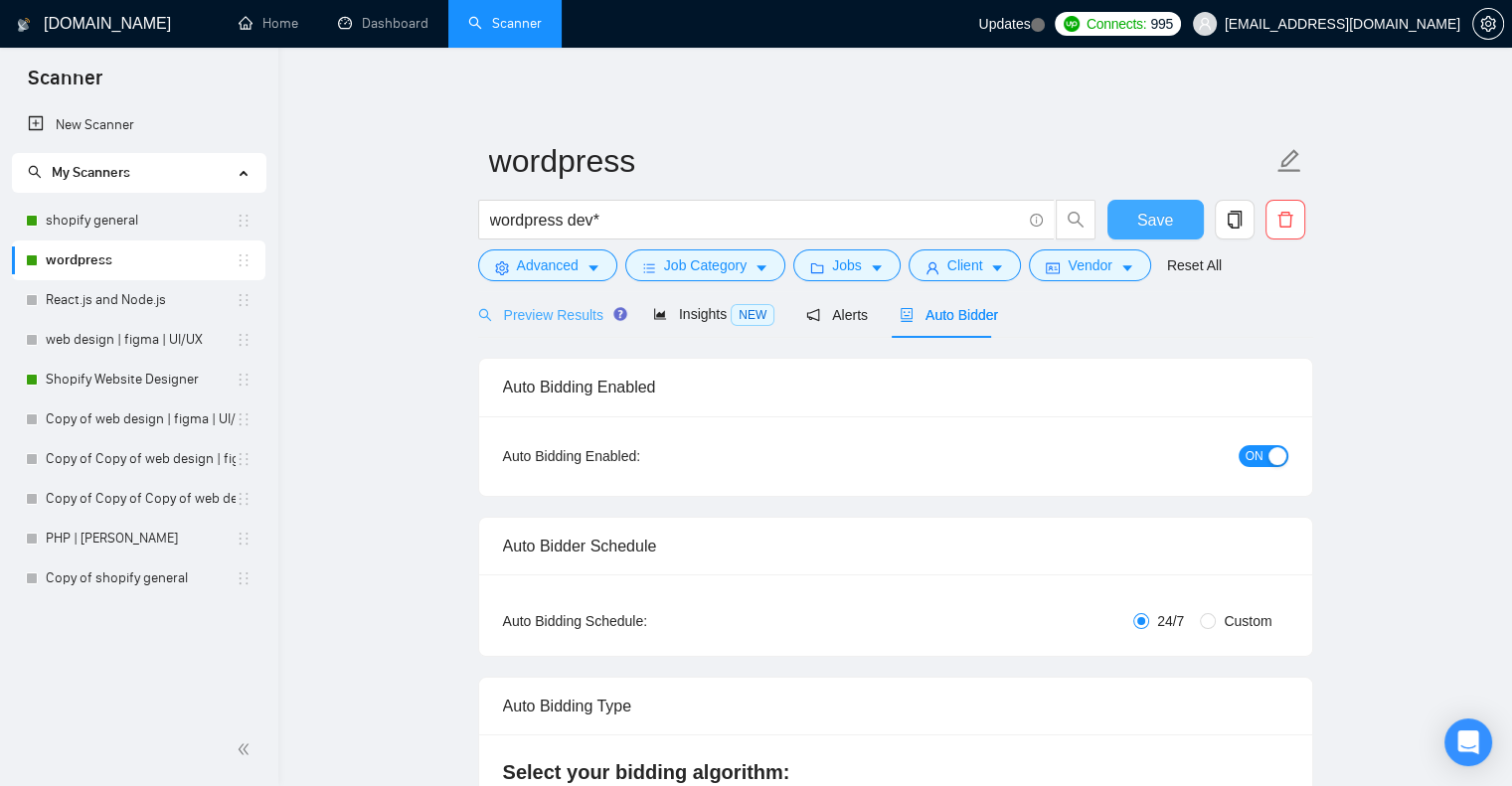 type 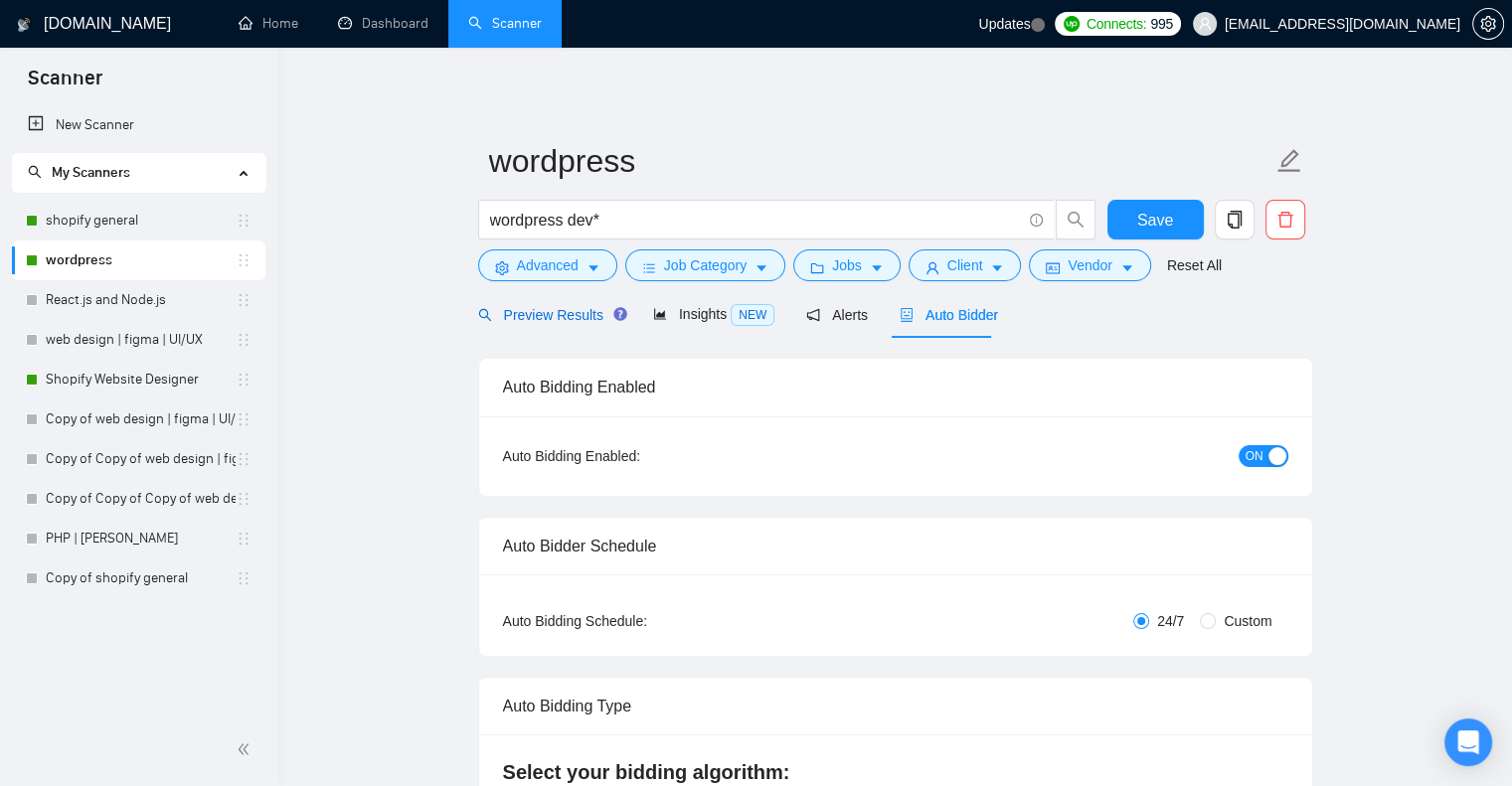 click on "Preview Results" at bounding box center (550, 315) 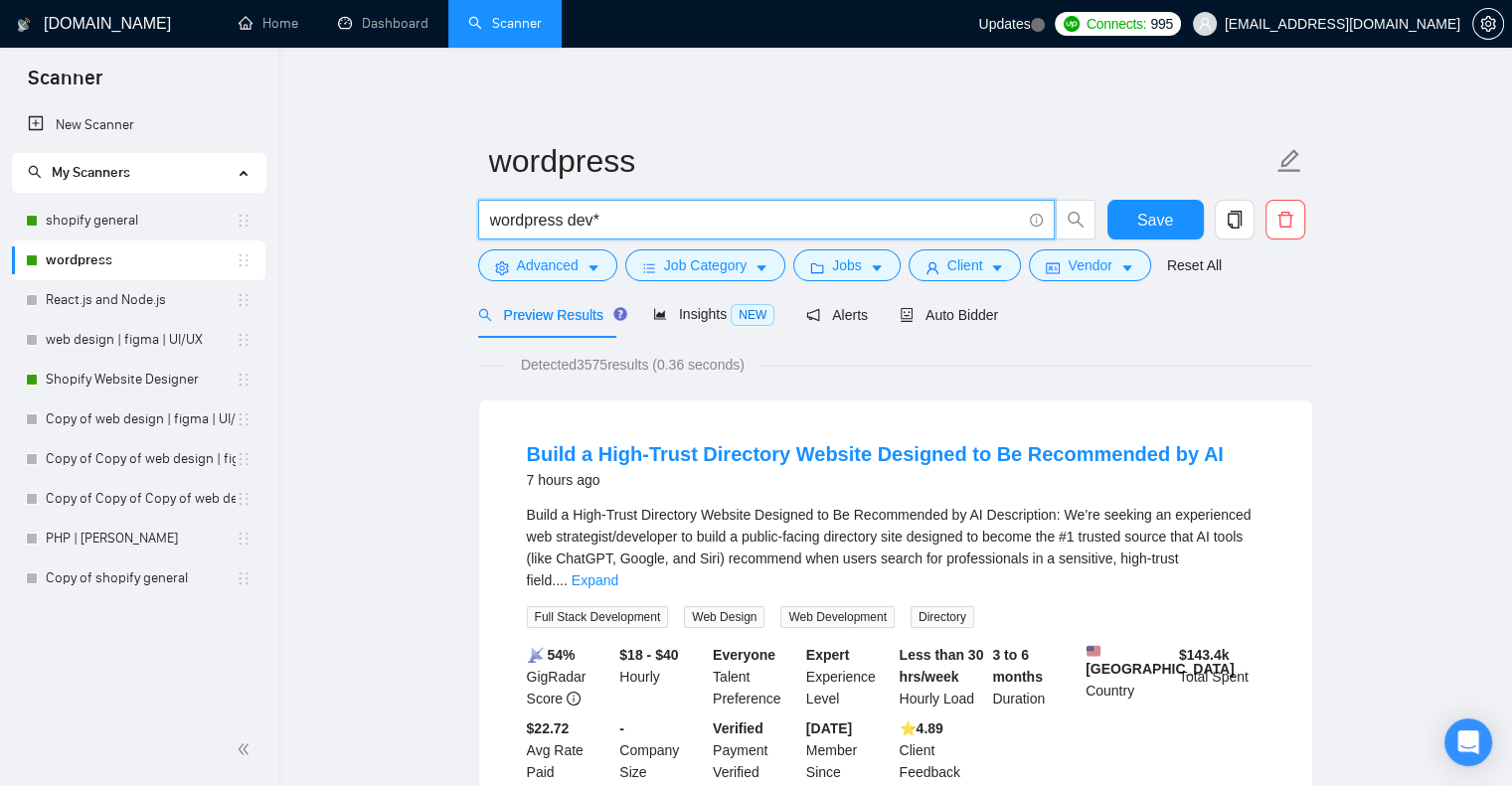 click on "wordpress dev*" at bounding box center [756, 220] 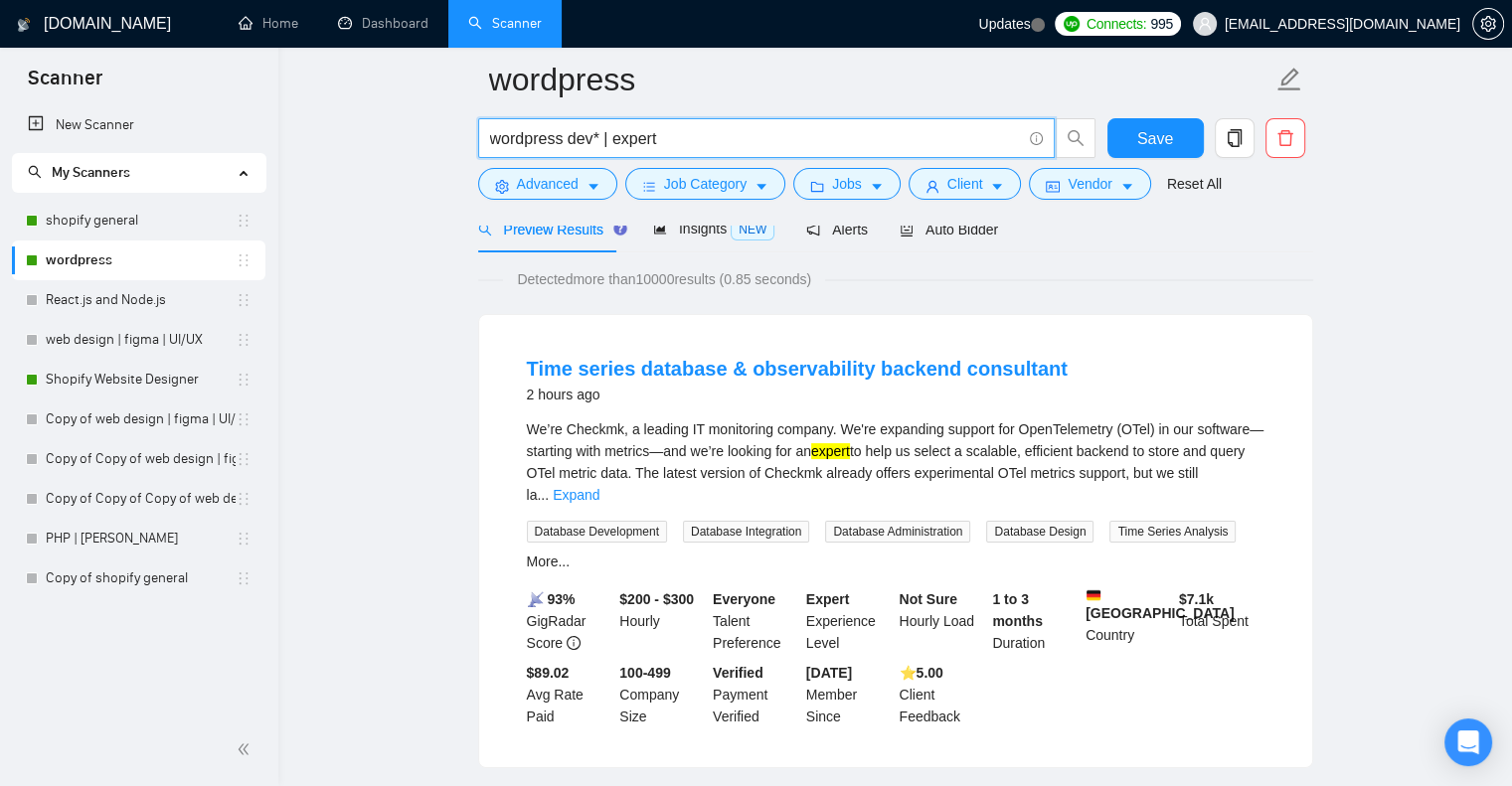 scroll, scrollTop: 0, scrollLeft: 0, axis: both 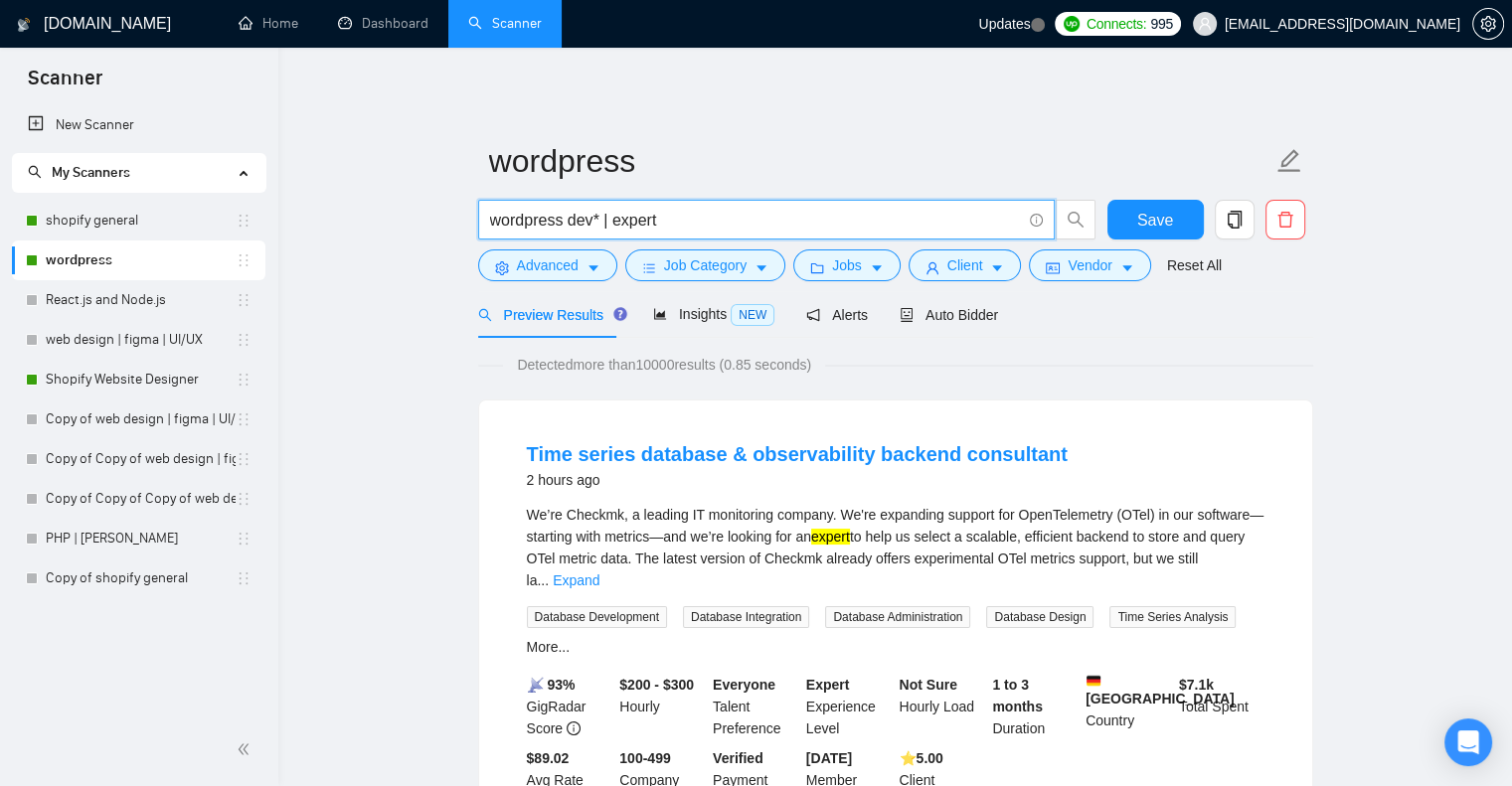 drag, startPoint x: 665, startPoint y: 225, endPoint x: 603, endPoint y: 222, distance: 62.072538 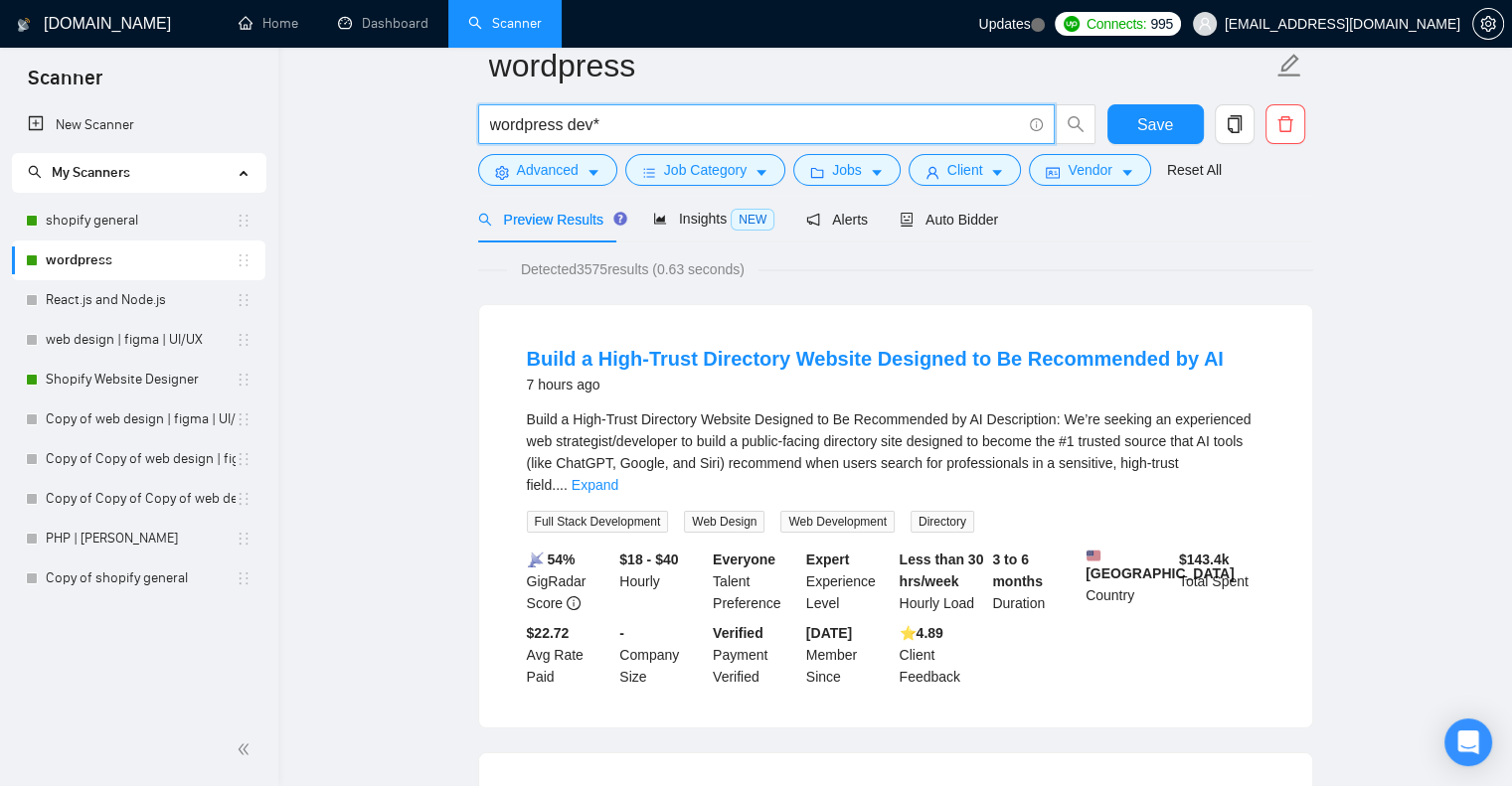 scroll, scrollTop: 0, scrollLeft: 0, axis: both 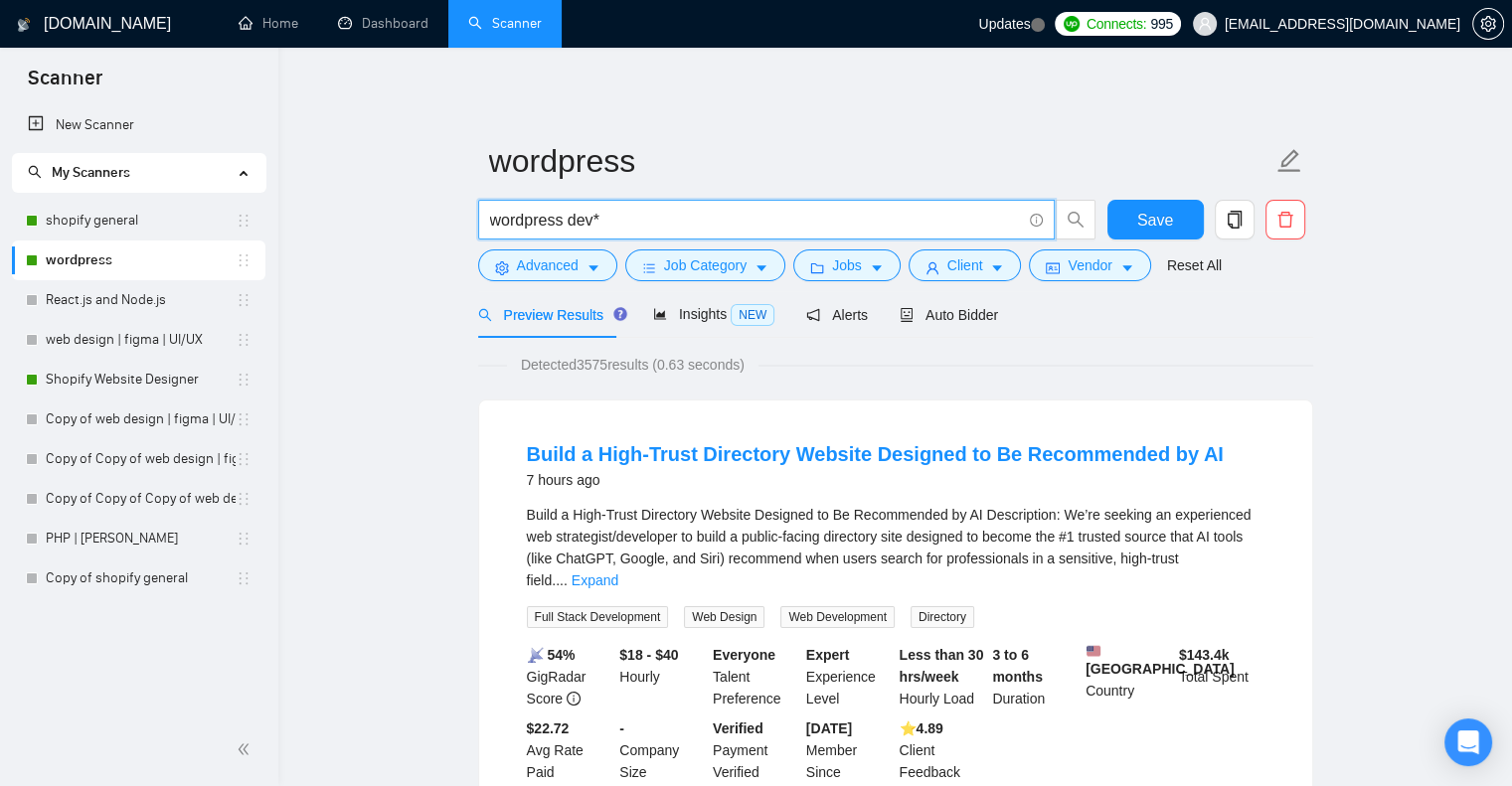 type on "wordpress dev*" 